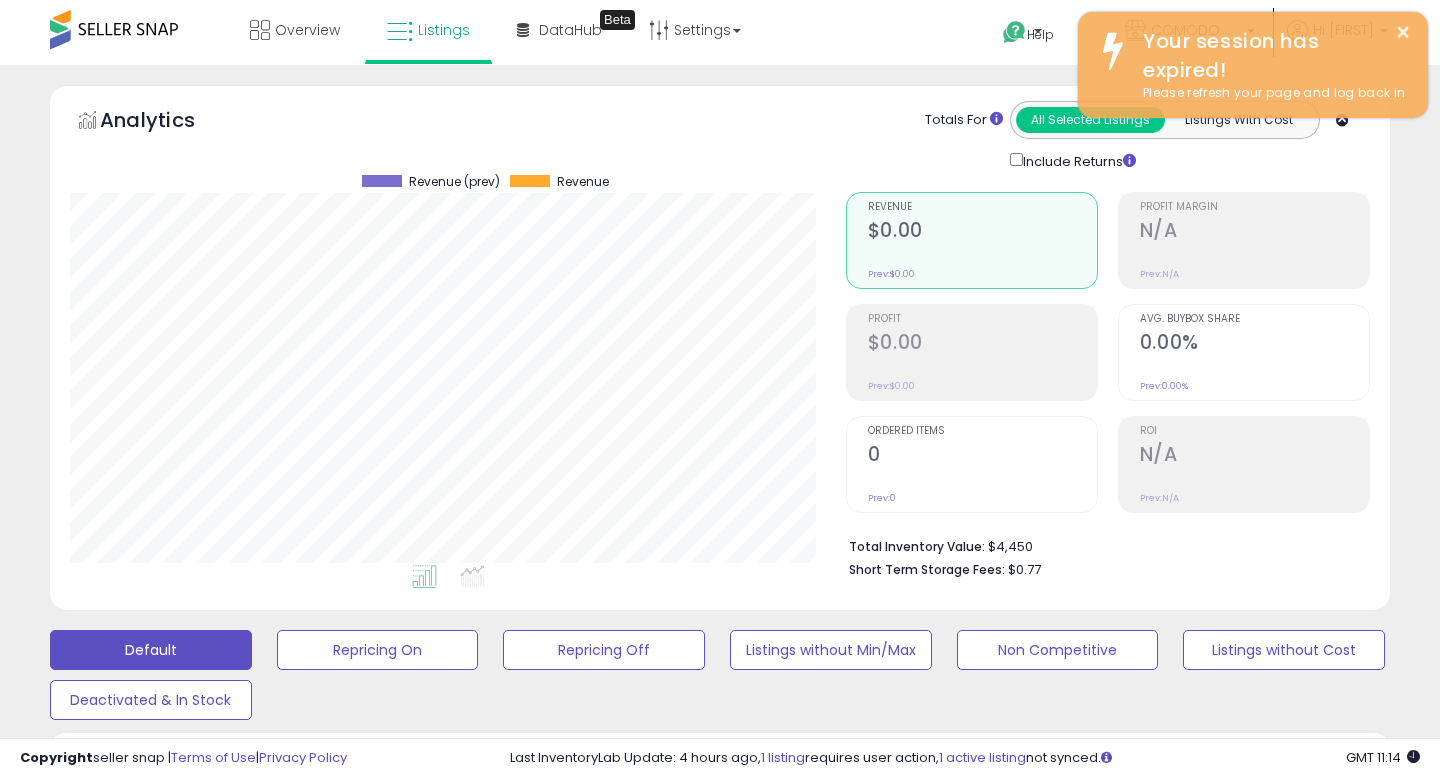 scroll, scrollTop: 0, scrollLeft: 0, axis: both 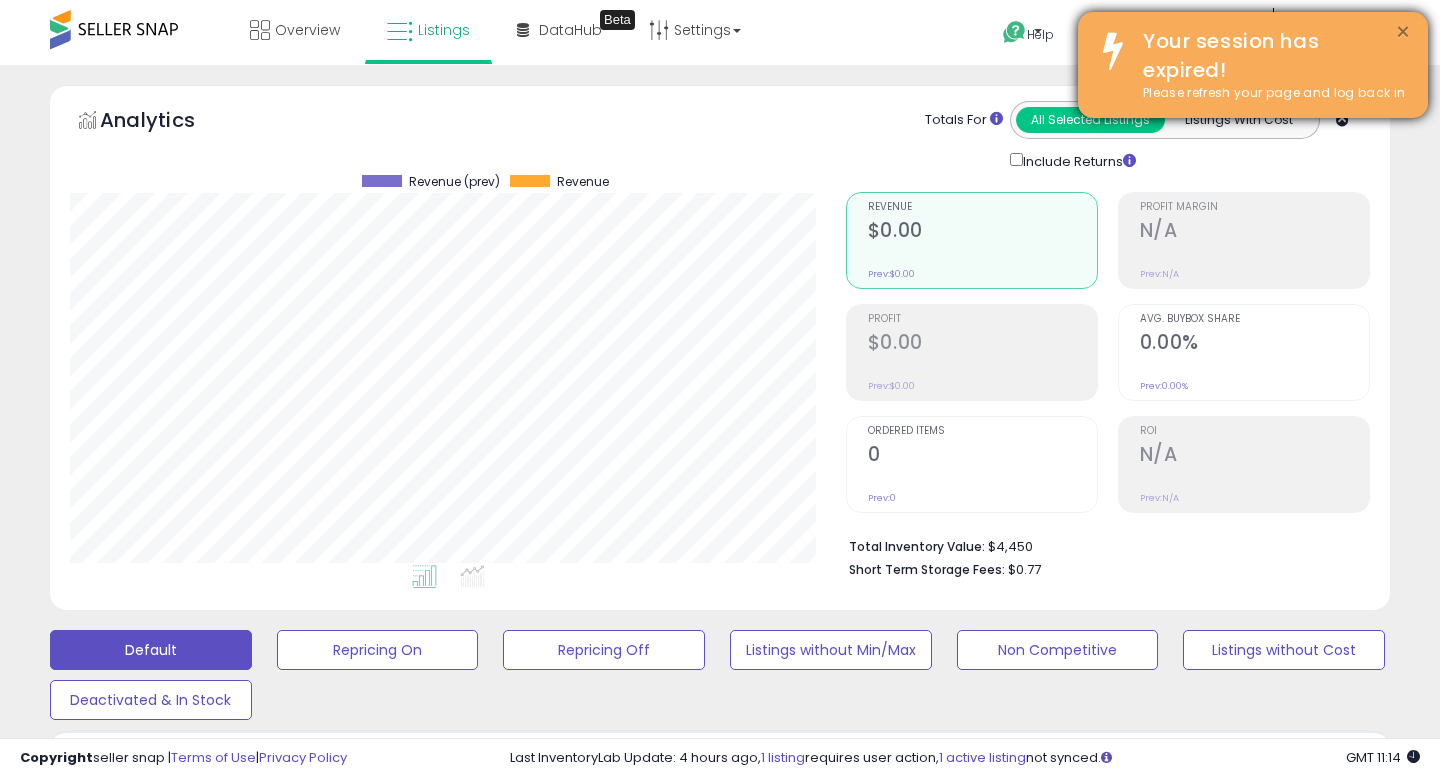 click on "×" at bounding box center (1403, 32) 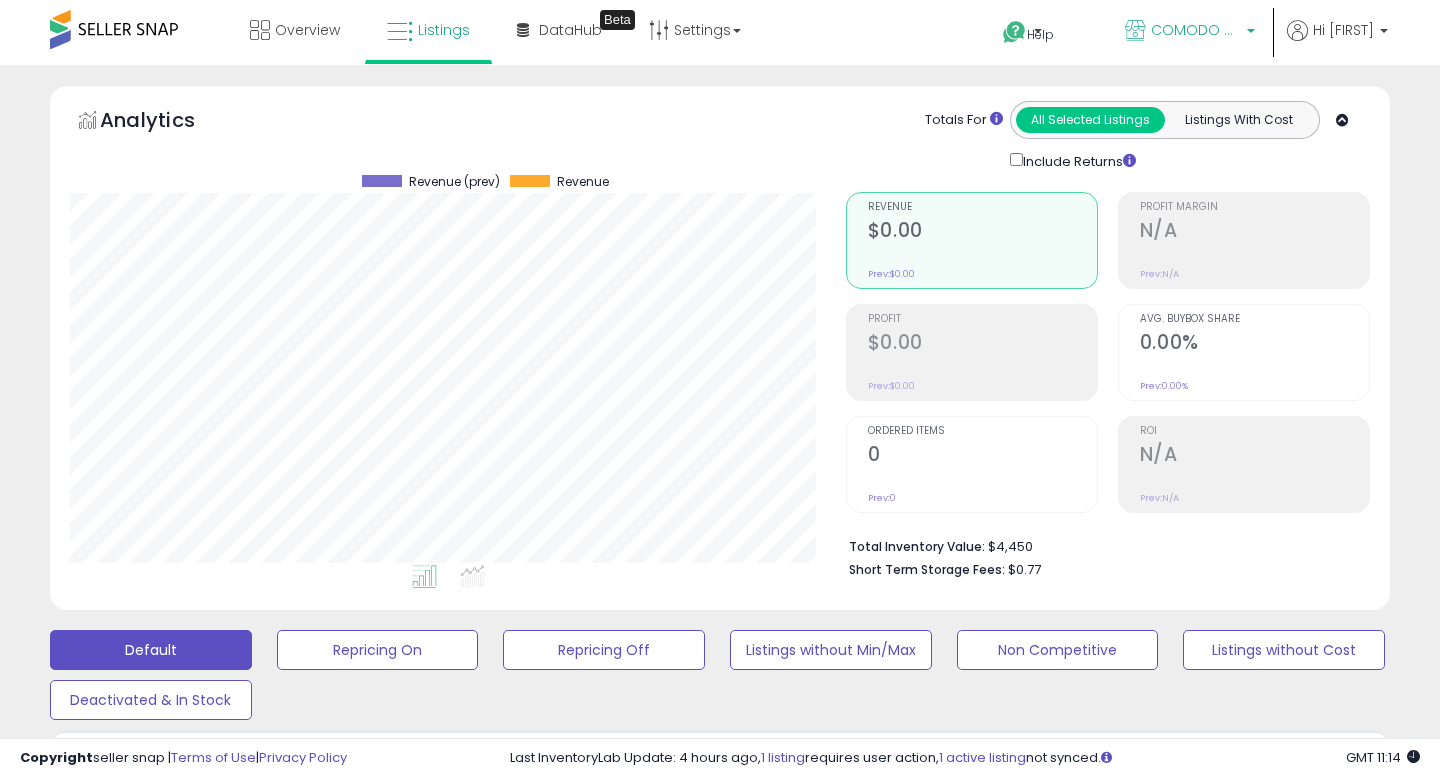 click on "COMODO HOME" at bounding box center [1190, 32] 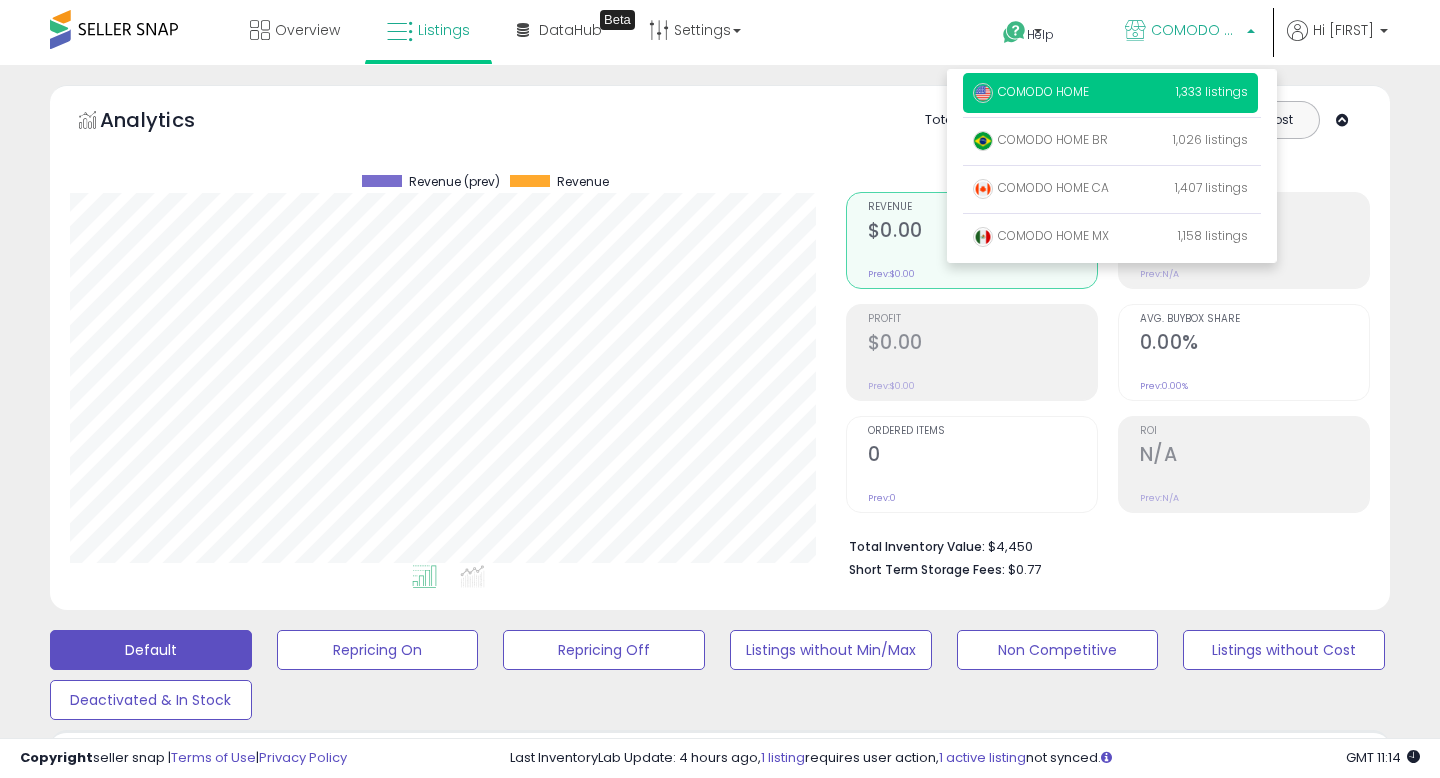 click on "COMODO HOME
1,333
listings" at bounding box center [1110, 93] 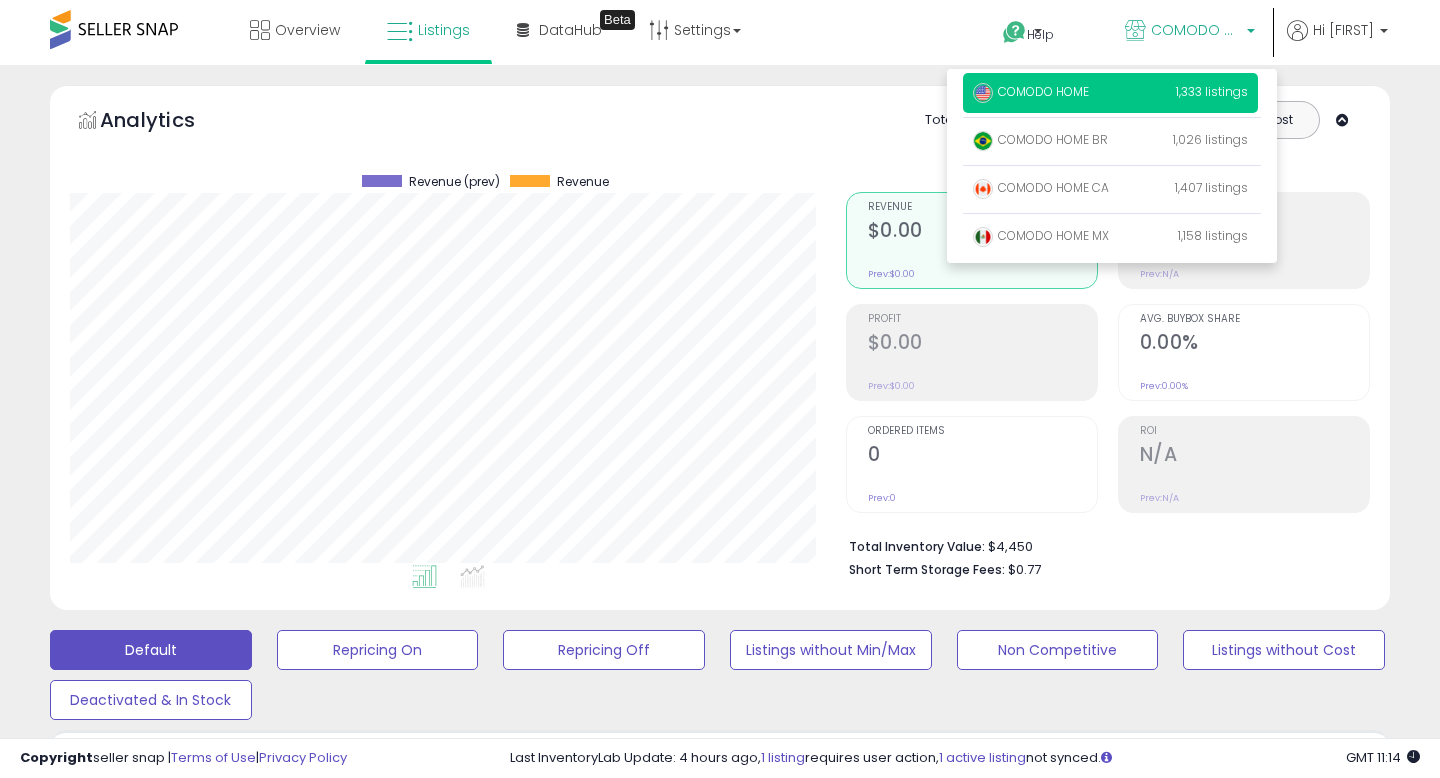 click on "COMODO HOME" at bounding box center [1031, 91] 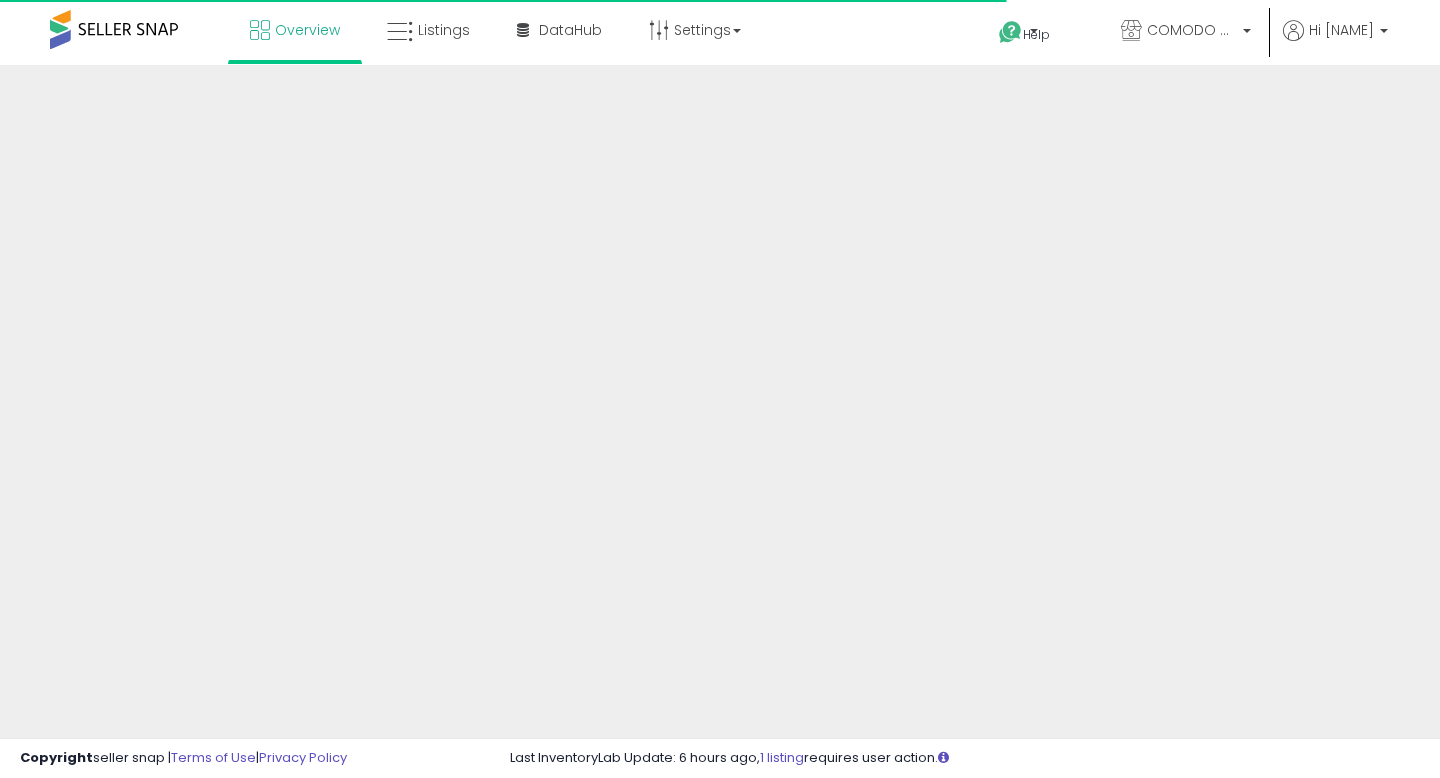 scroll, scrollTop: 0, scrollLeft: 0, axis: both 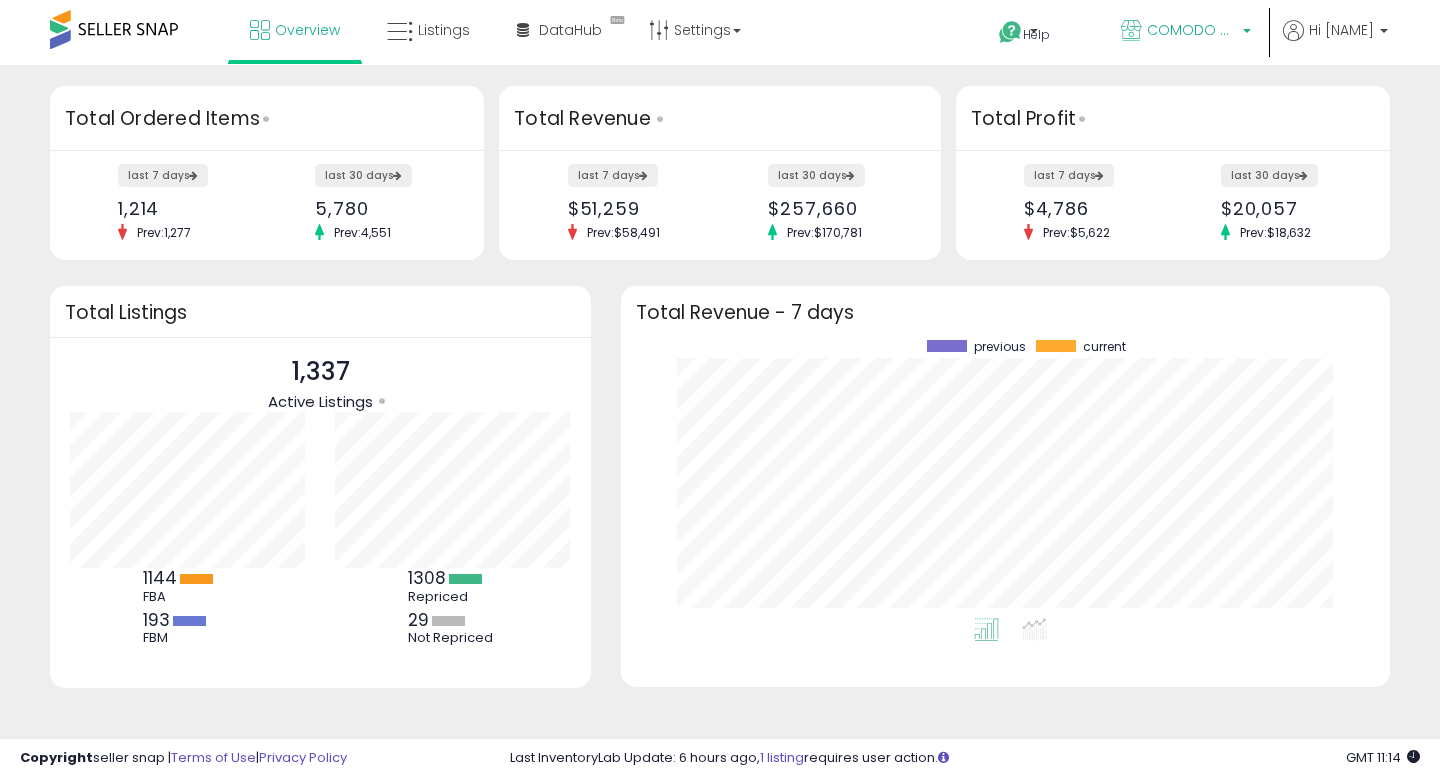 click on "COMODO HOME" at bounding box center [1192, 30] 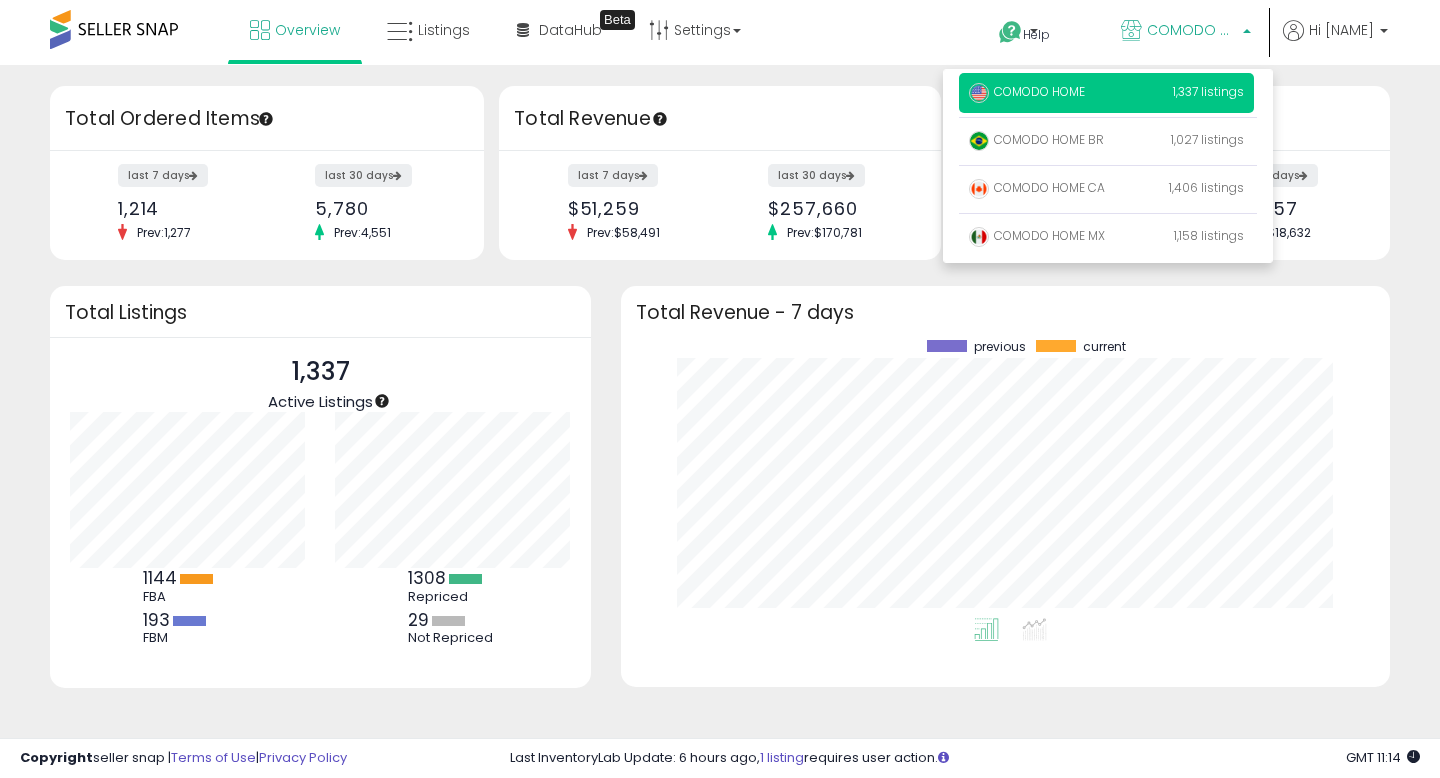 click on "Retrieving insights data..
Retrieving overview data..
Total Ordered Items
last 7 days
1,214
Prev:  1,277
last 30 days
5,780
Prev:" at bounding box center (720, 412) 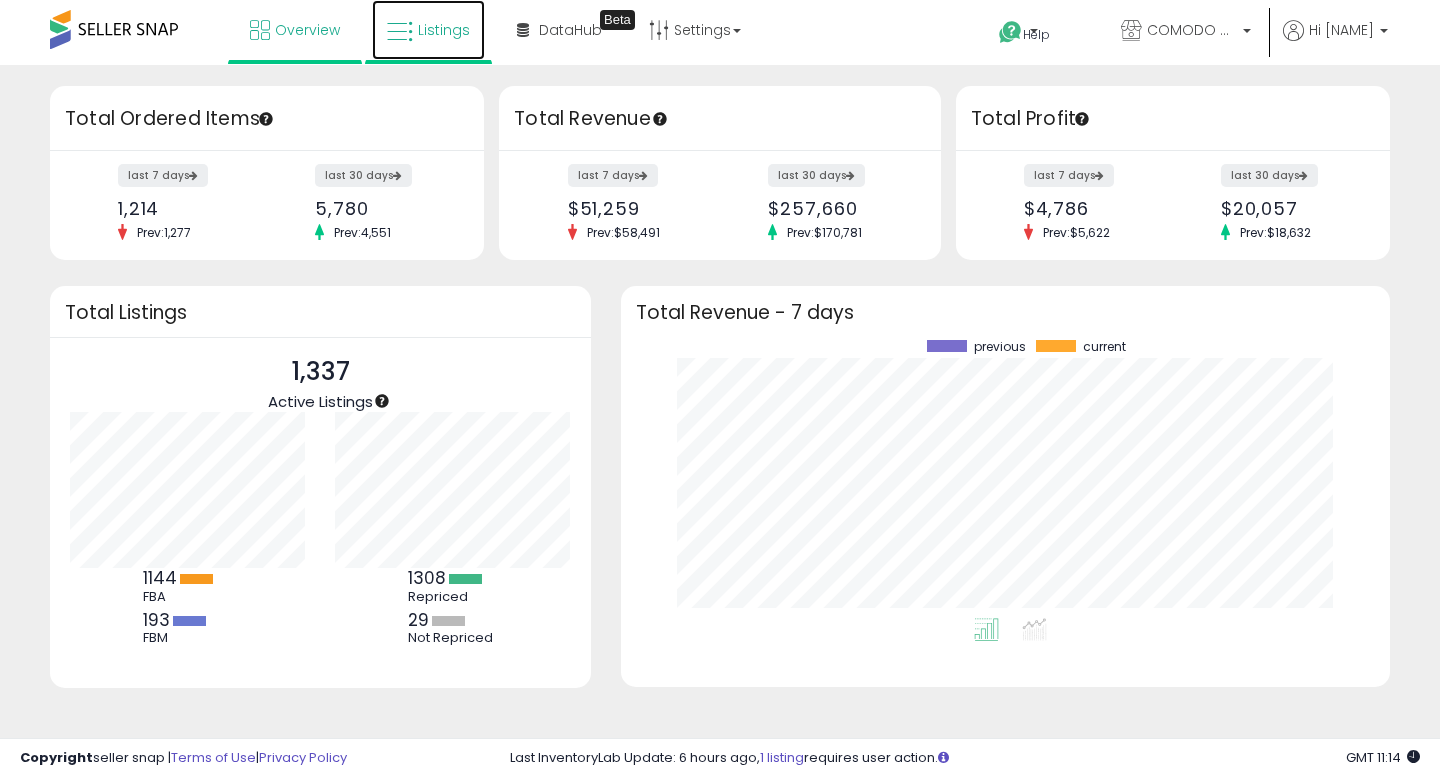 click on "Listings" at bounding box center (444, 30) 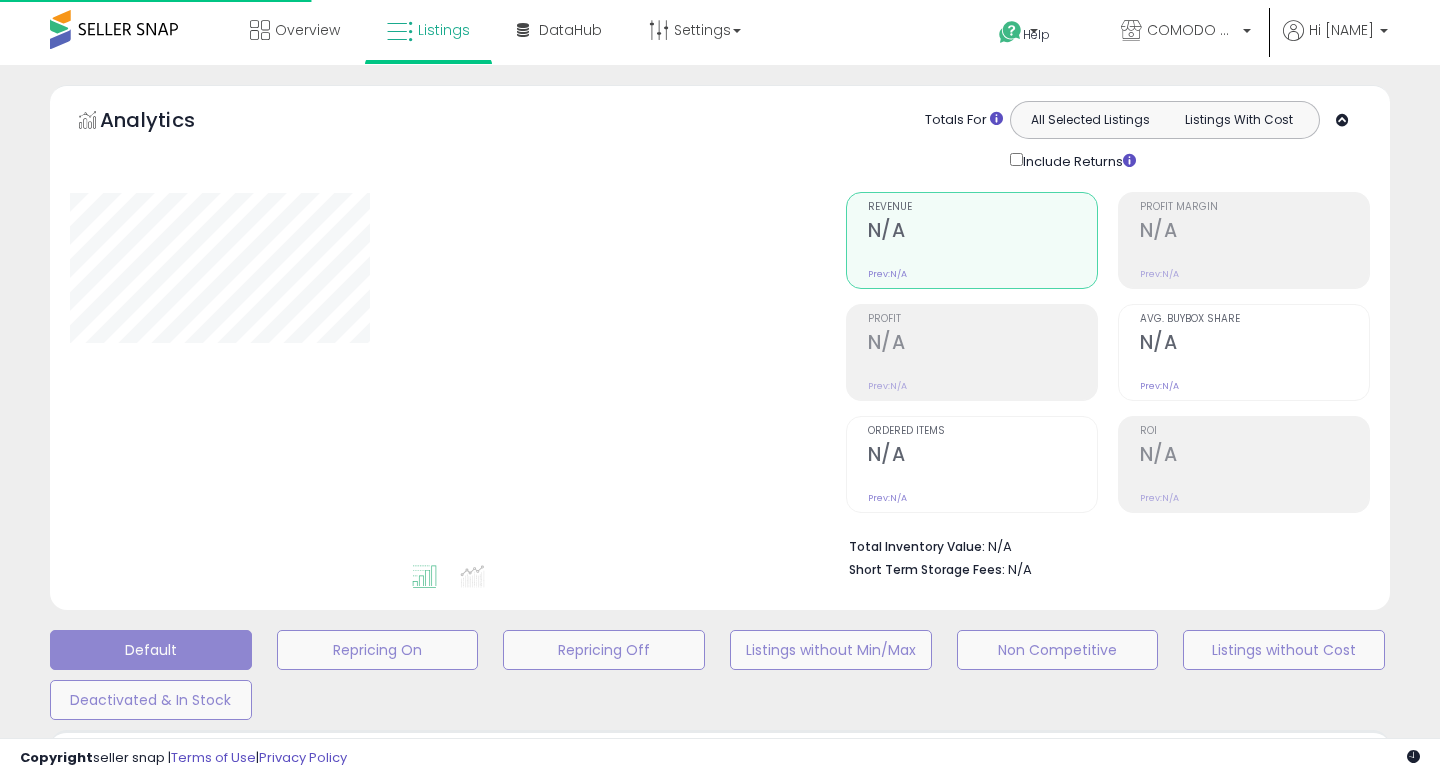 scroll, scrollTop: 0, scrollLeft: 0, axis: both 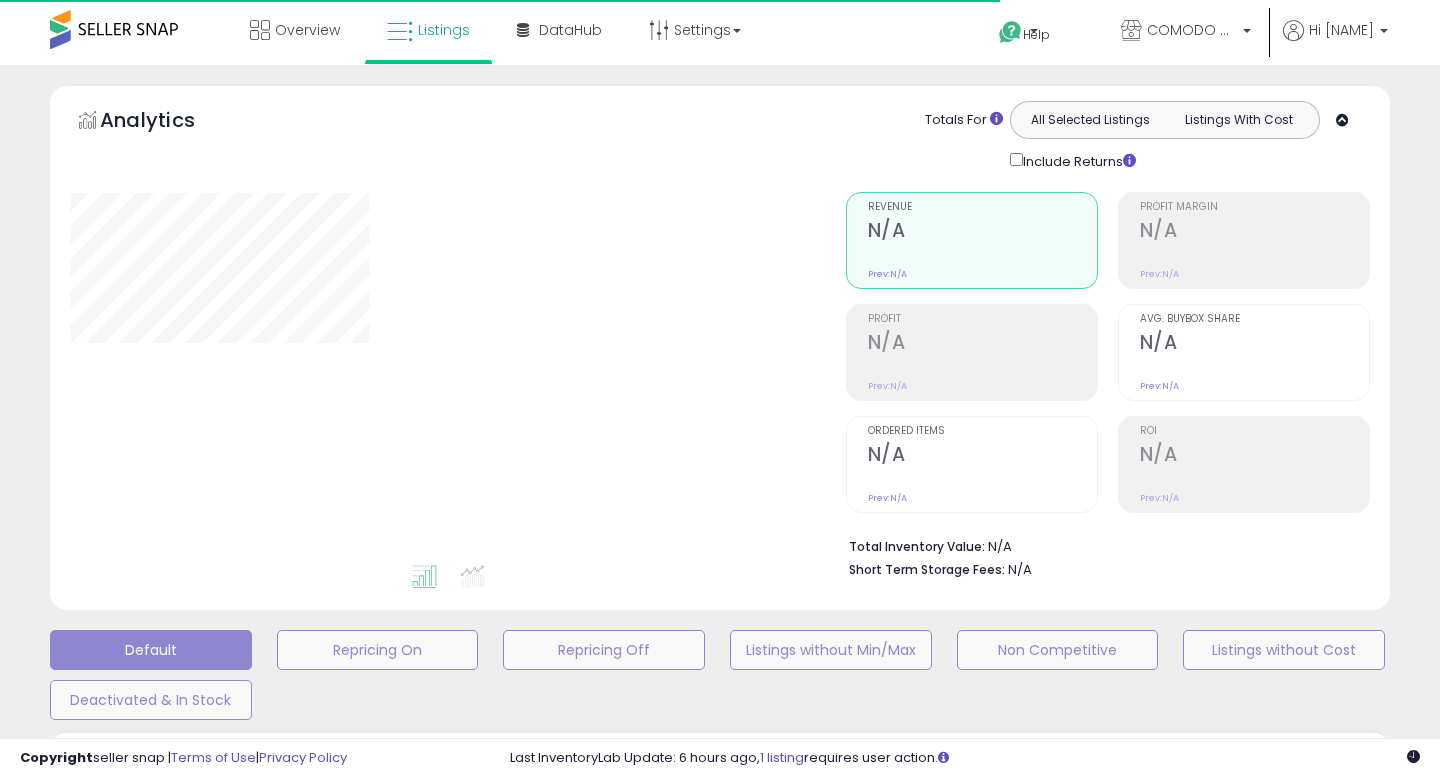 type on "**********" 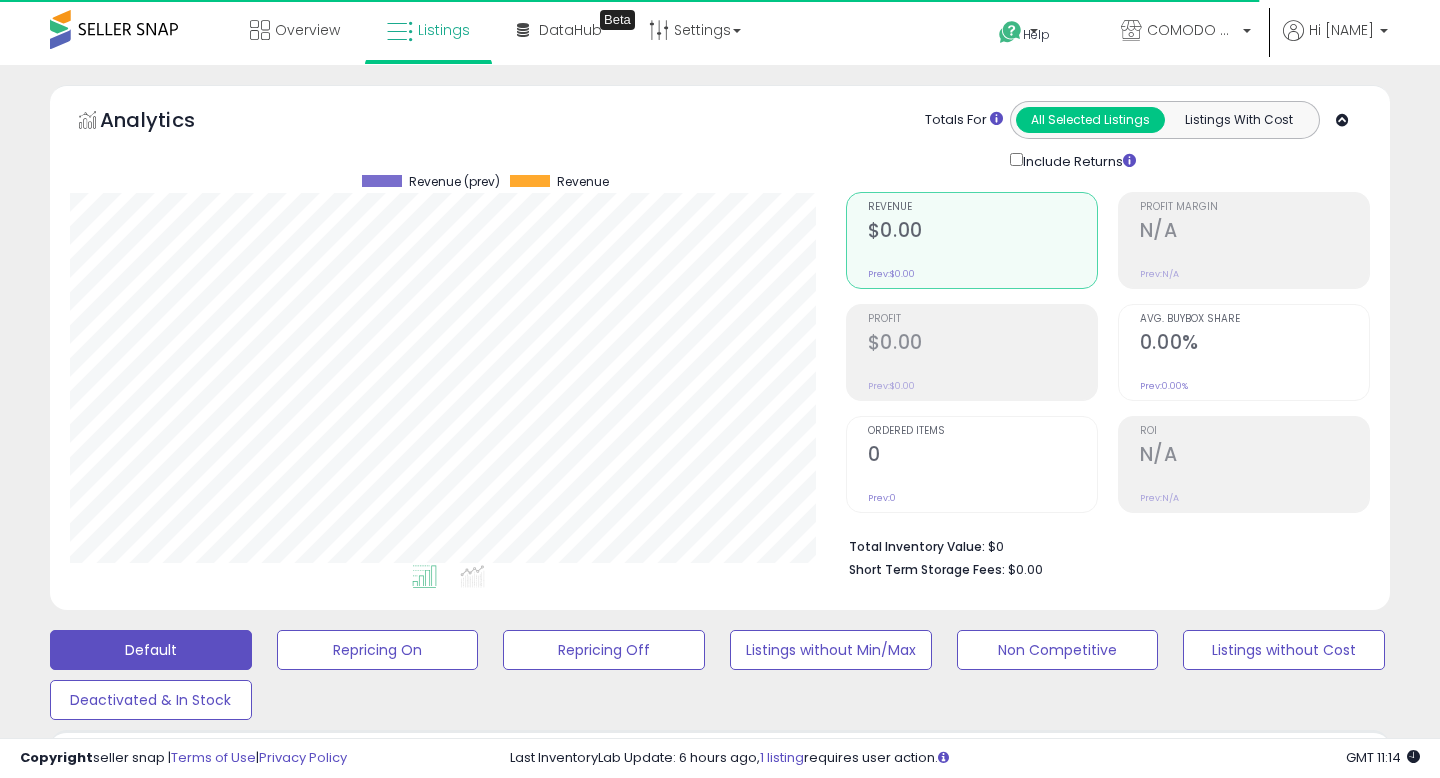 scroll, scrollTop: 999590, scrollLeft: 999224, axis: both 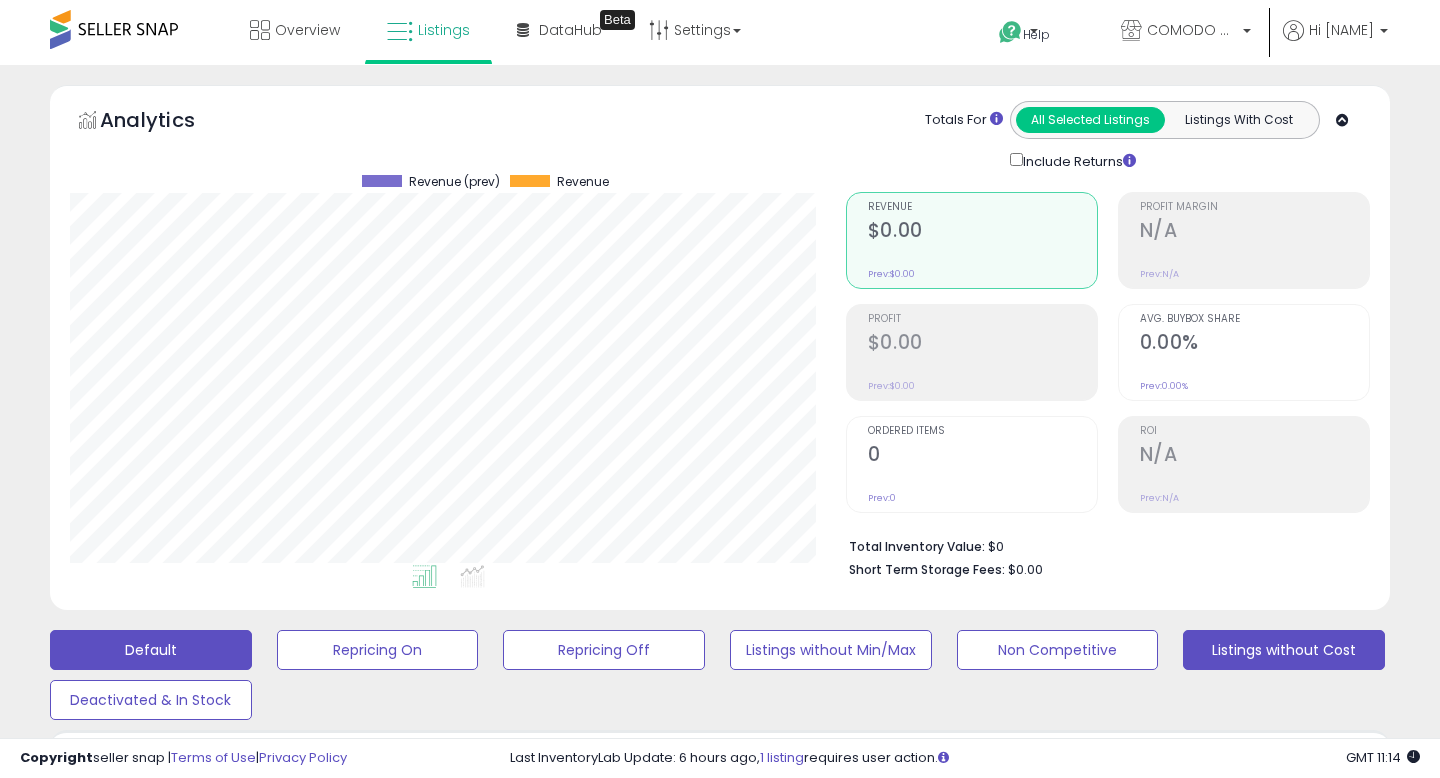 click on "Listings without Cost" at bounding box center (378, 650) 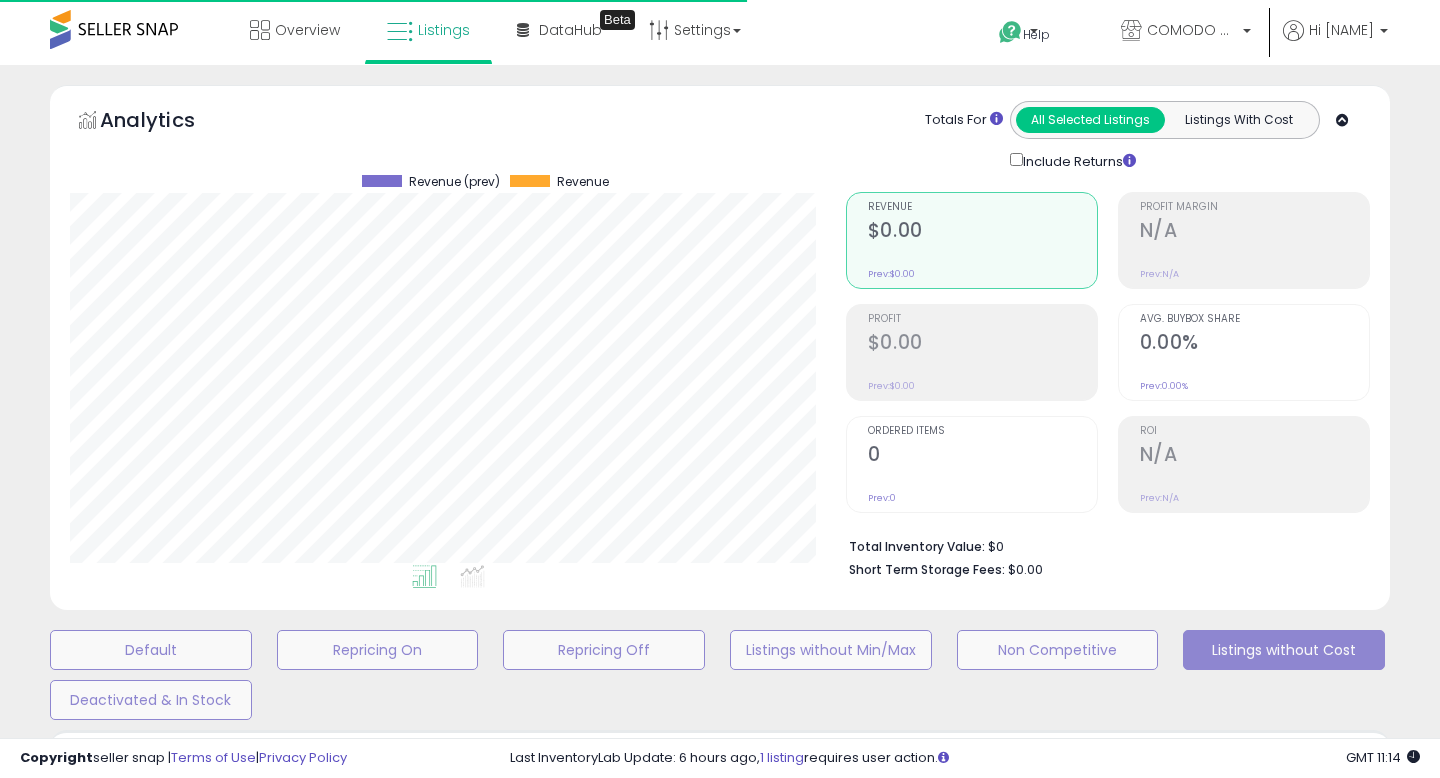 type 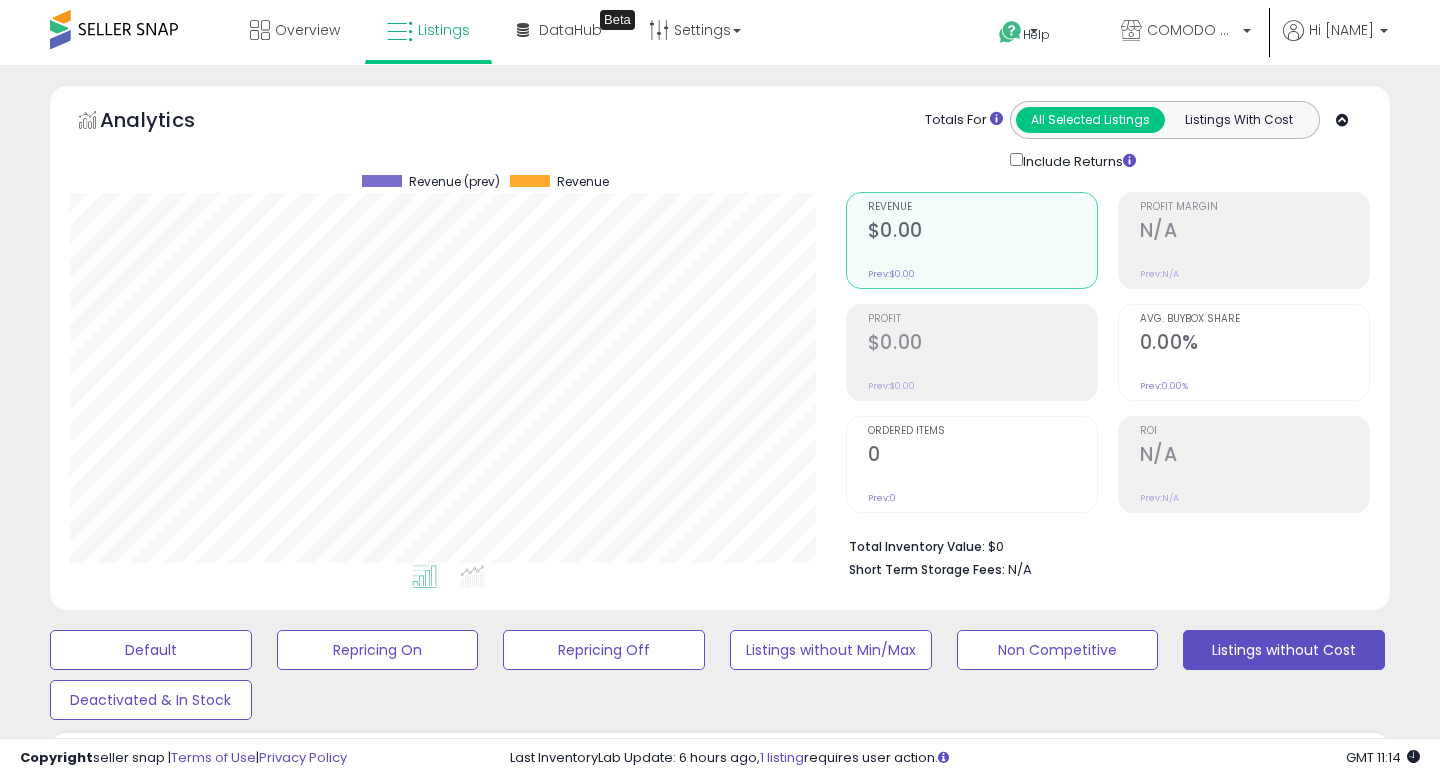 scroll, scrollTop: 999590, scrollLeft: 999224, axis: both 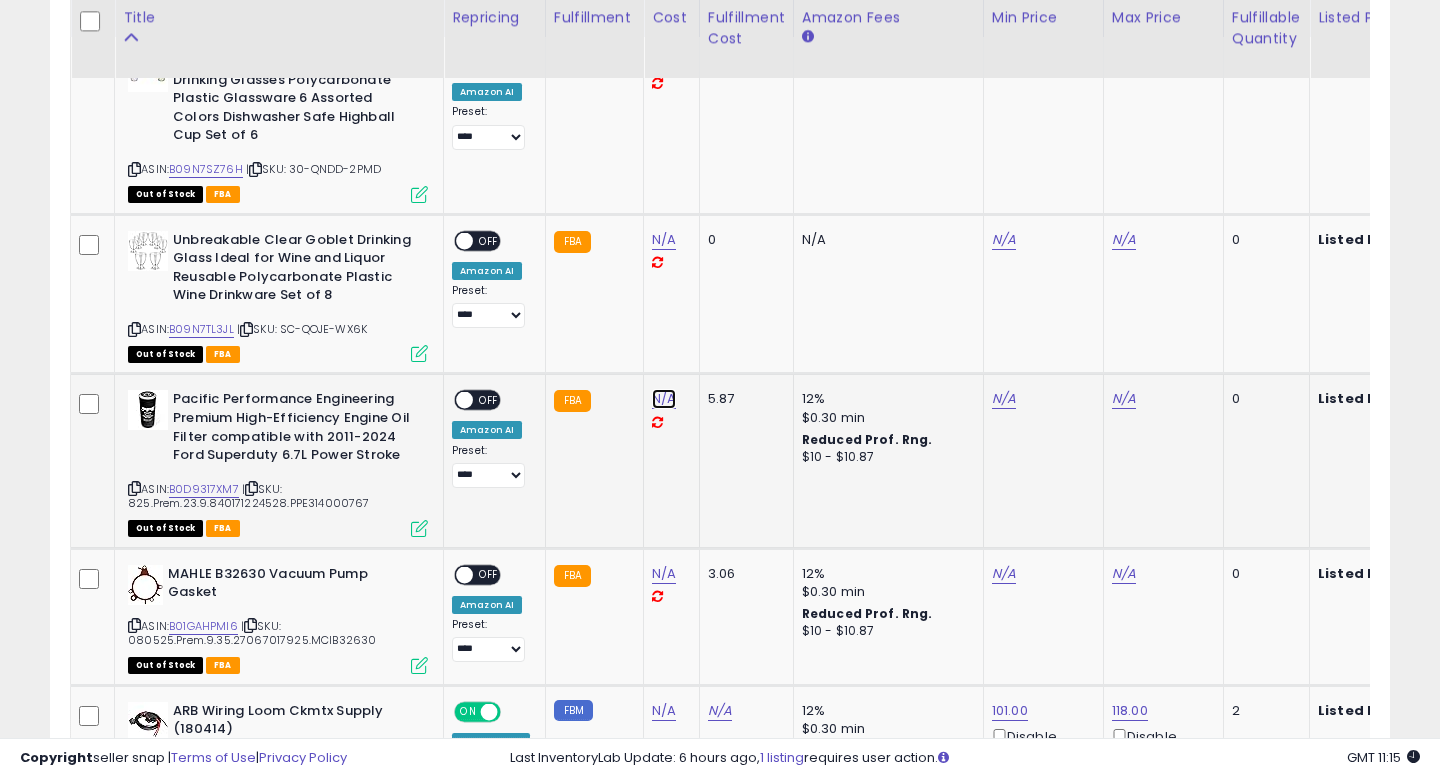 click on "N/A" at bounding box center [664, 61] 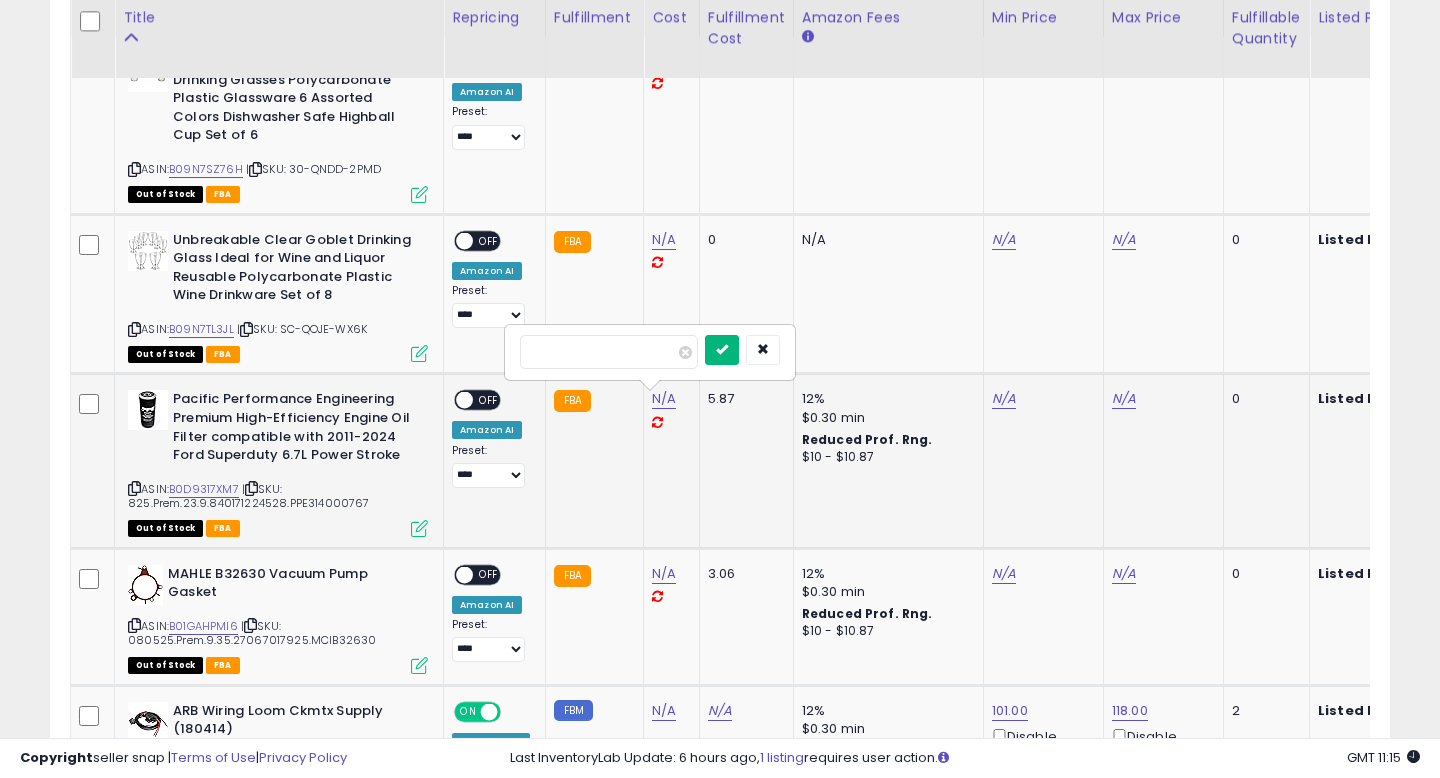 type on "****" 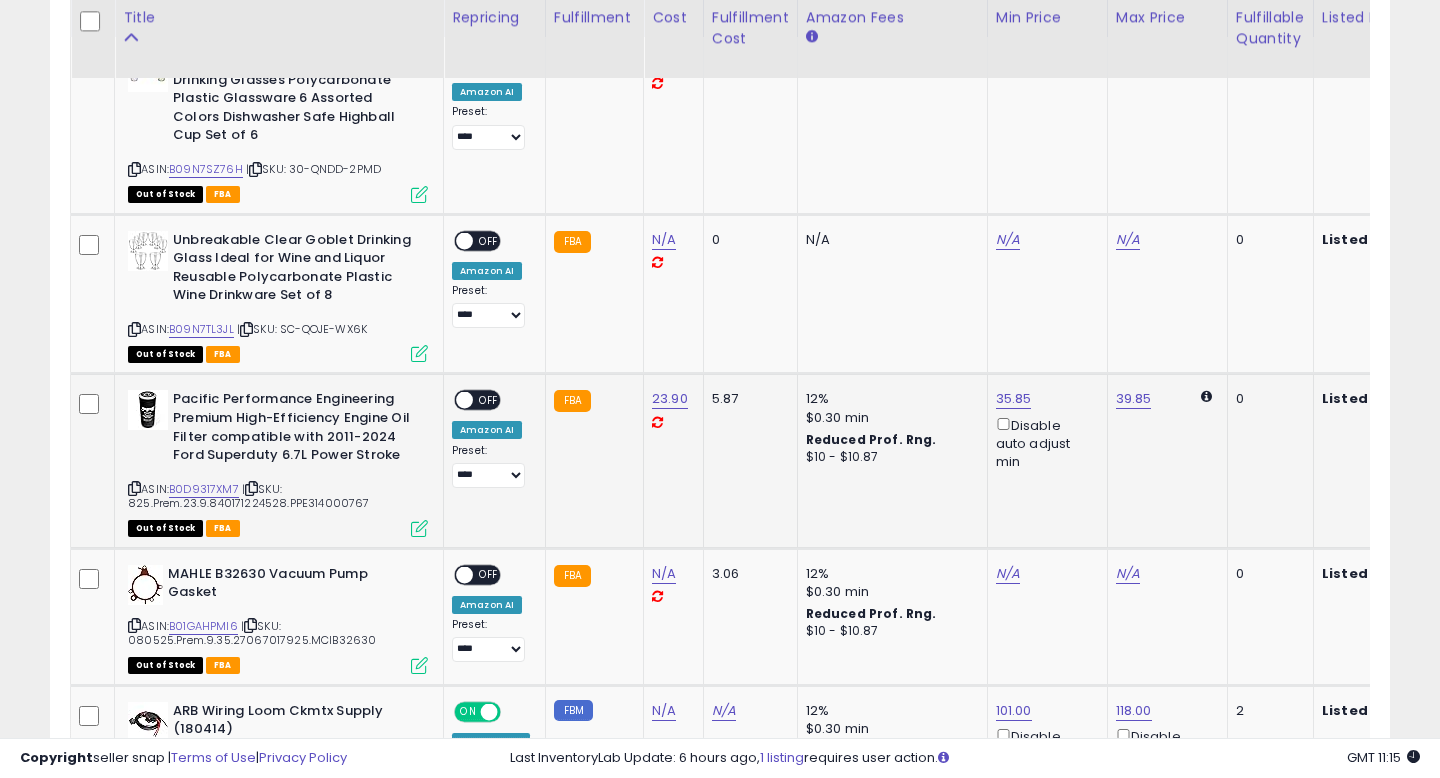 click on "OFF" at bounding box center [489, 400] 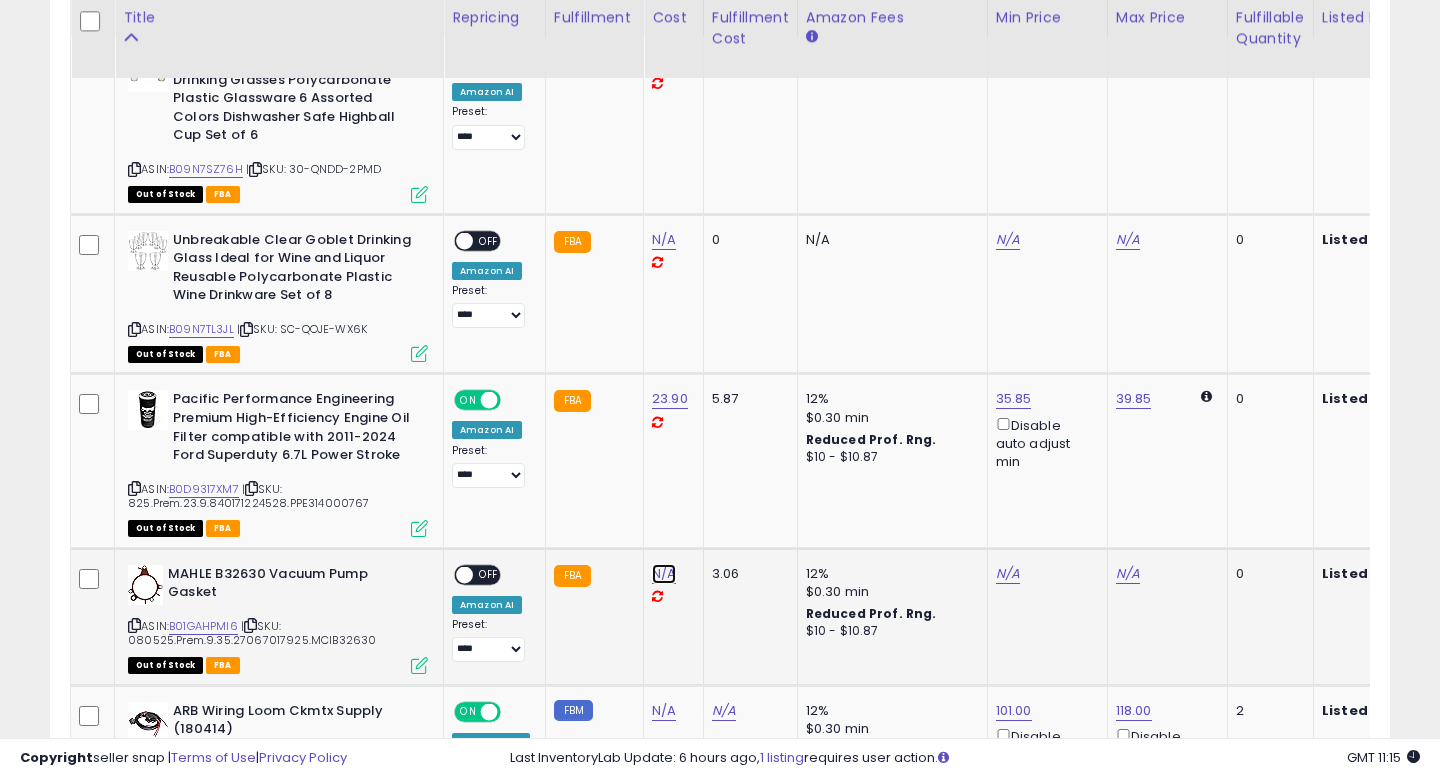 click on "N/A" at bounding box center (664, 61) 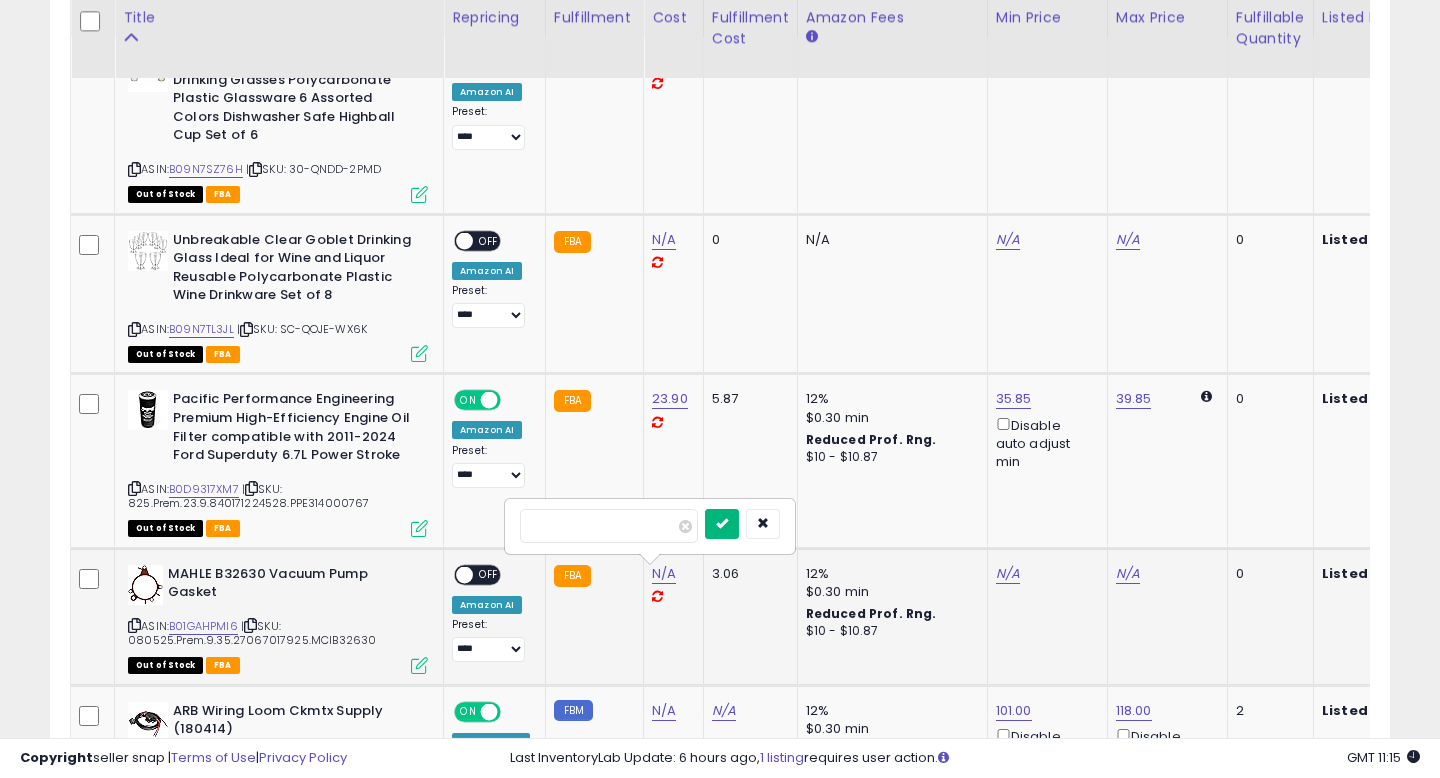 type on "****" 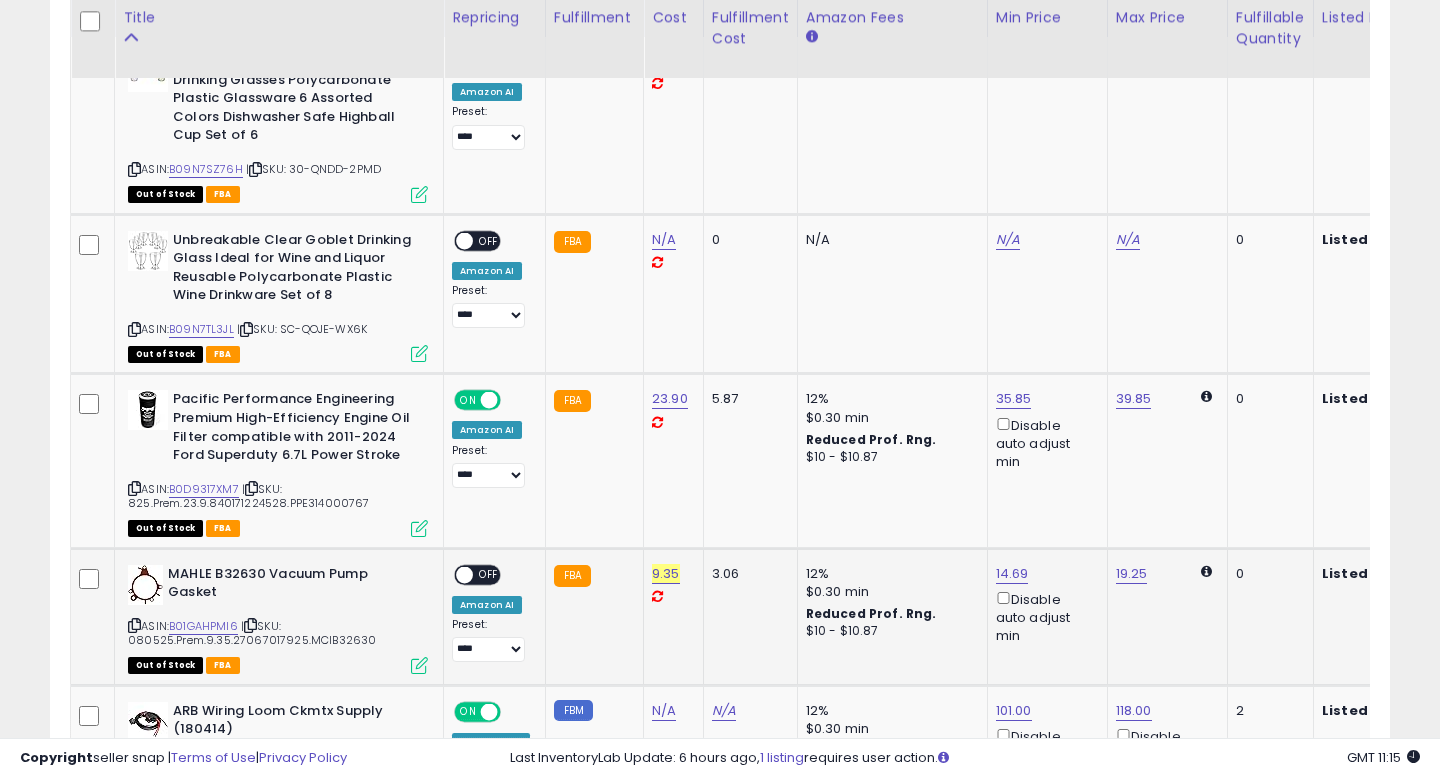 click at bounding box center (464, 574) 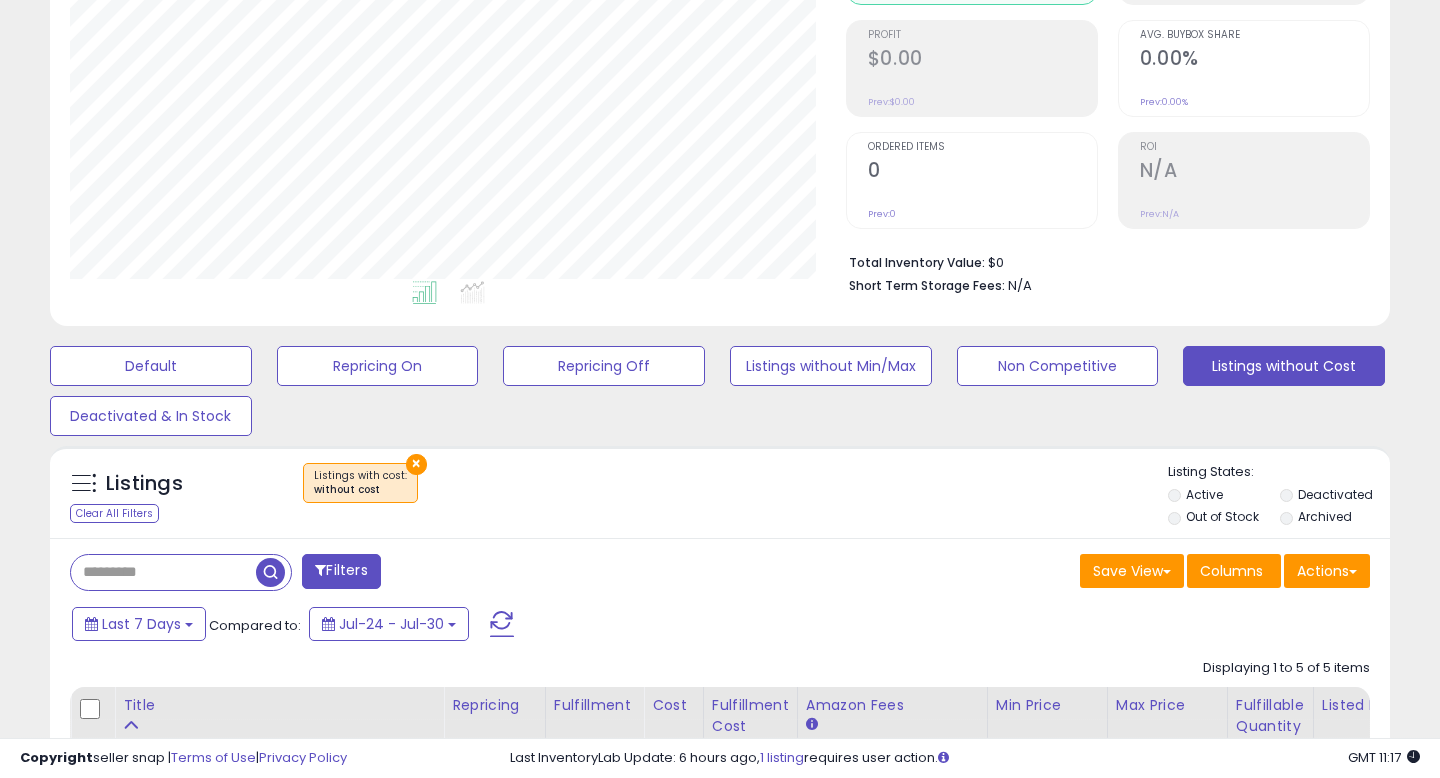 scroll, scrollTop: 399, scrollLeft: 0, axis: vertical 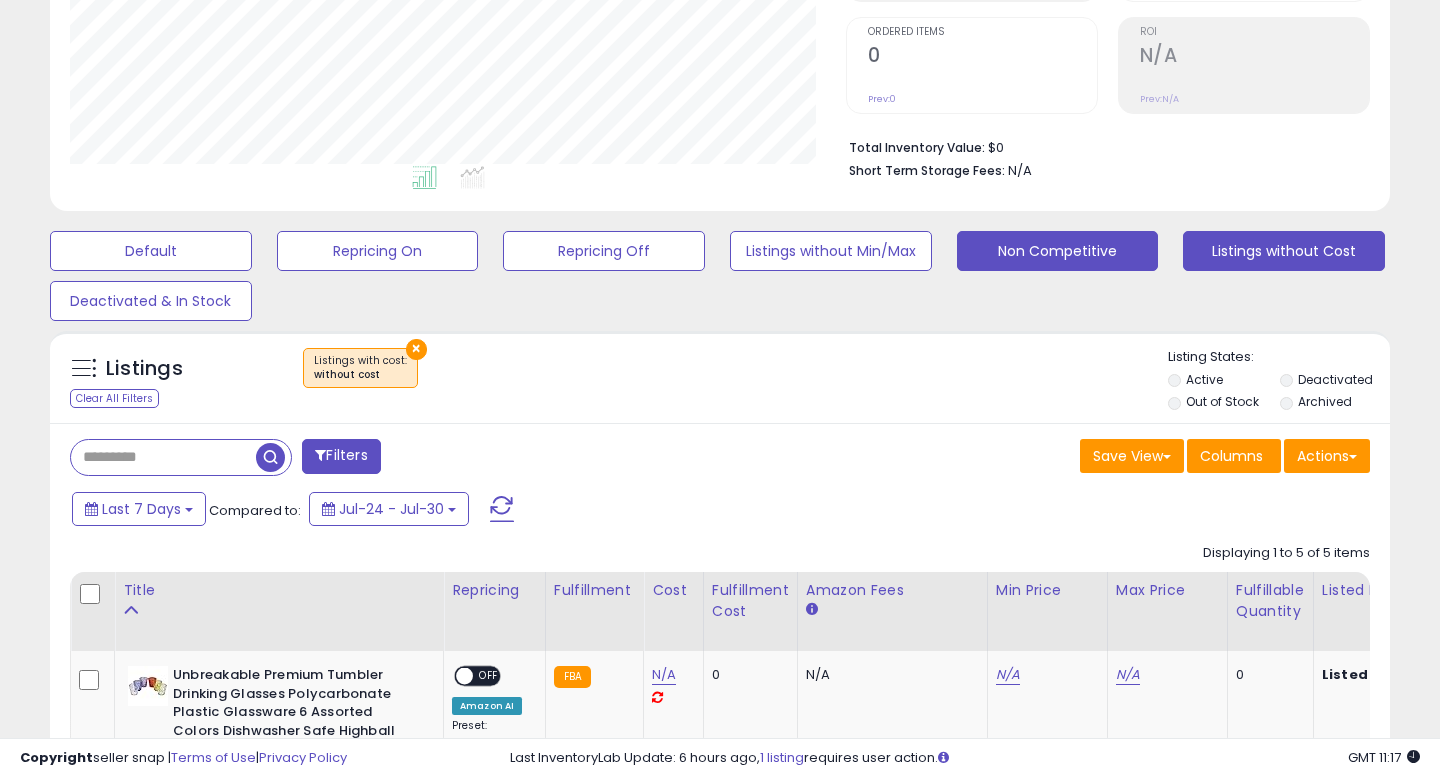click on "Non Competitive" at bounding box center (151, 251) 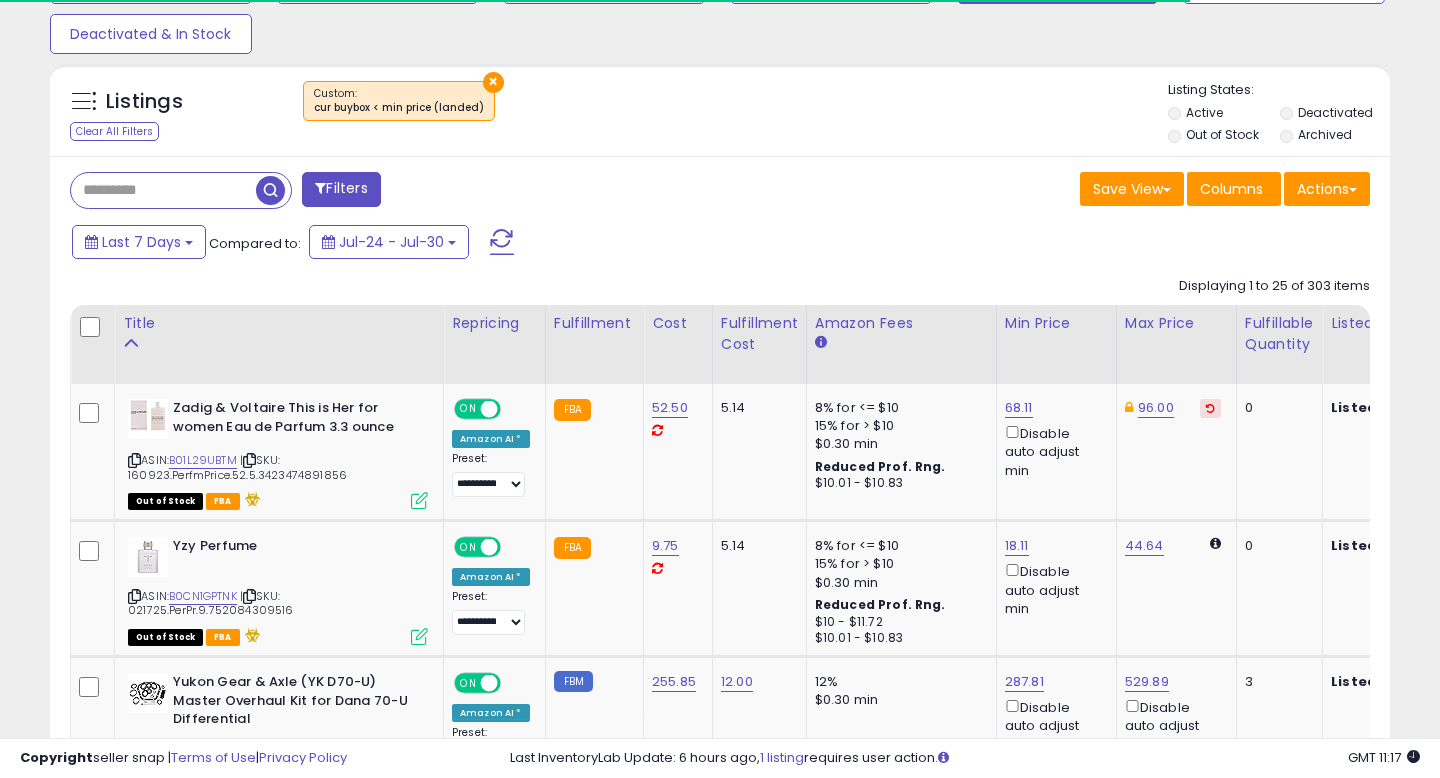 scroll, scrollTop: 777, scrollLeft: 0, axis: vertical 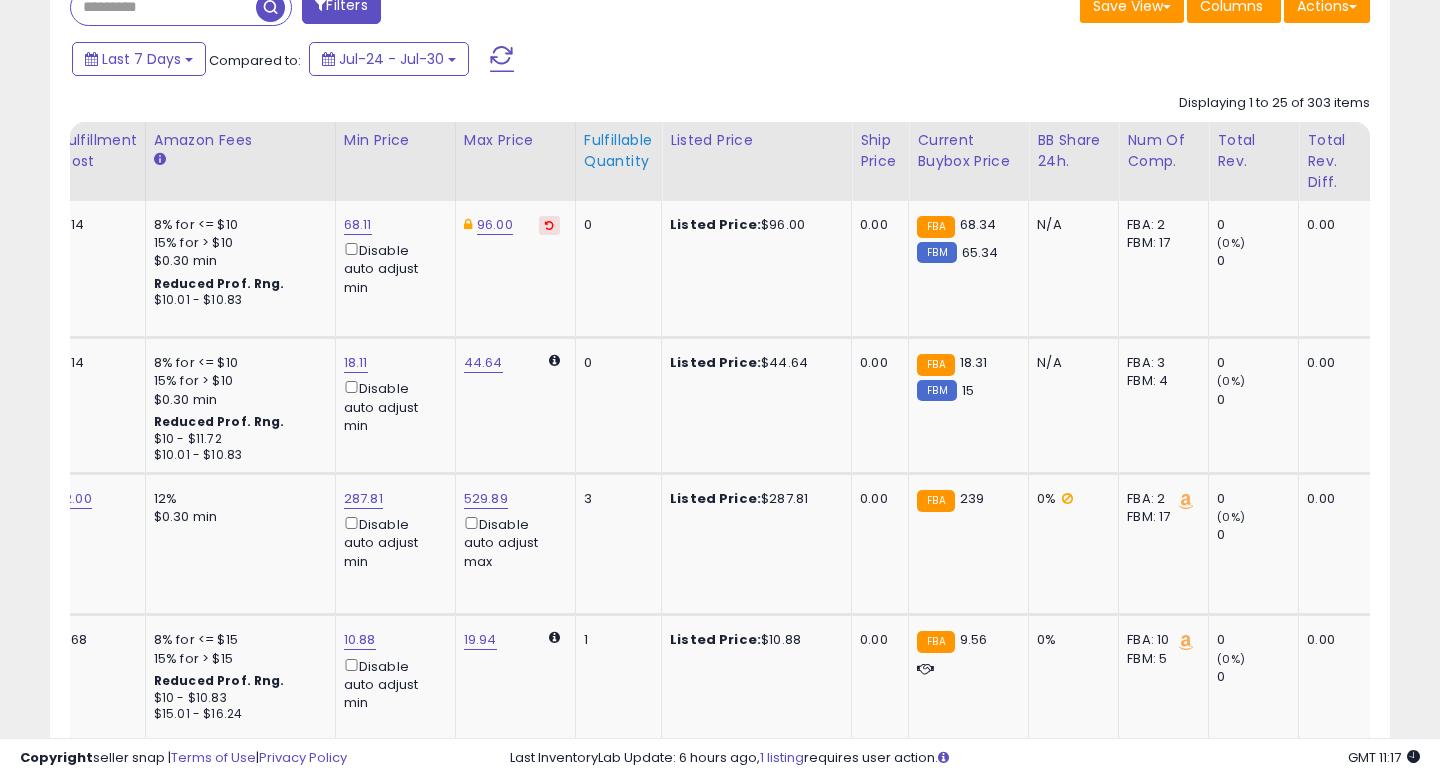 click on "Fulfillable Quantity" at bounding box center (618, 151) 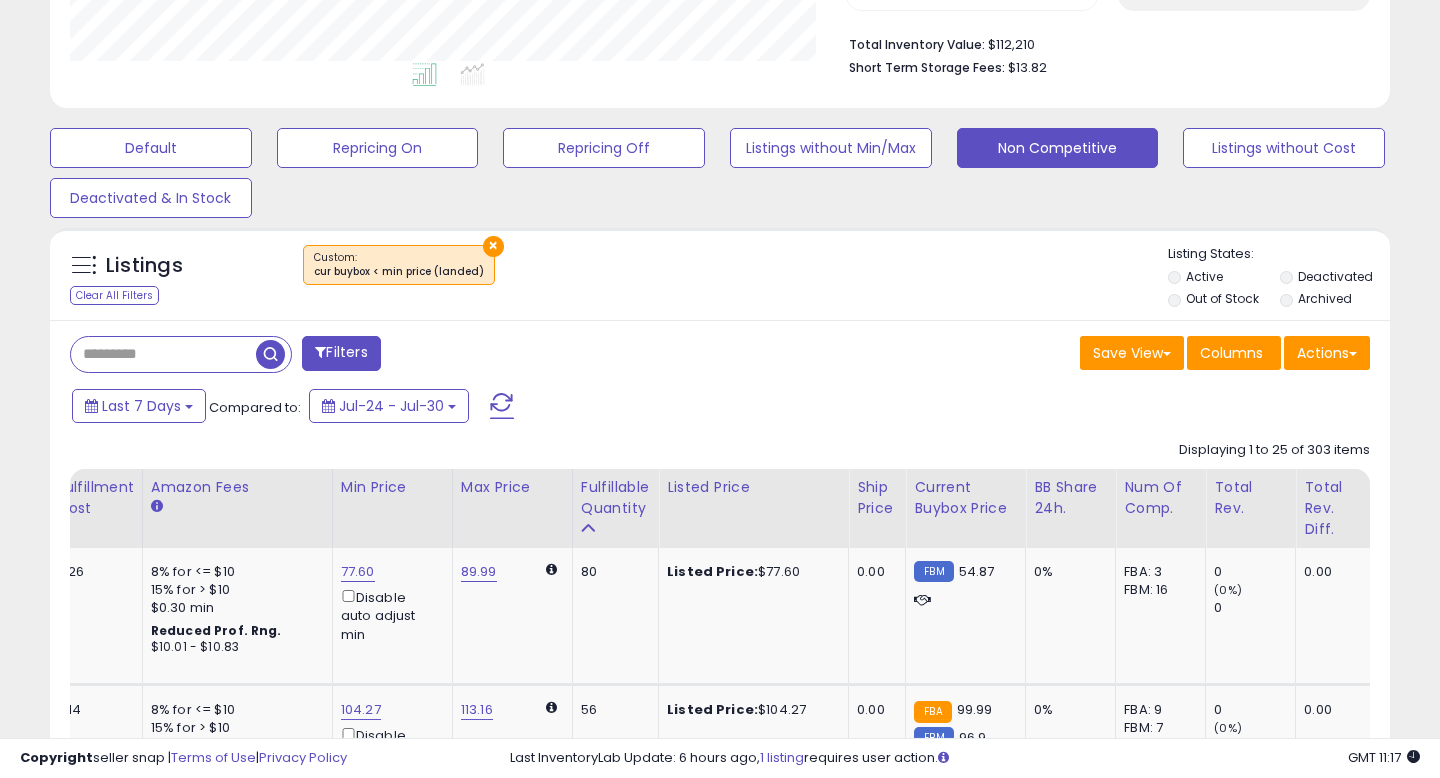click on "Filters" at bounding box center [341, 353] 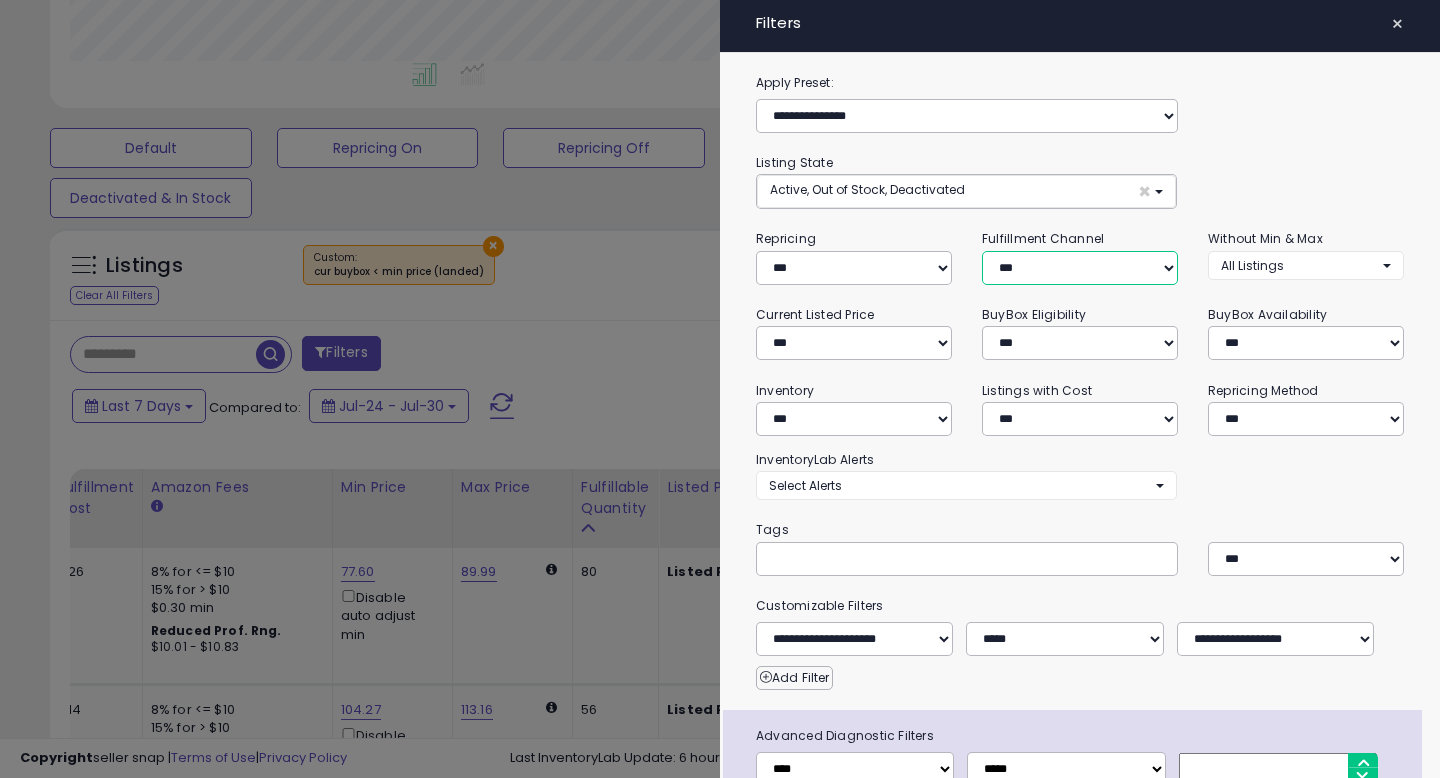 click on "***
***
***
***" at bounding box center (1080, 268) 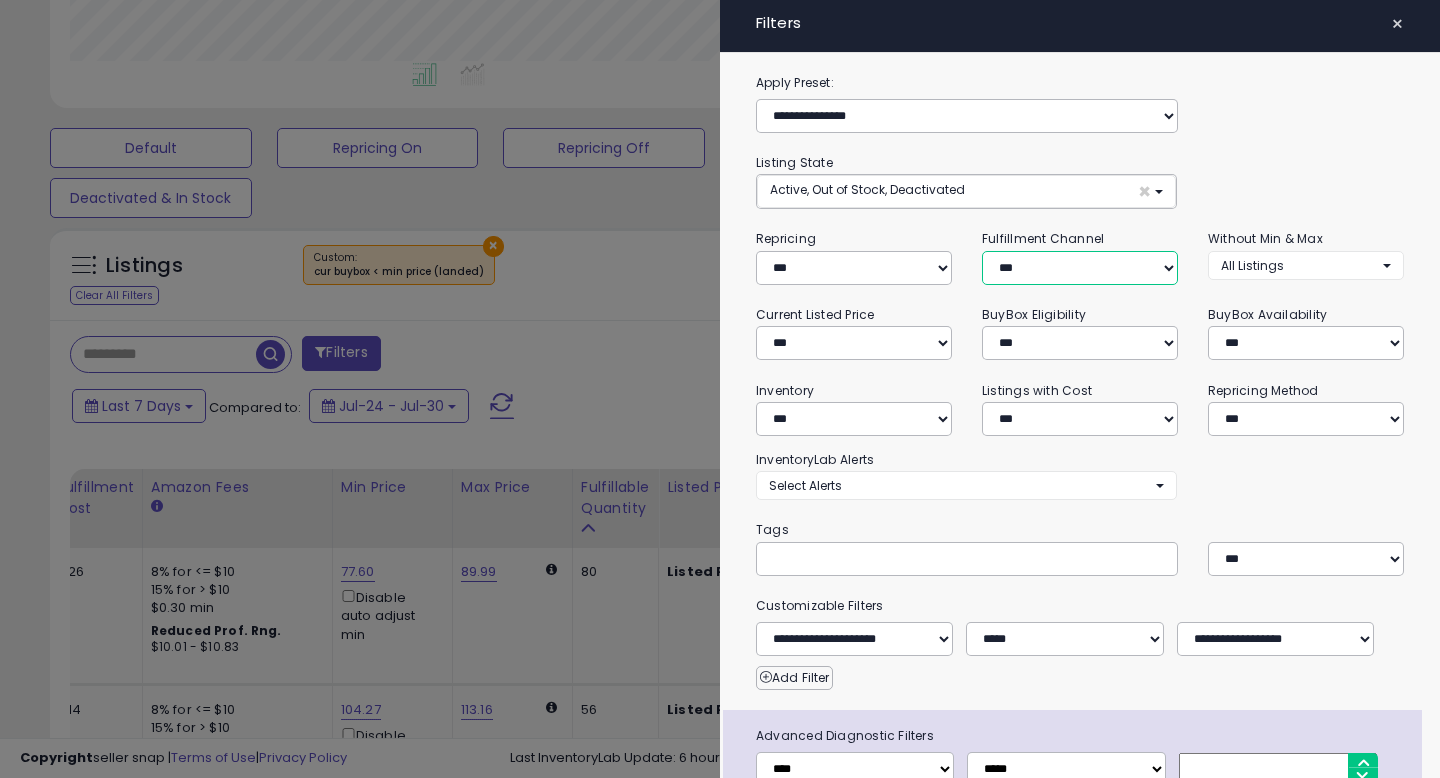 select on "***" 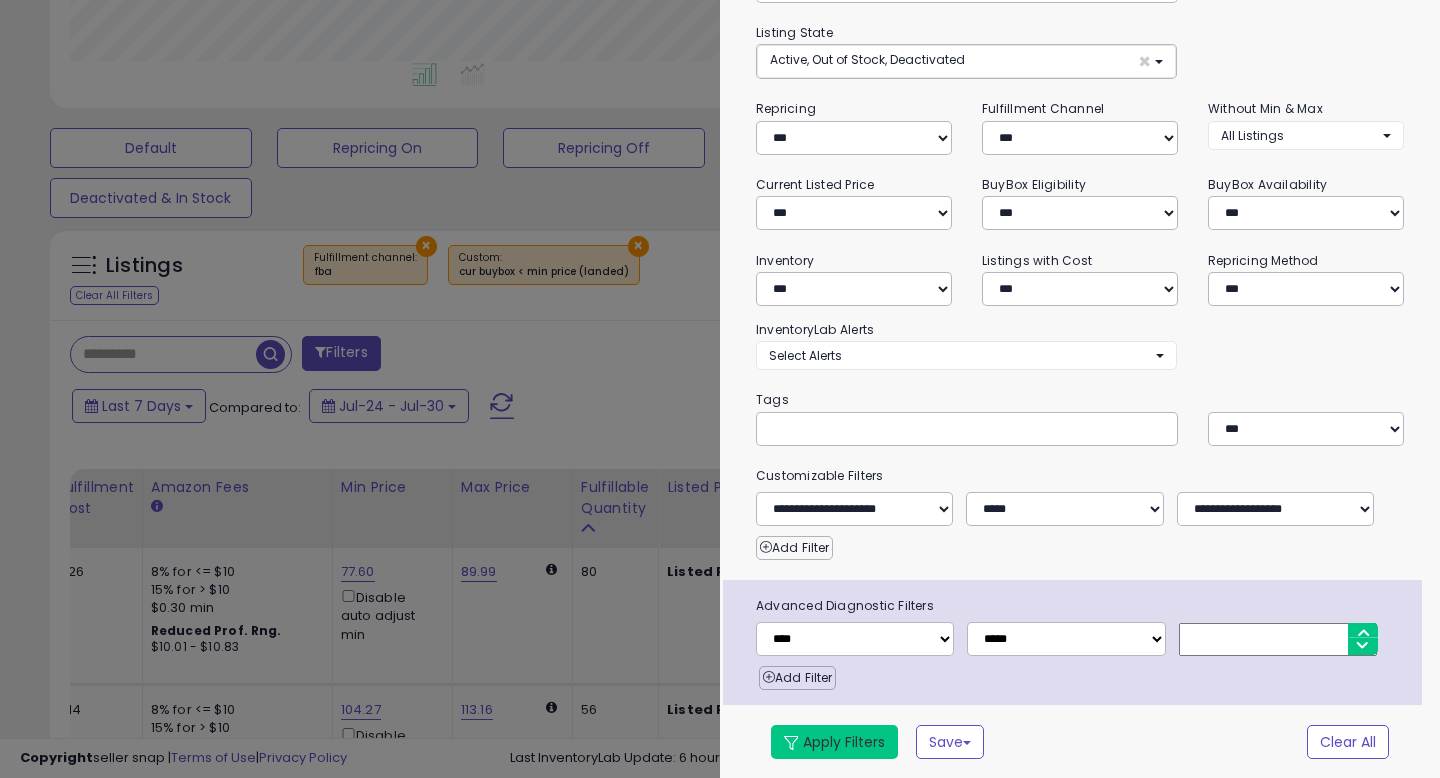 click on "Apply Filters" at bounding box center [834, 742] 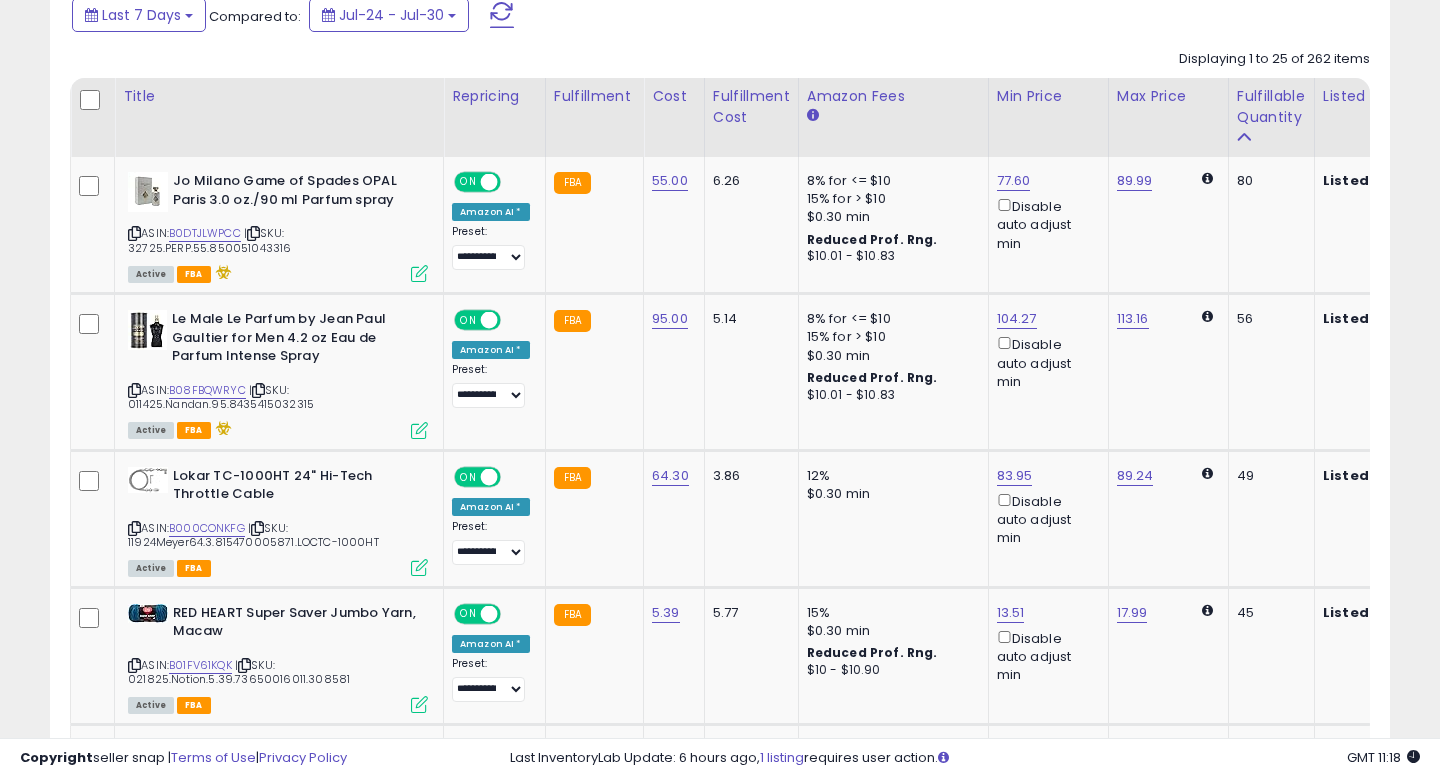 click on "5.14" 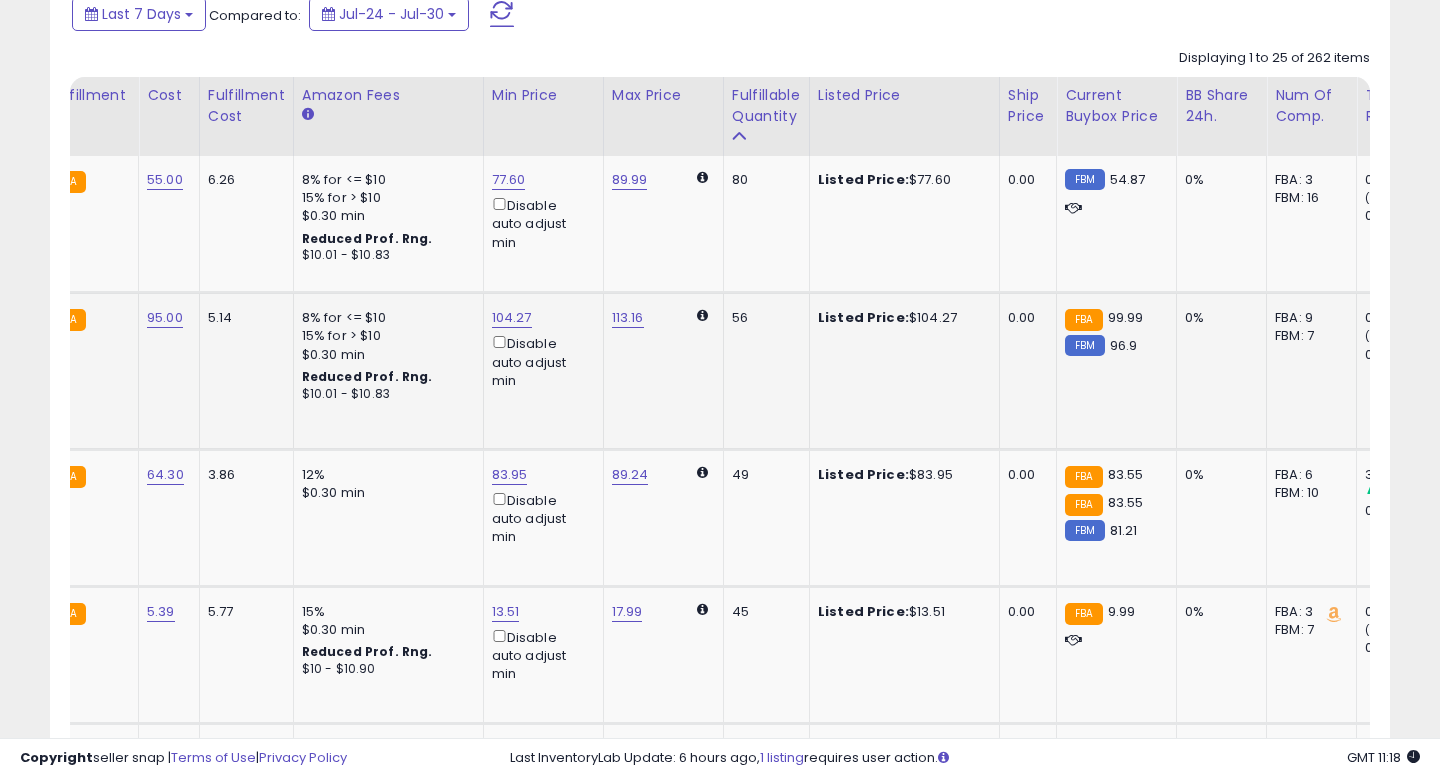click on "104.27  Disable auto adjust min" at bounding box center [540, 349] 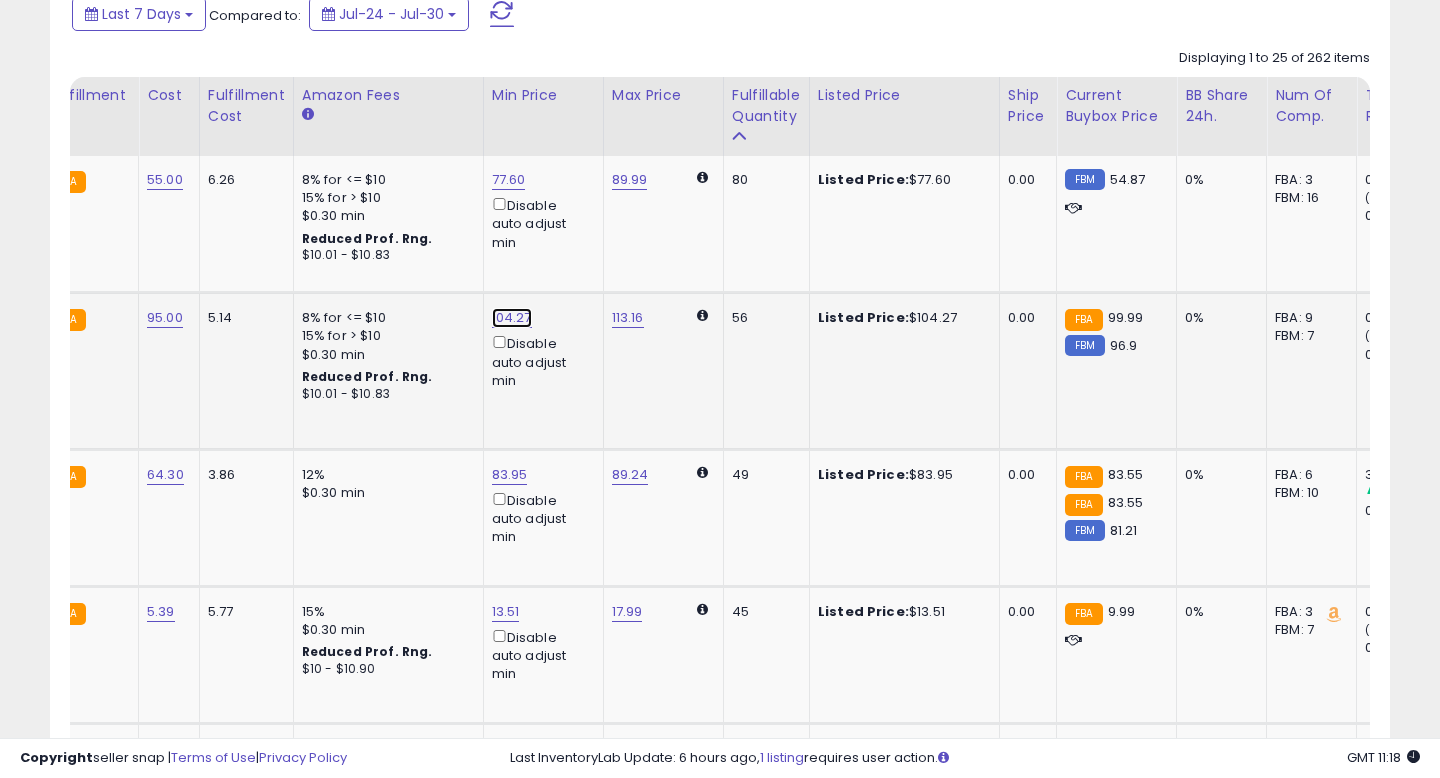 click on "104.27" at bounding box center [509, 180] 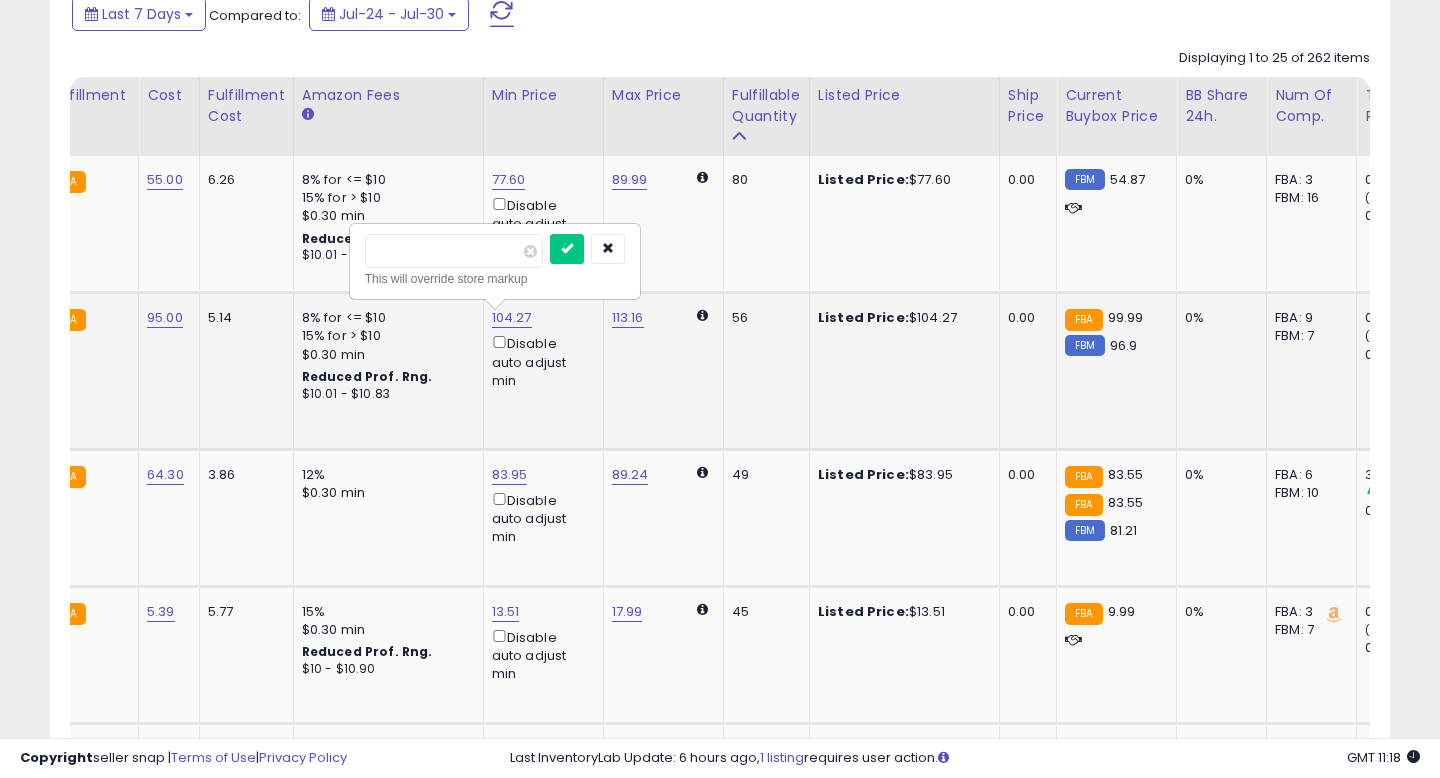 click on "******" at bounding box center (454, 251) 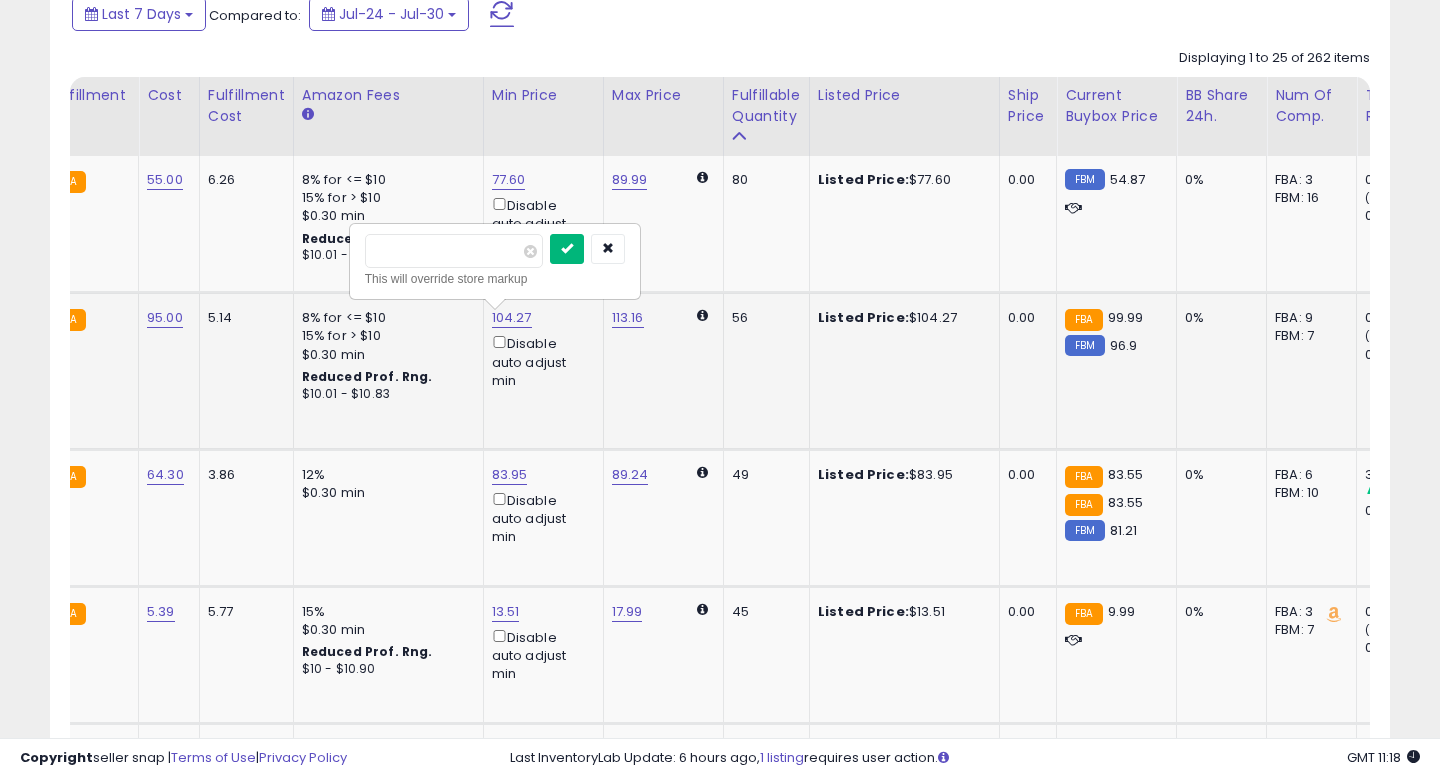 type on "*****" 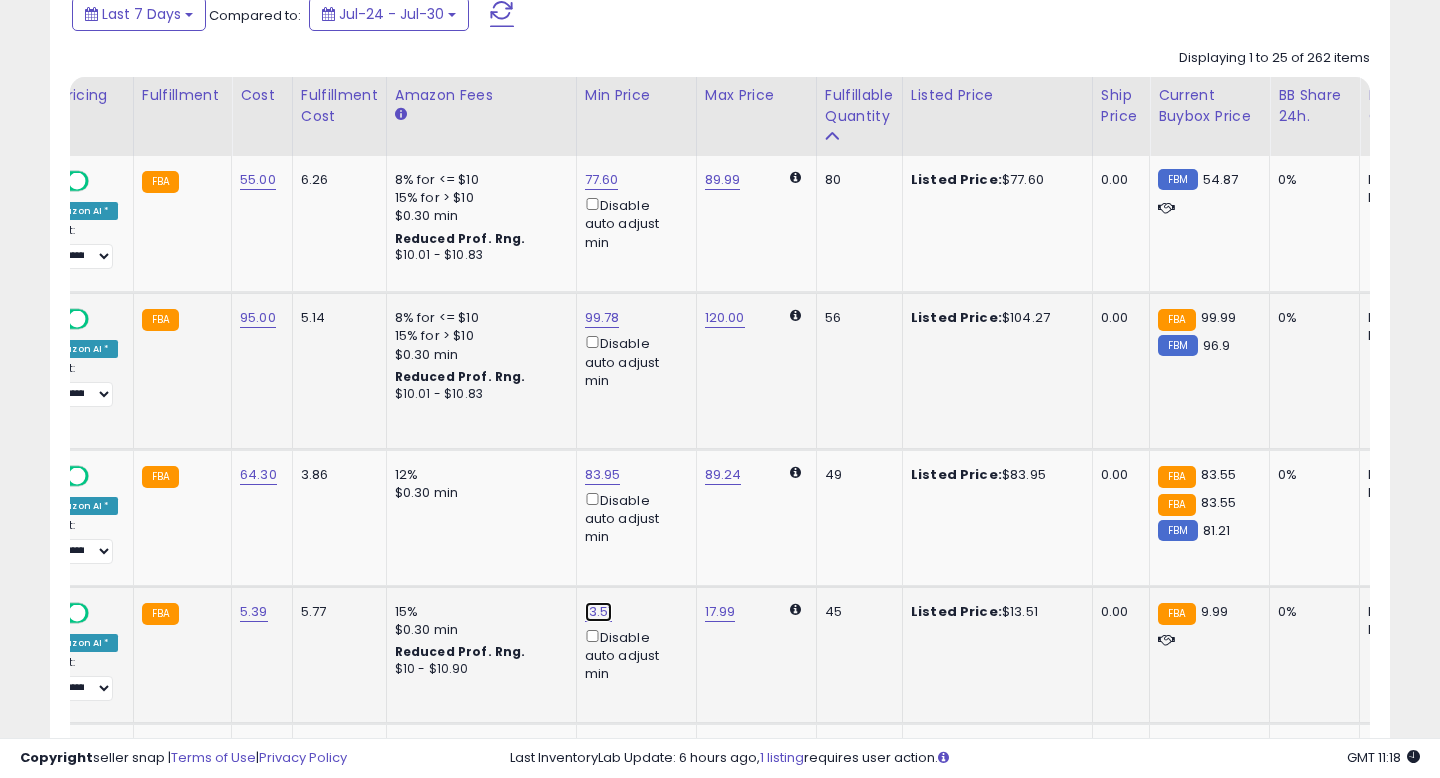 click on "13.51" at bounding box center (602, 180) 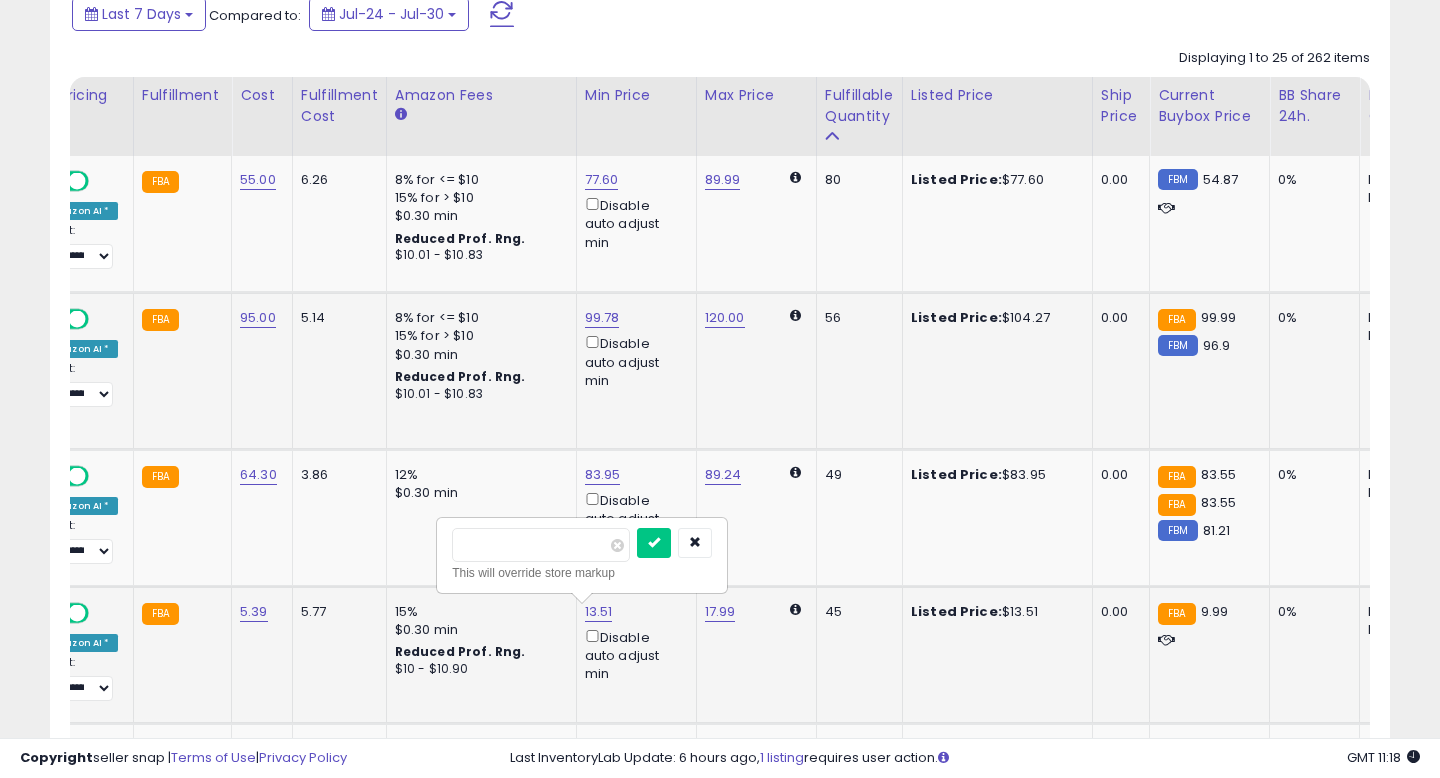 type on "********" 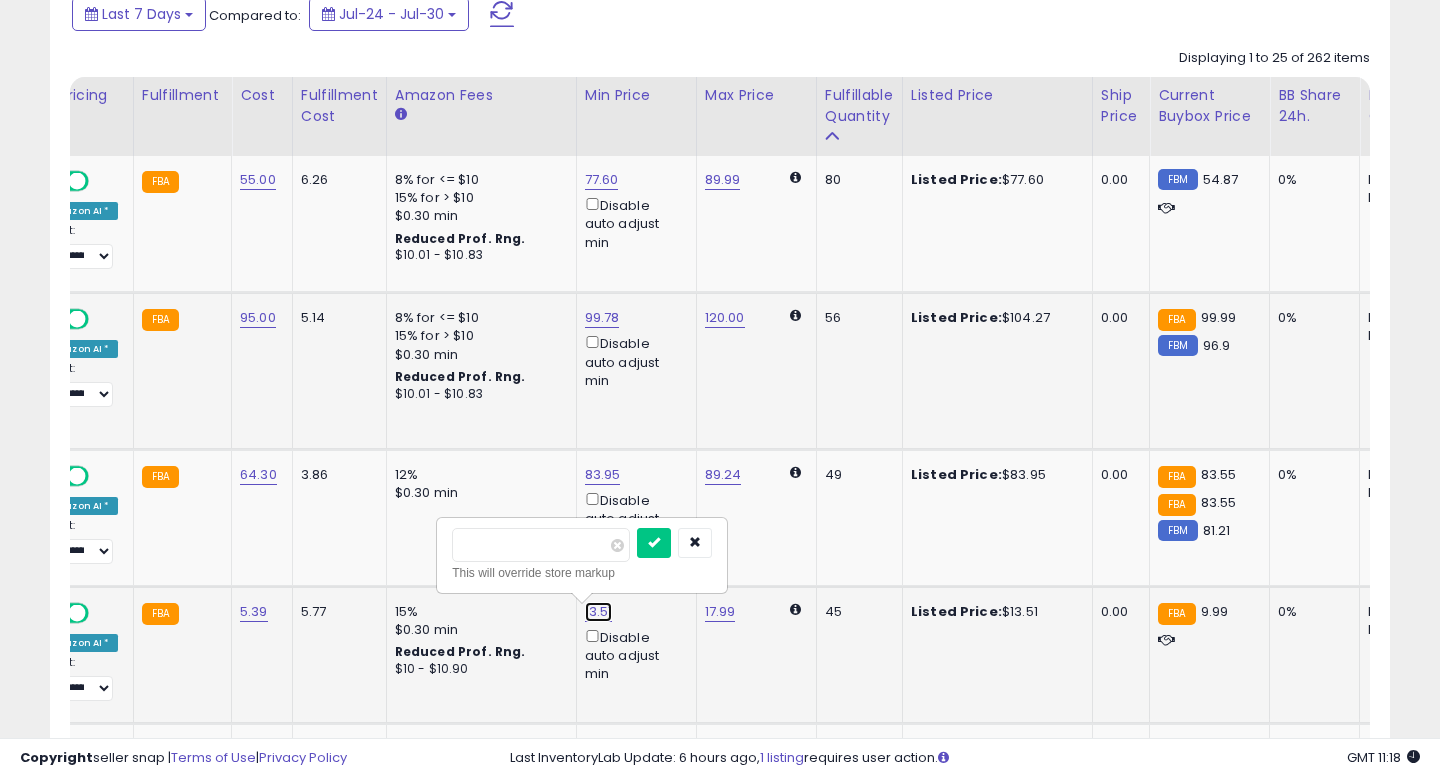 click on "13.51" at bounding box center (599, 612) 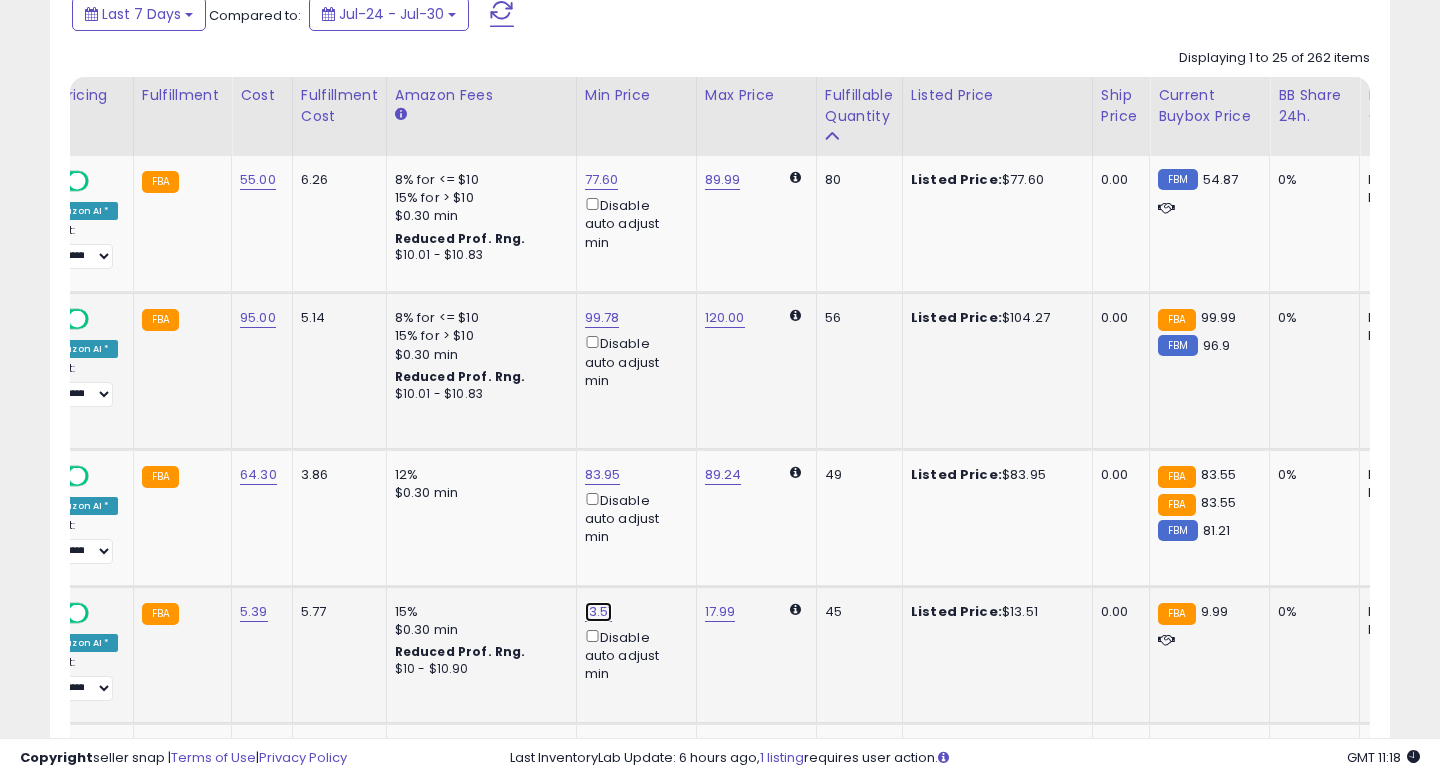 click on "13.51" at bounding box center [602, 180] 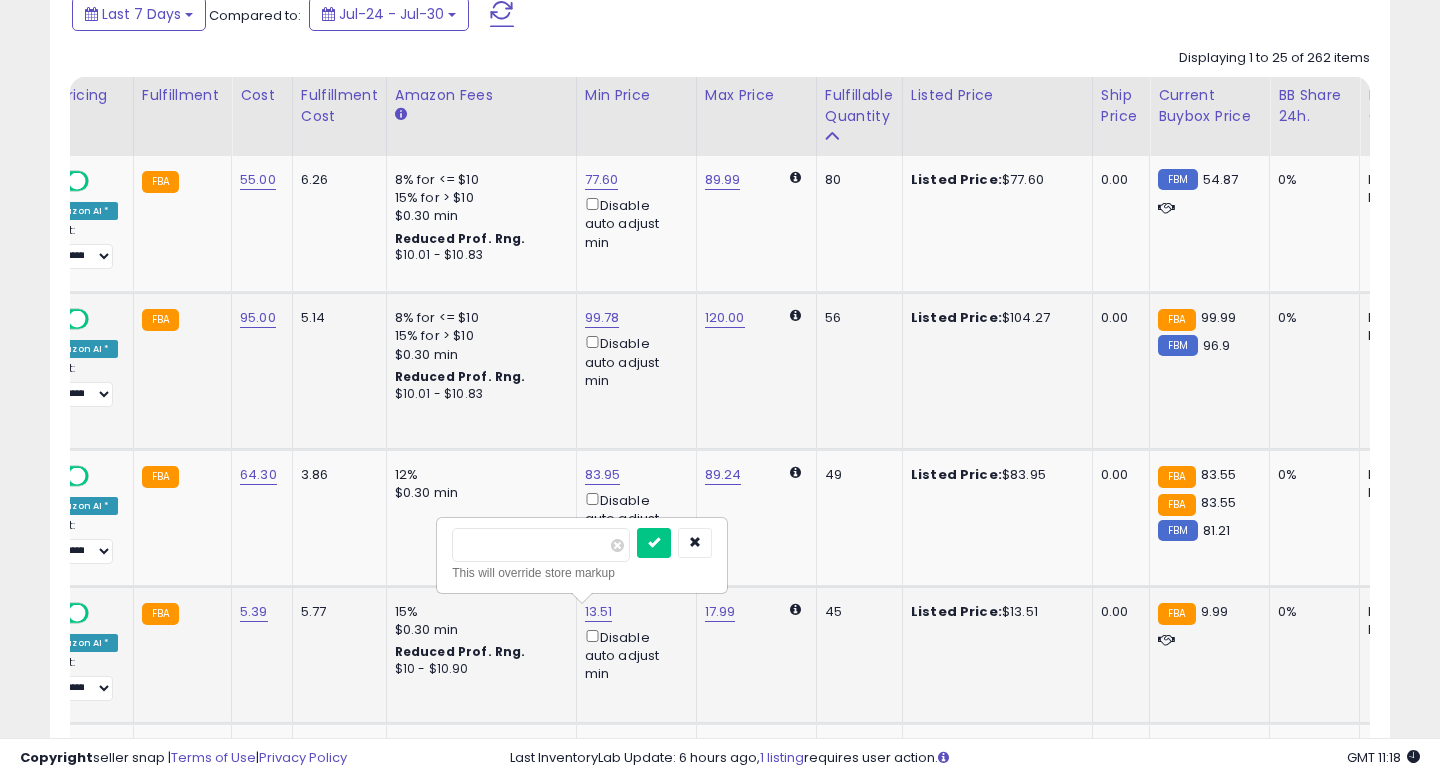 click on "*****" at bounding box center (541, 545) 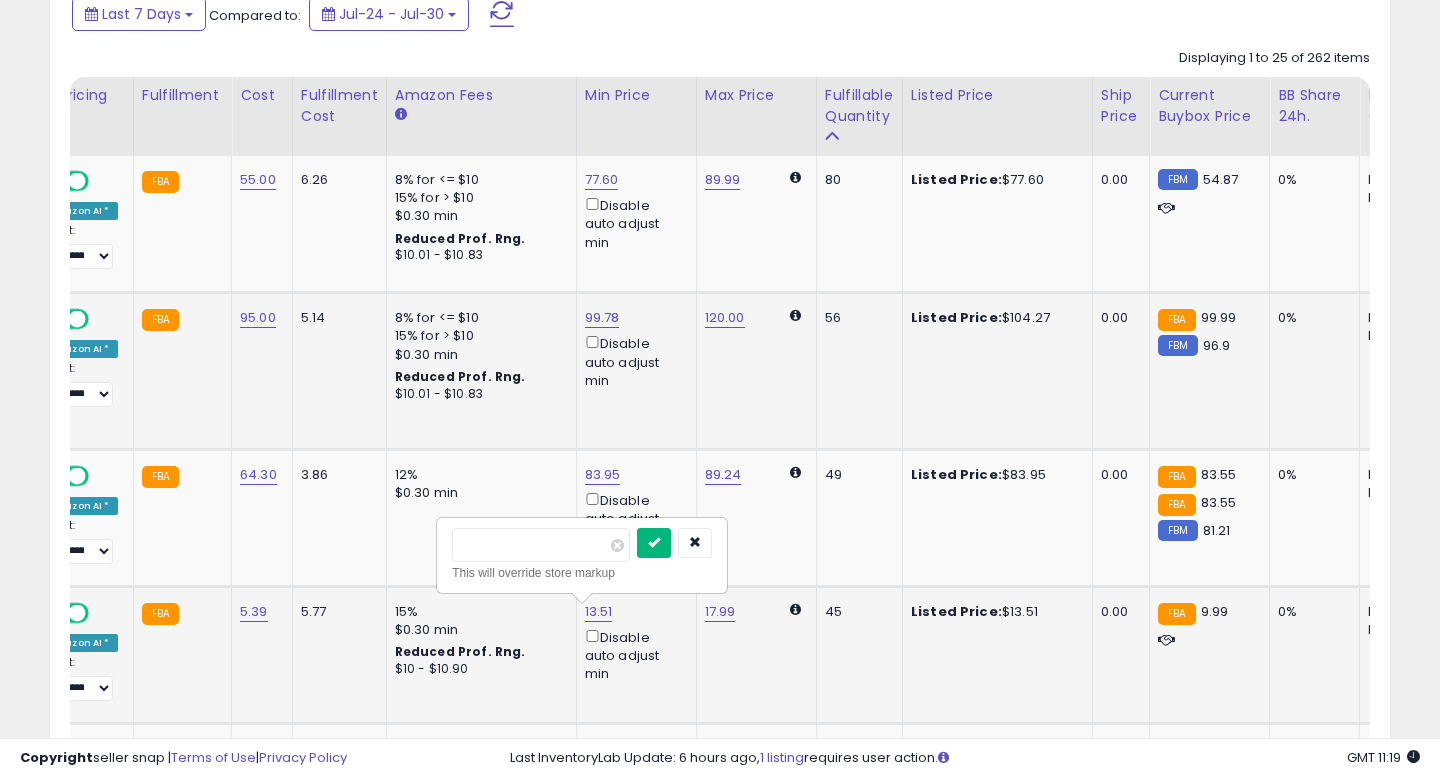 type on "****" 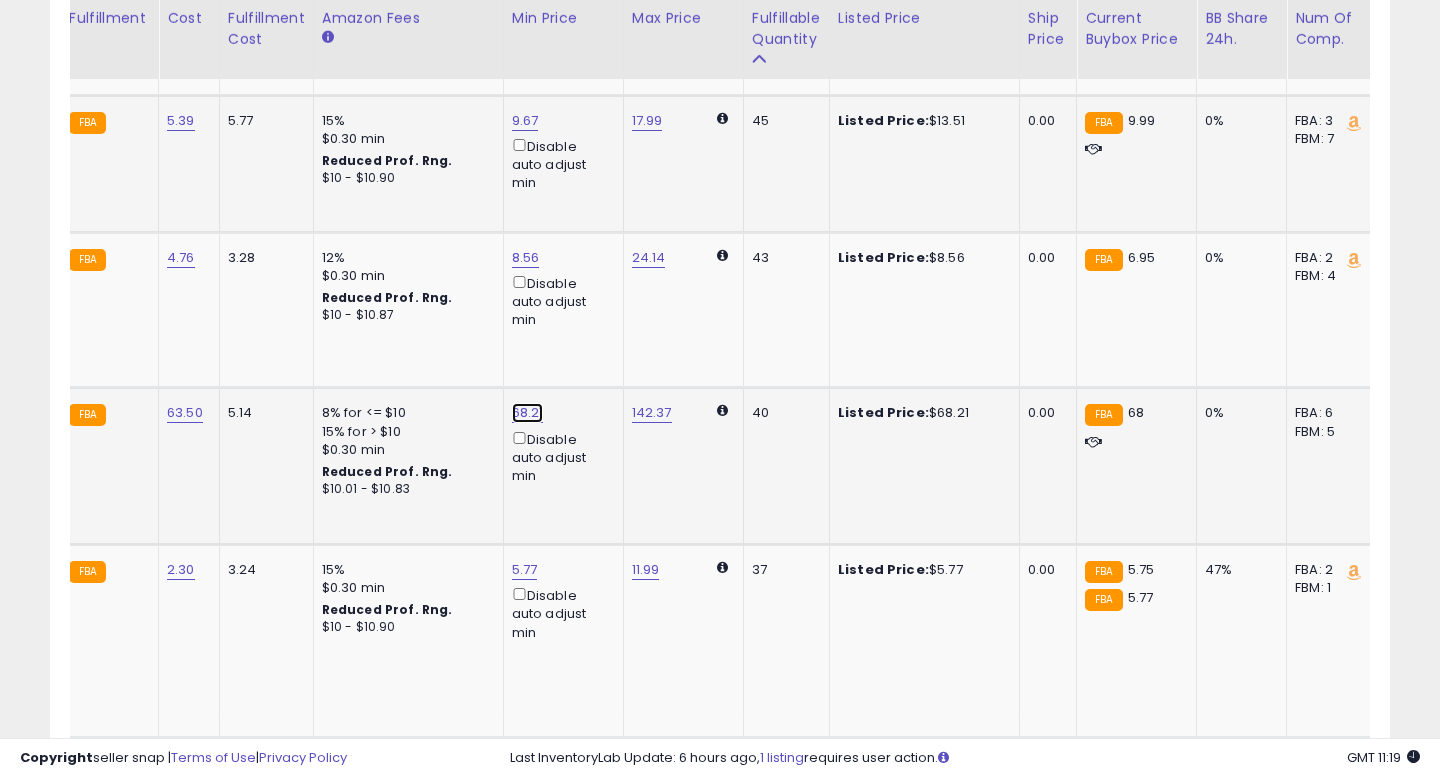 click on "68.21" at bounding box center [529, -311] 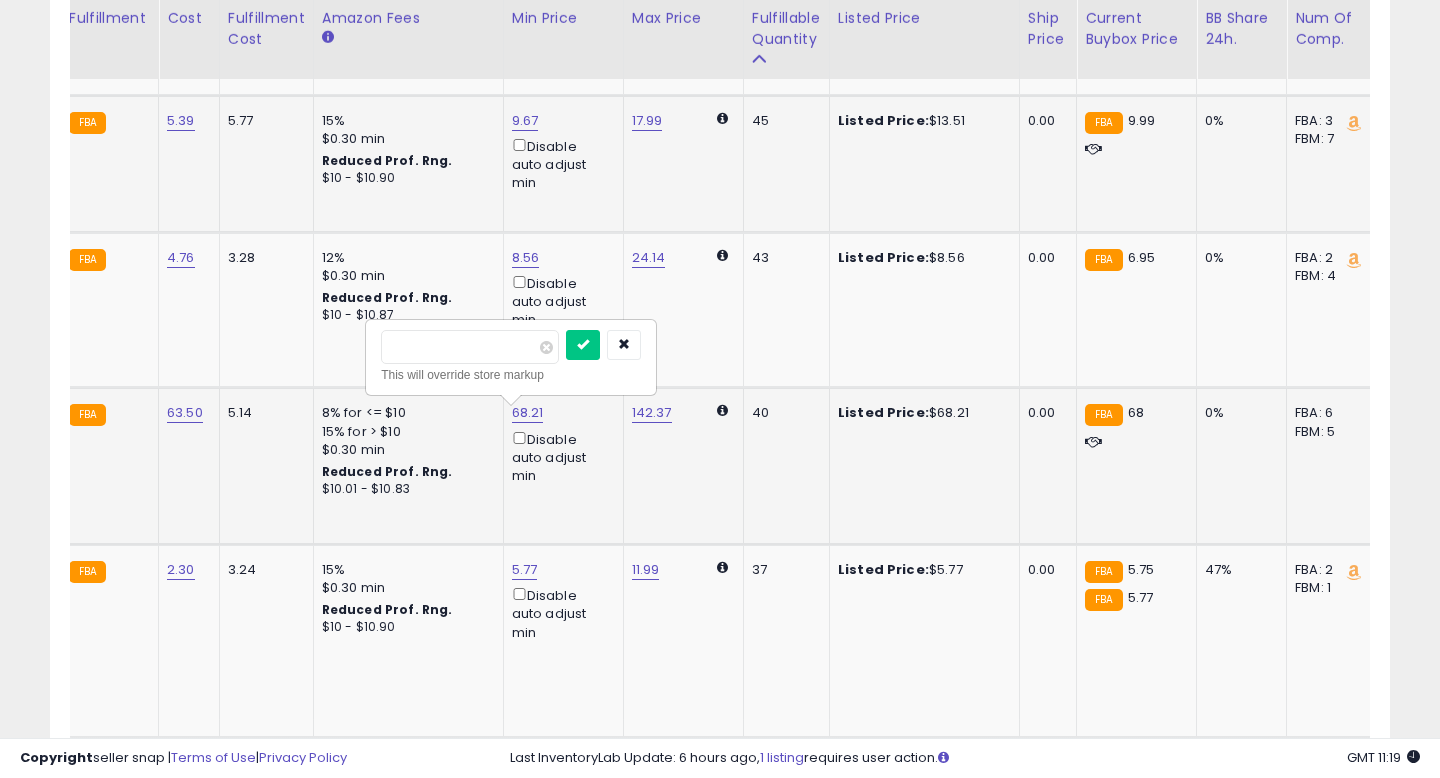 drag, startPoint x: 416, startPoint y: 347, endPoint x: 444, endPoint y: 346, distance: 28.01785 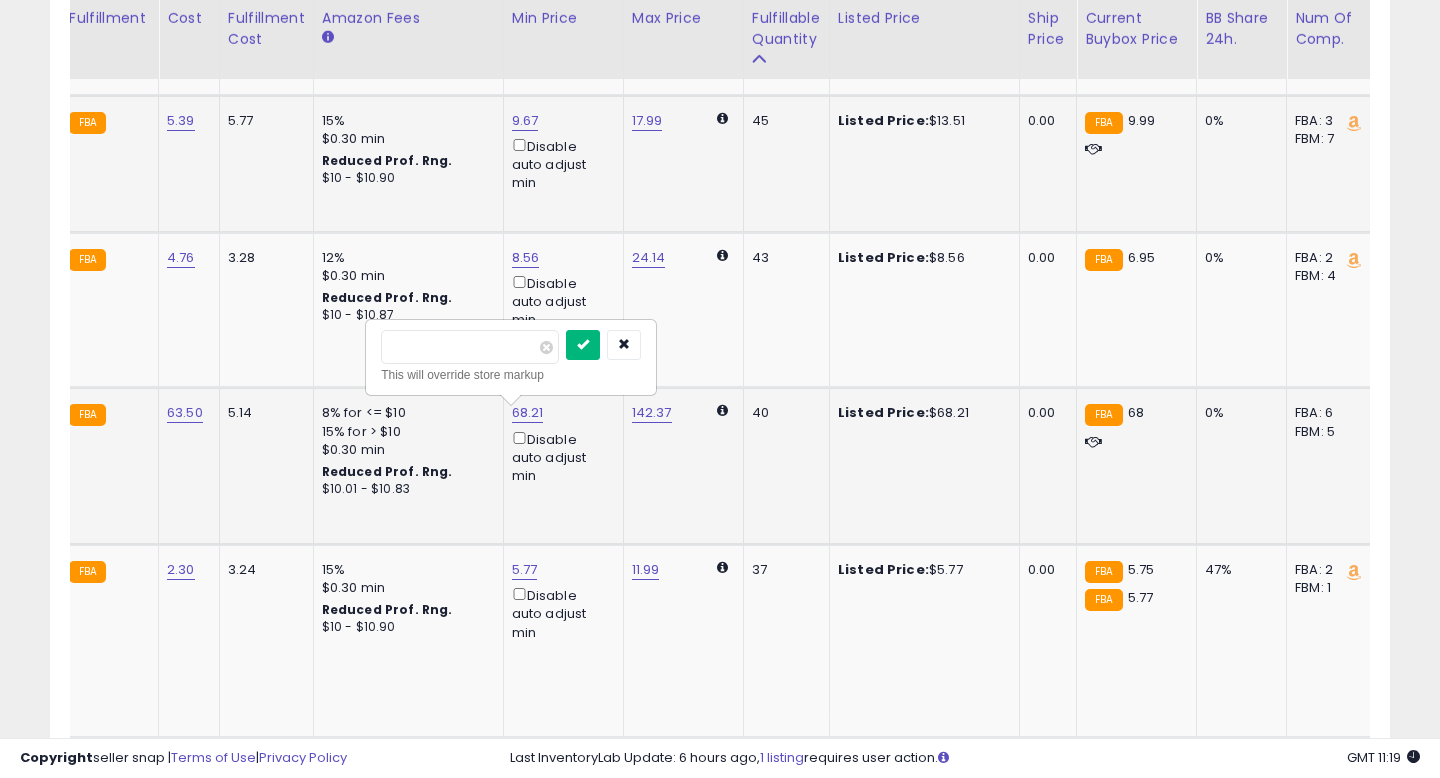 type on "*****" 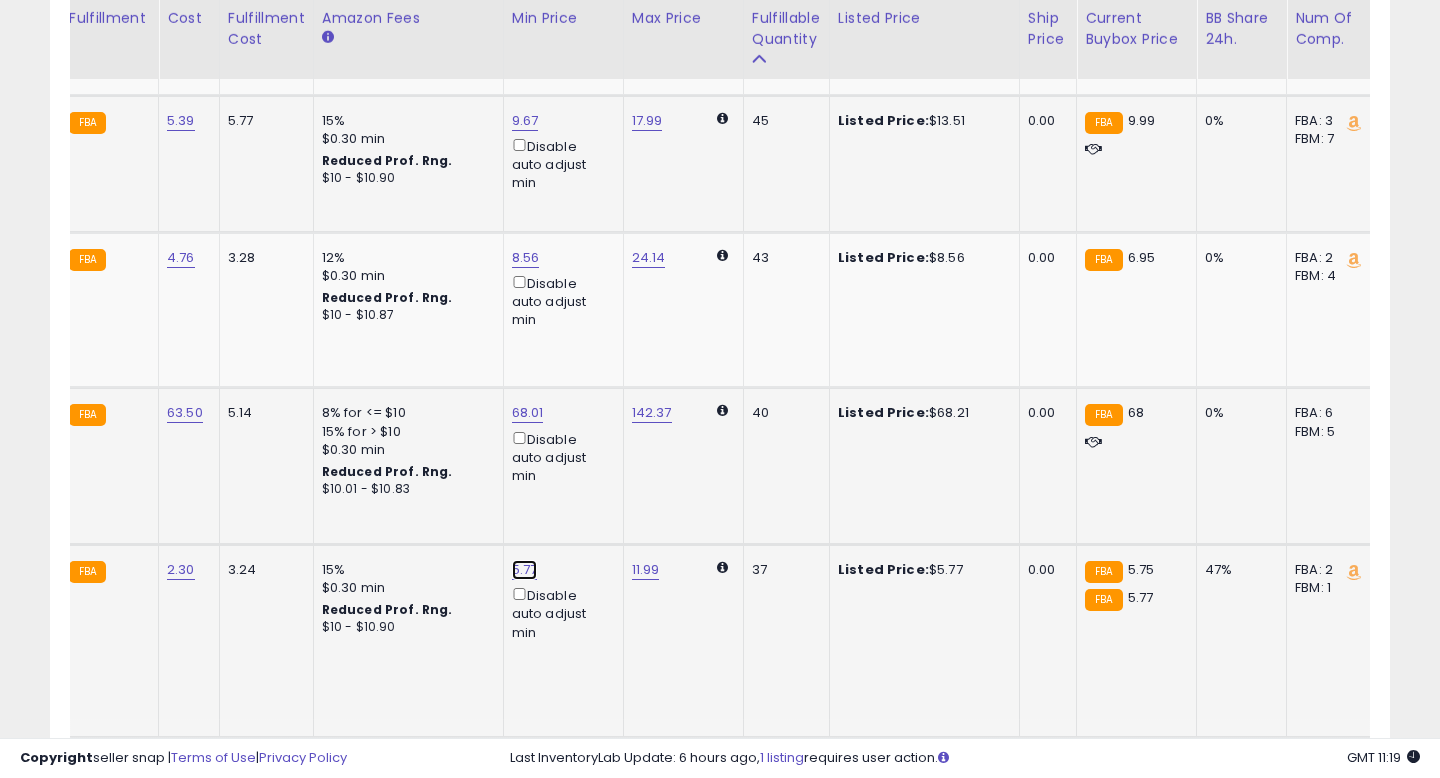 click on "5.77" at bounding box center [529, -311] 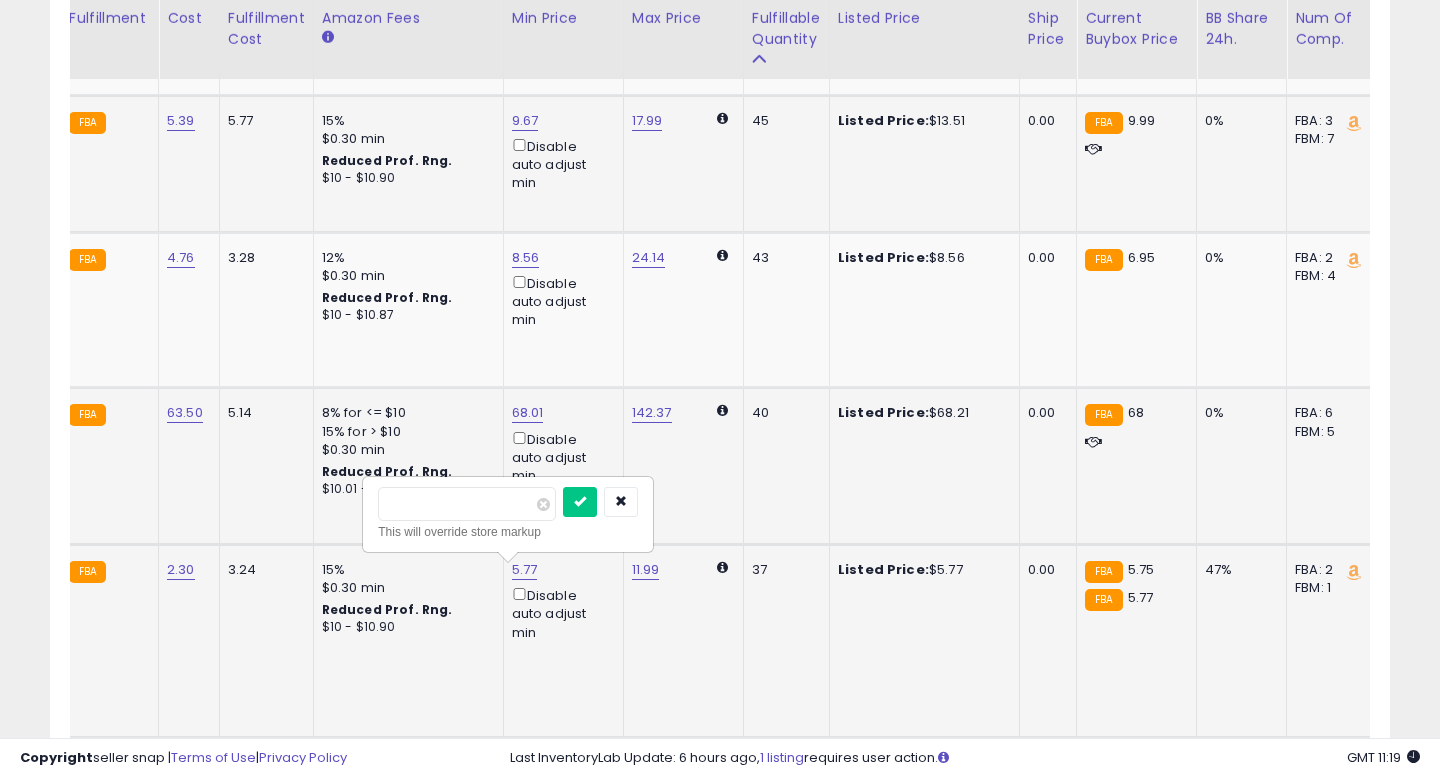 click on "****" at bounding box center (467, 504) 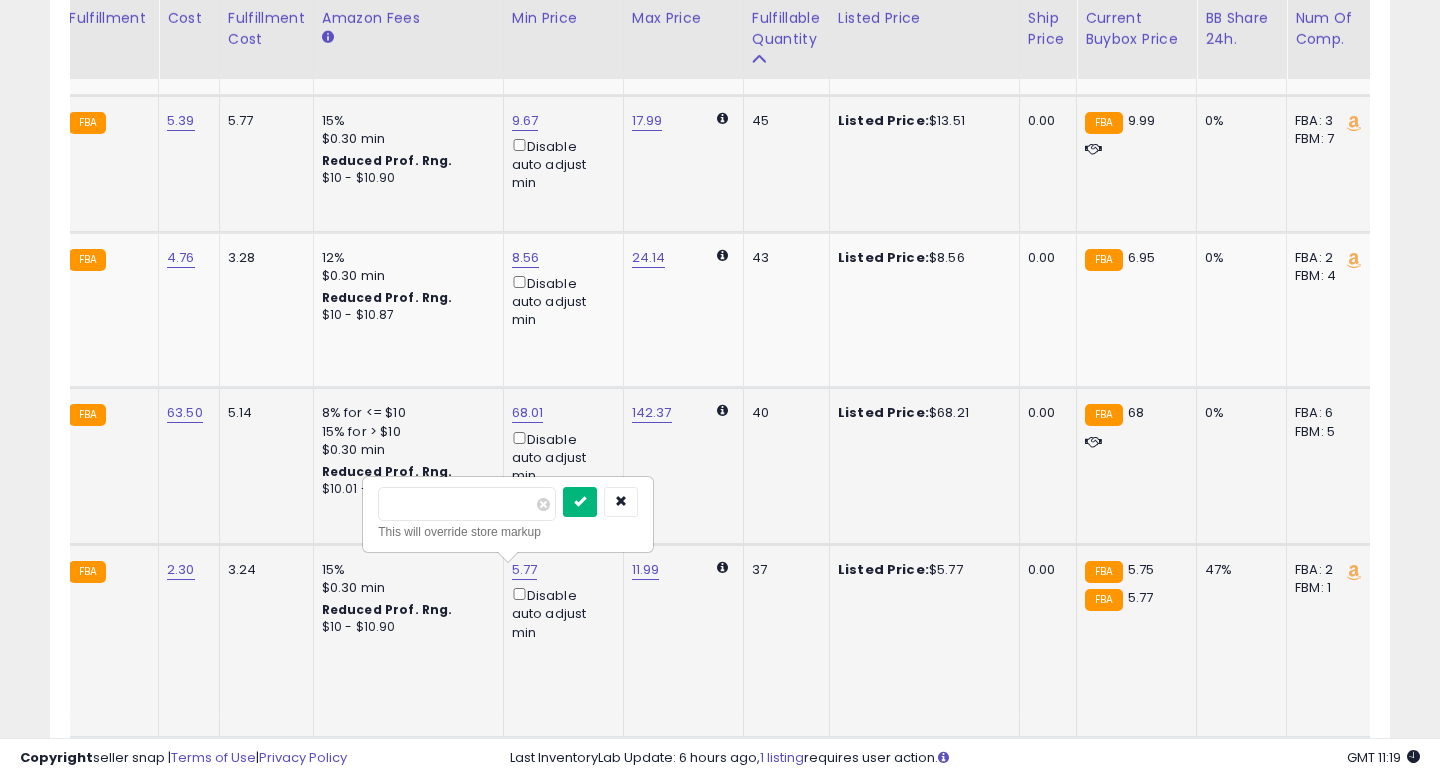 type on "****" 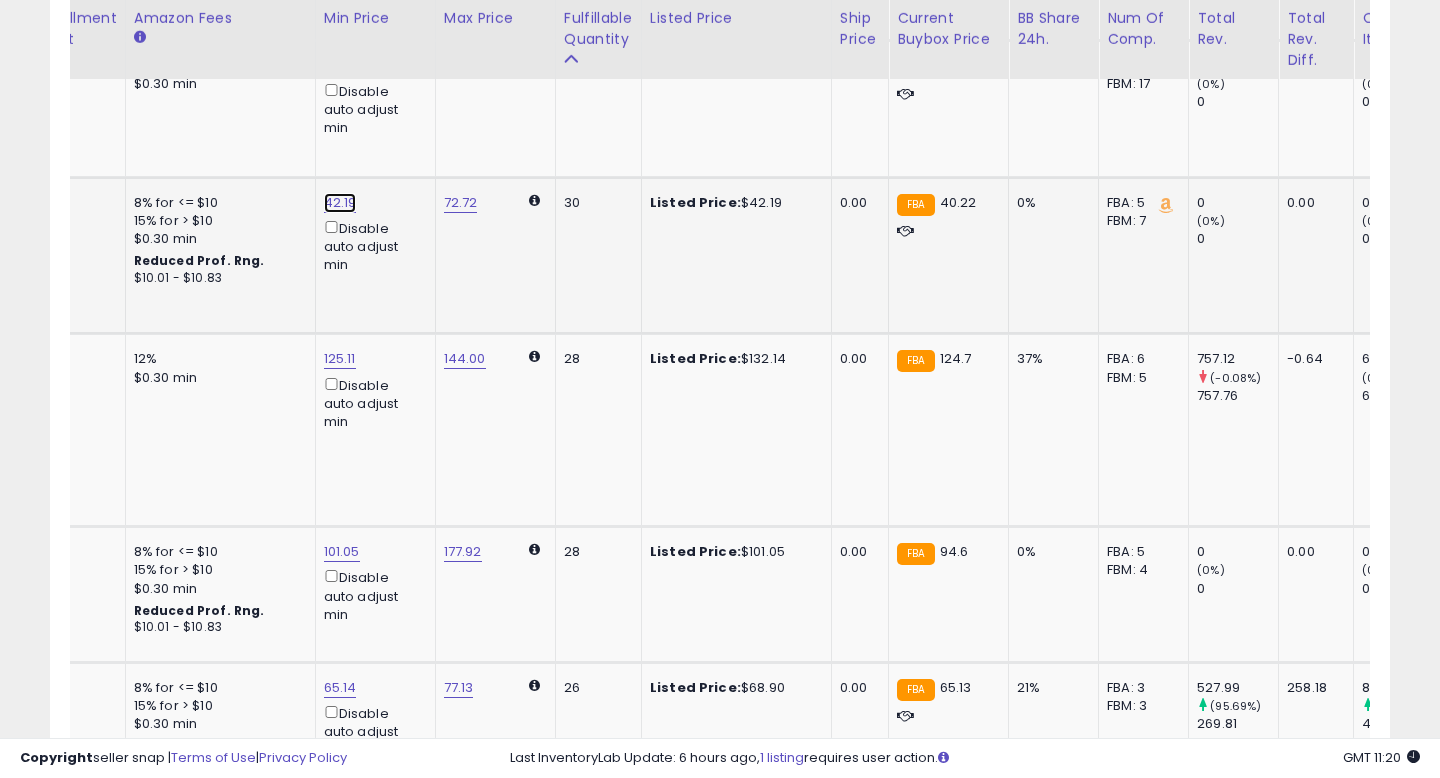 click on "42.19" at bounding box center [341, -1202] 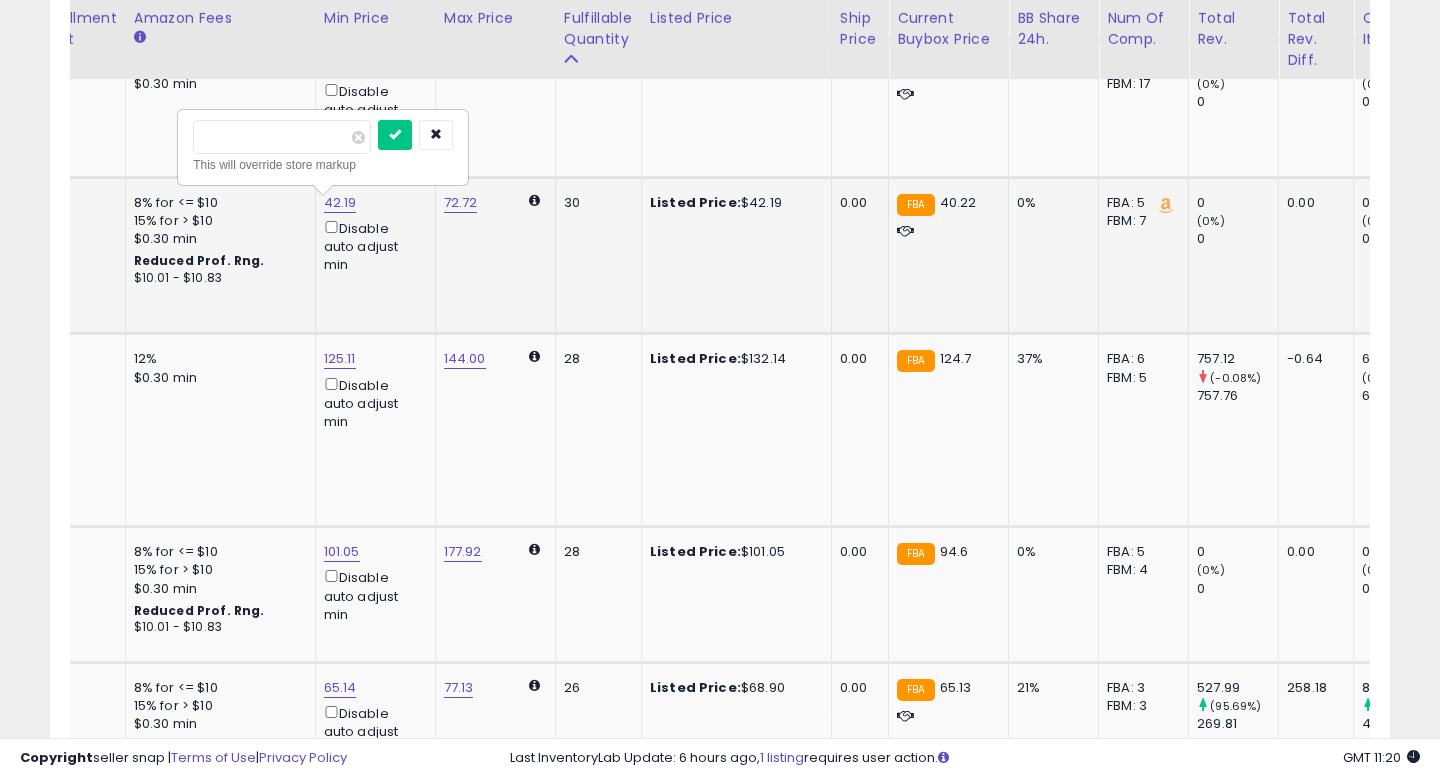 click on "*****" at bounding box center [282, 137] 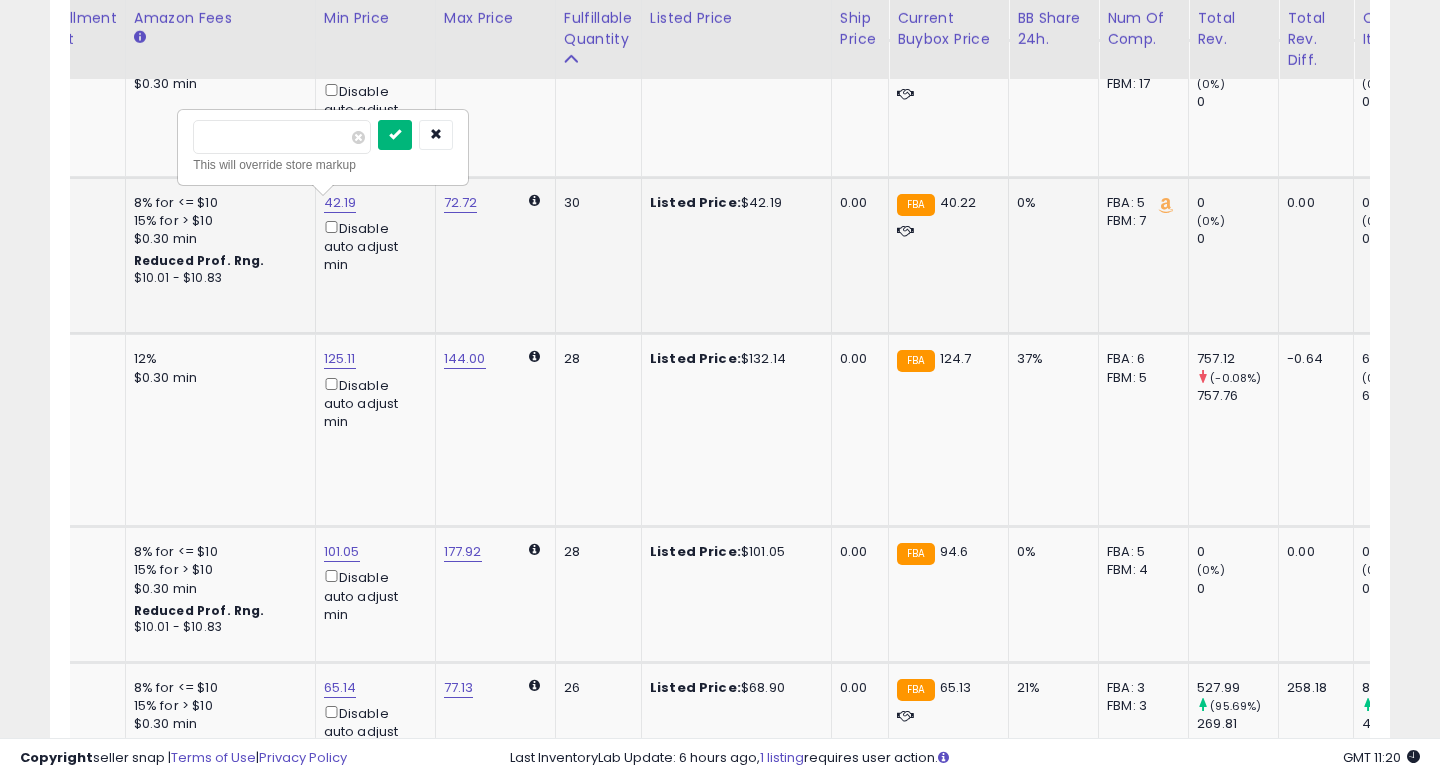 type on "*****" 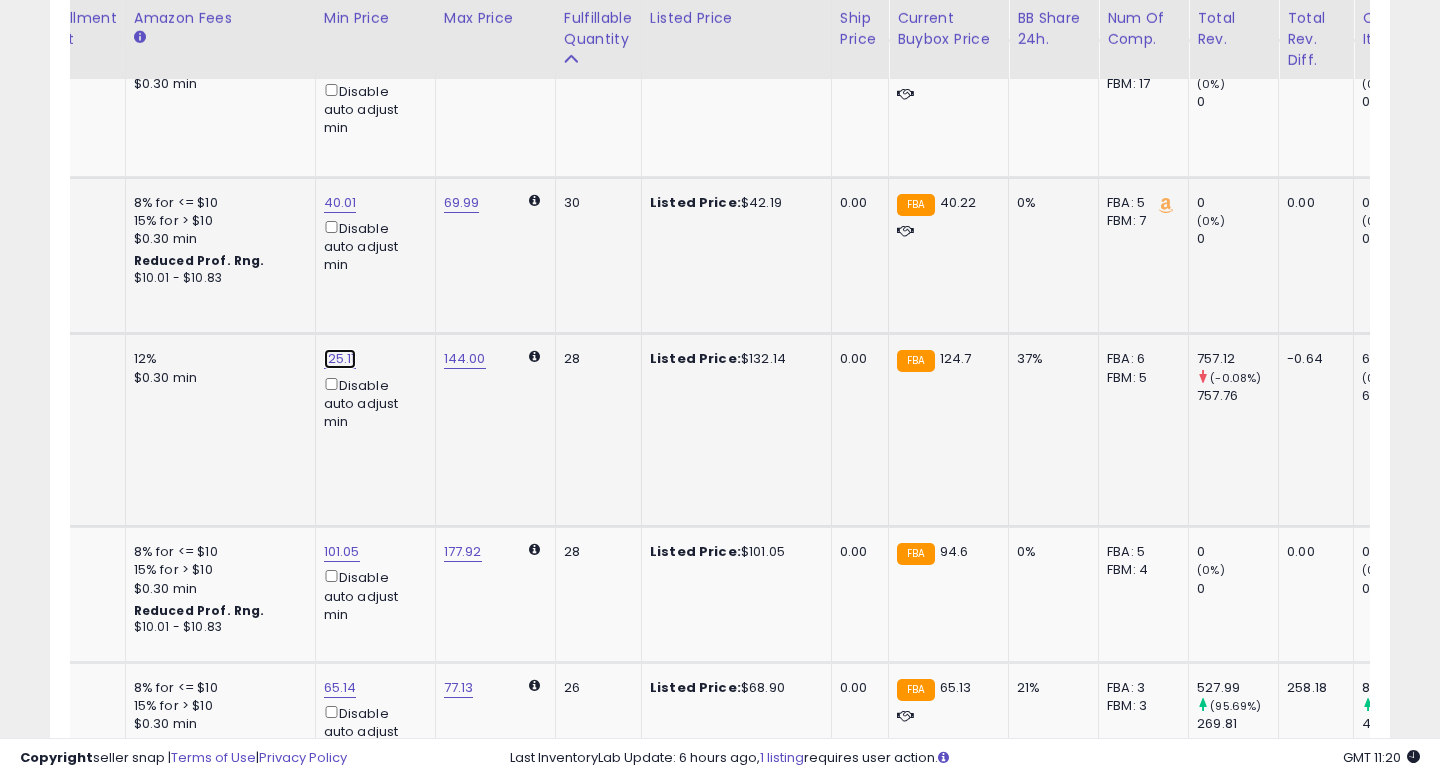 click on "125.11" at bounding box center (341, -1202) 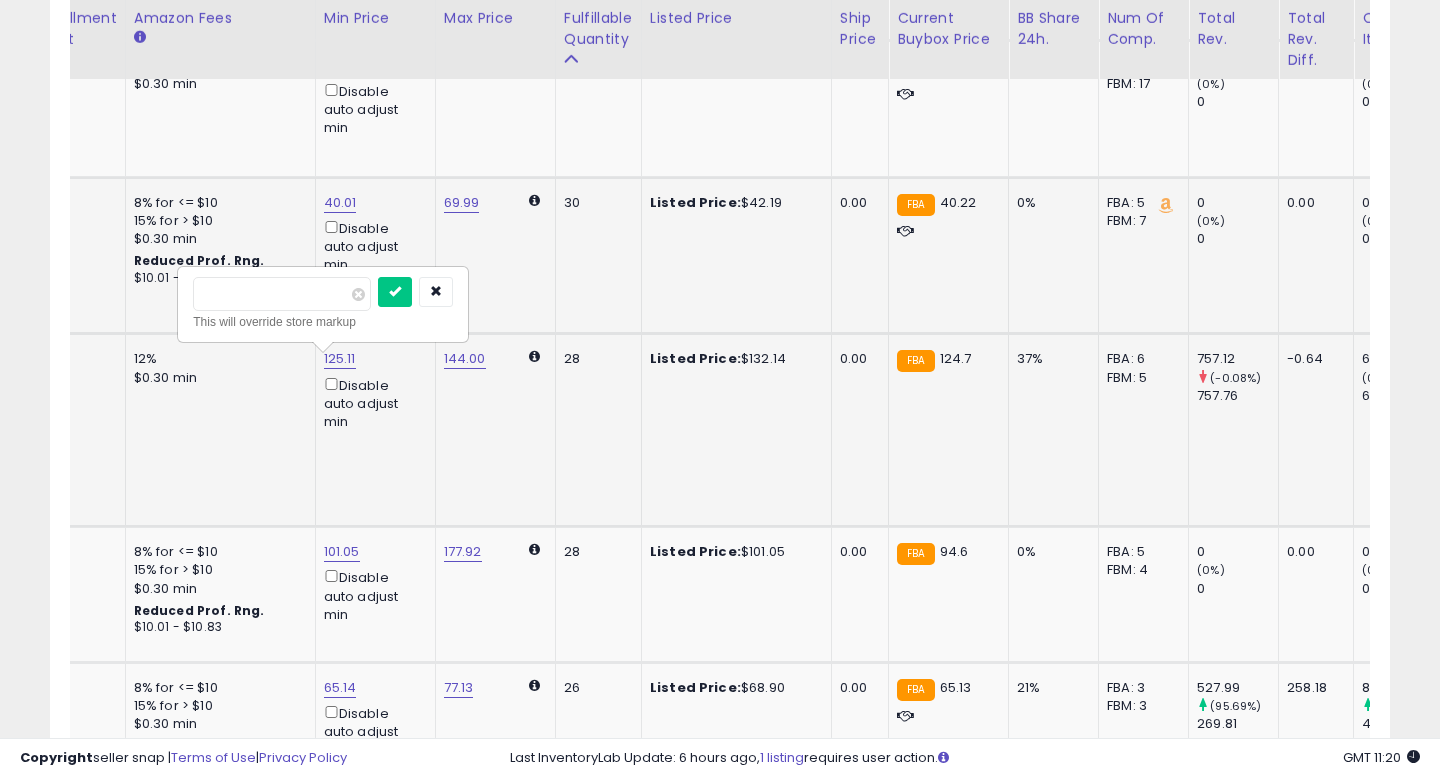 click on "******" at bounding box center [282, 294] 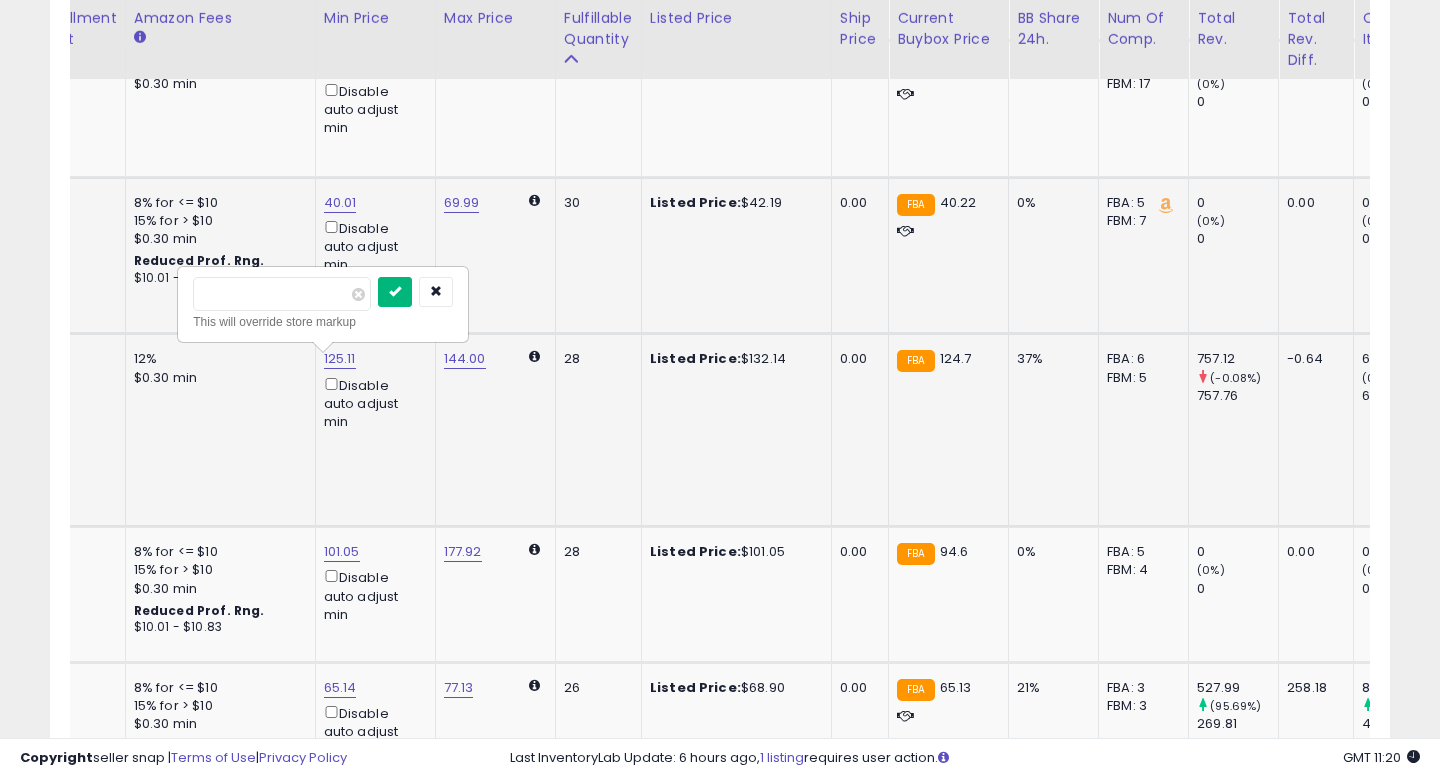 type on "******" 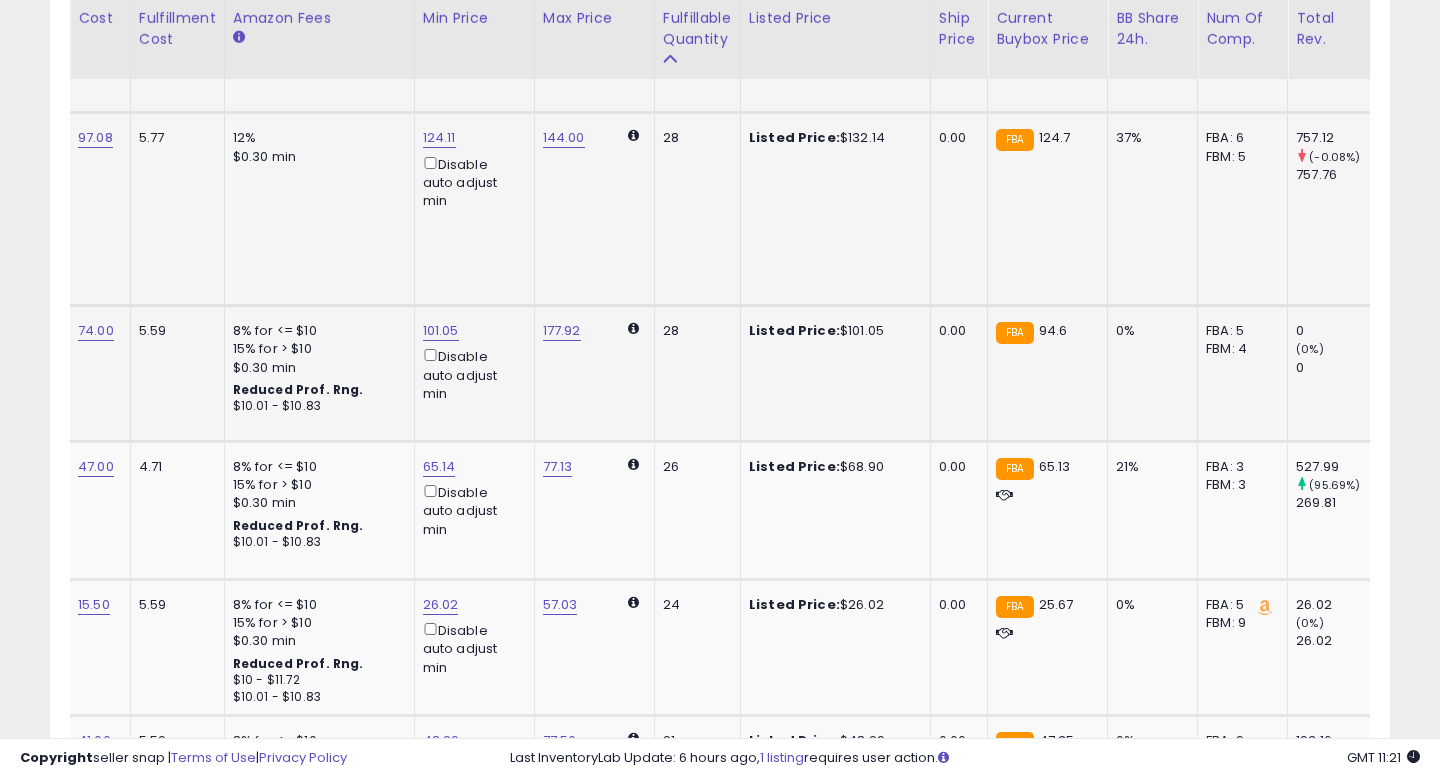 scroll, scrollTop: 0, scrollLeft: 426, axis: horizontal 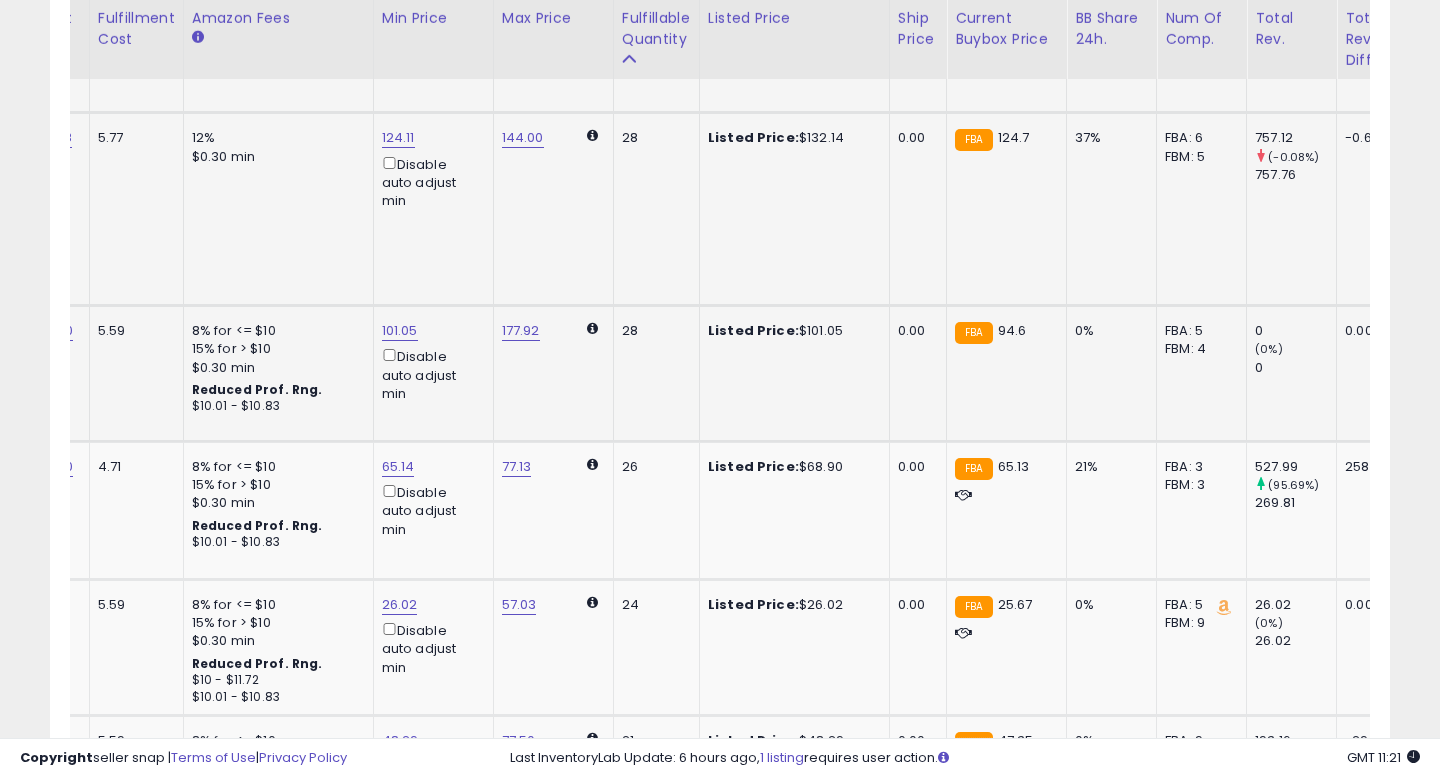 click on "101.05  Disable auto adjust min" 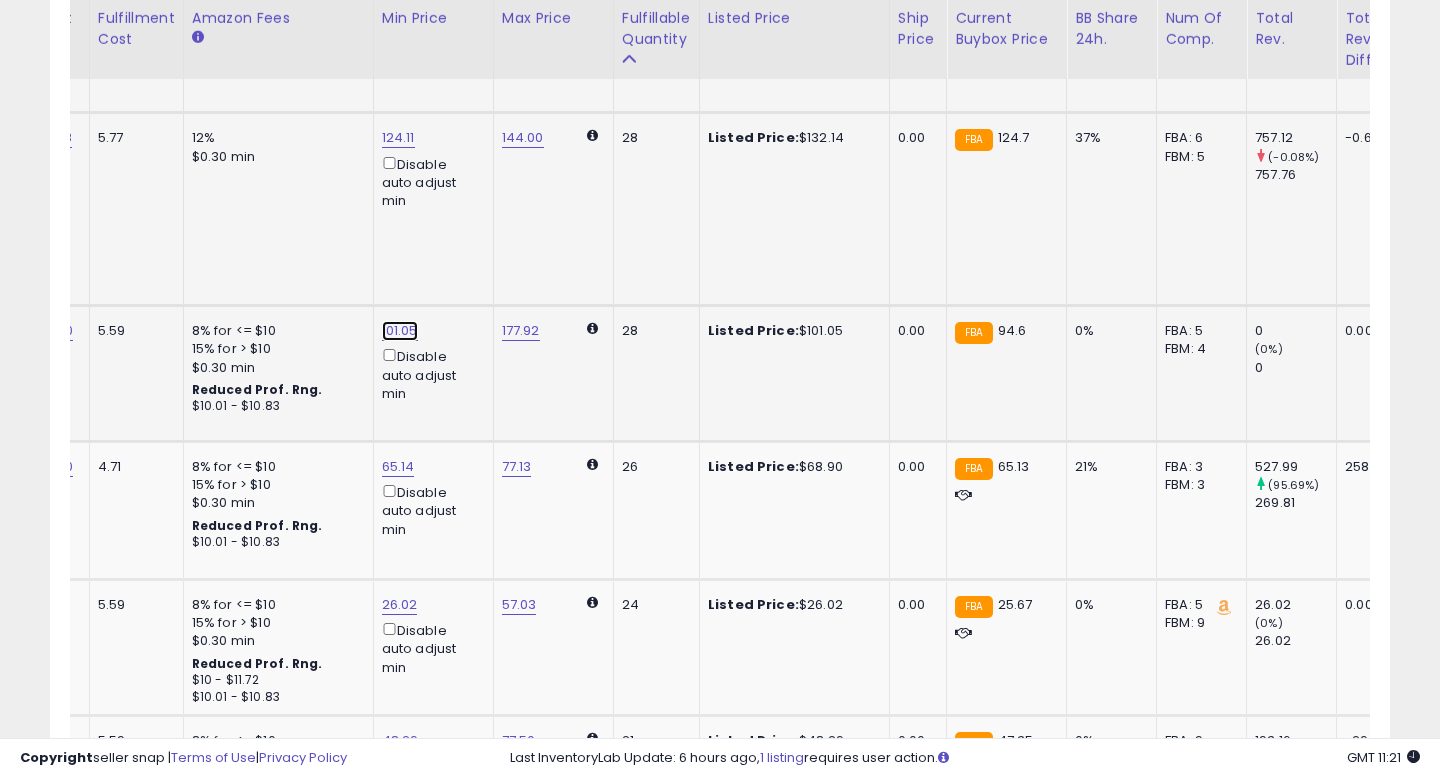 click on "101.05" at bounding box center [399, -1423] 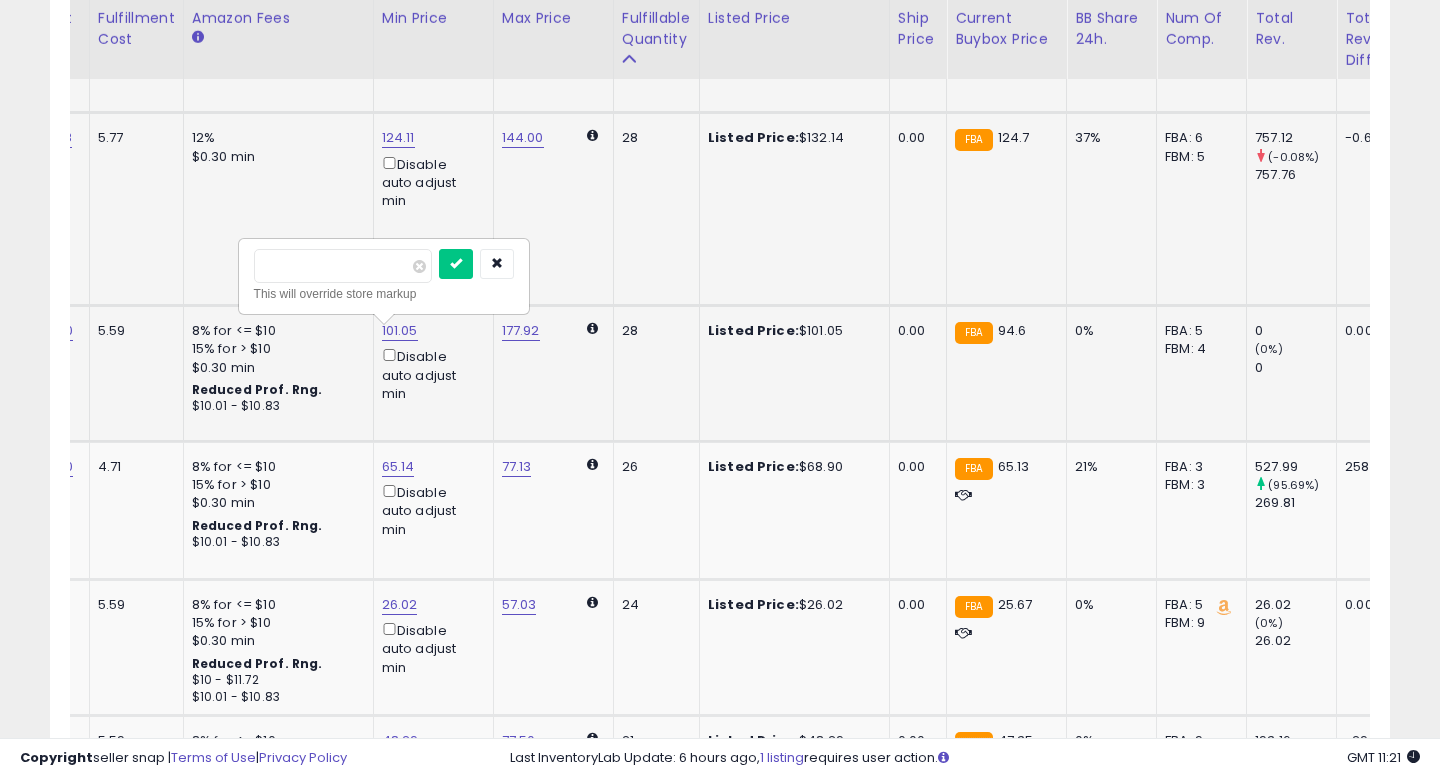 click on "*********" at bounding box center (343, 266) 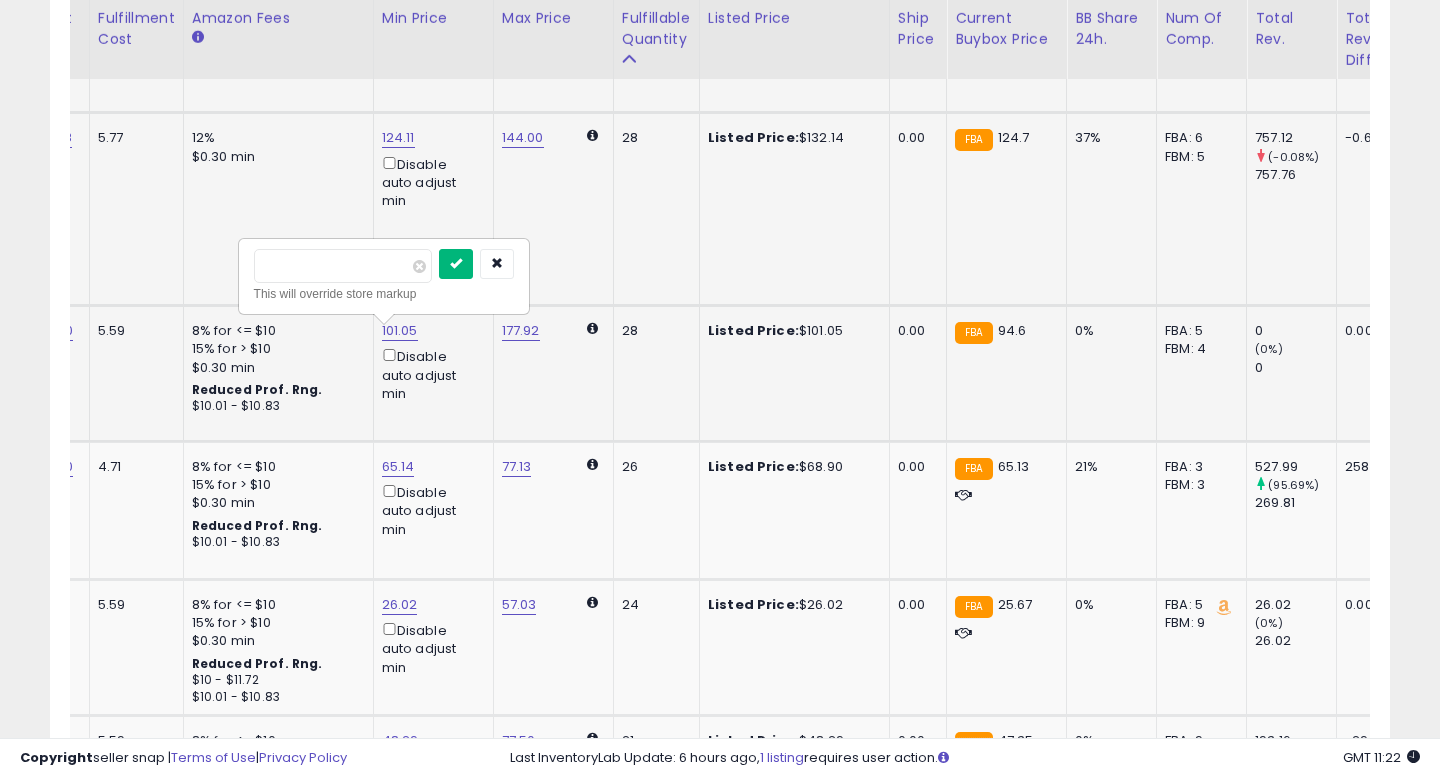 type on "****" 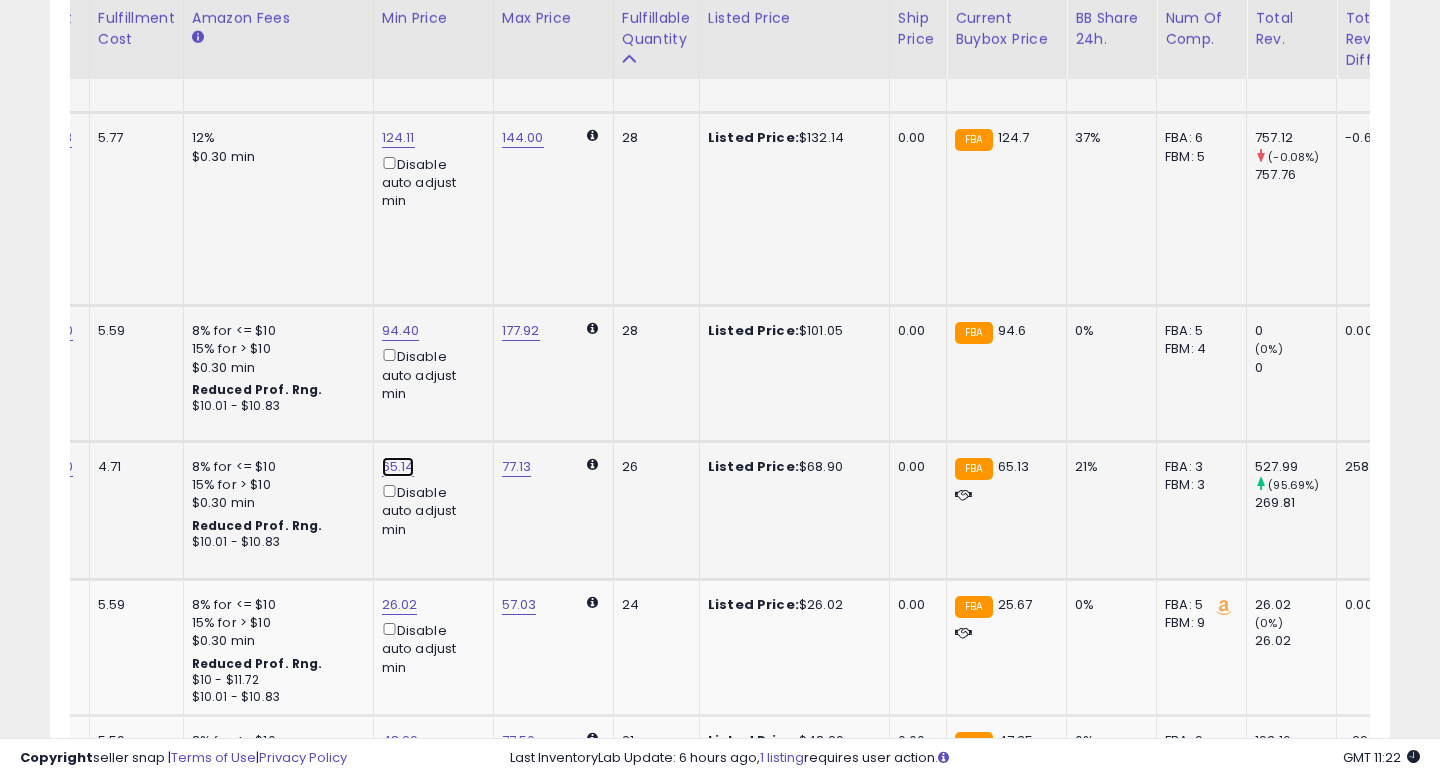 click on "65.14" at bounding box center [399, -1423] 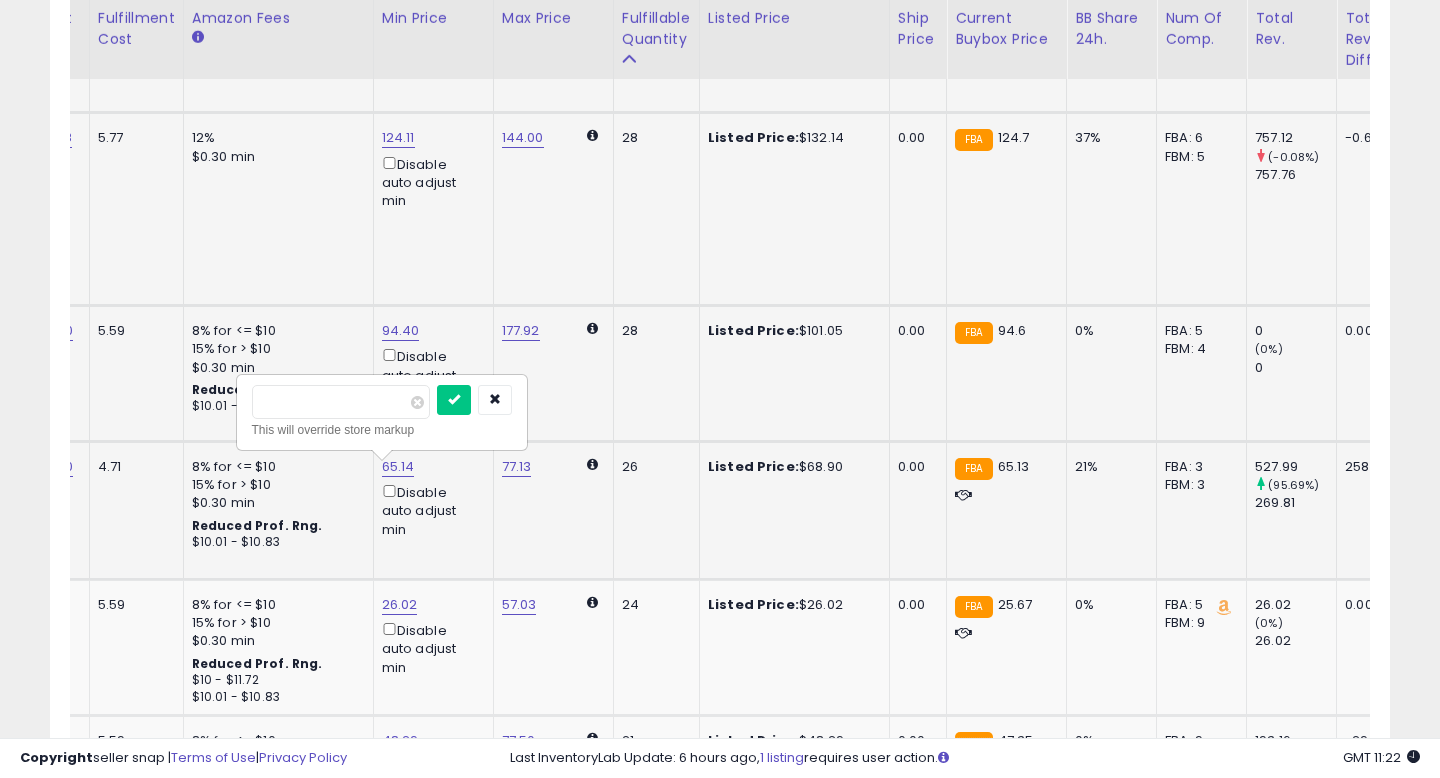 click on "*****" at bounding box center [341, 402] 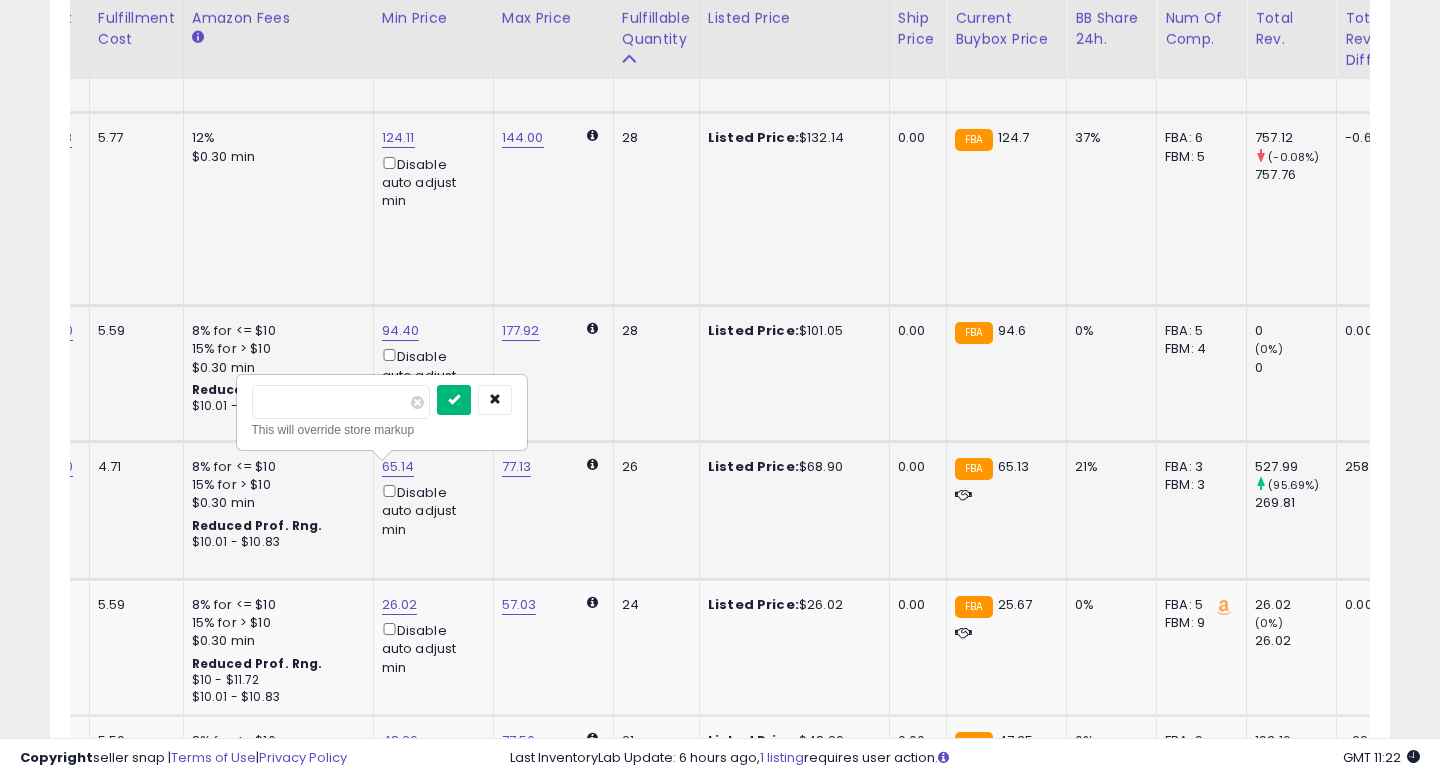 type on "*****" 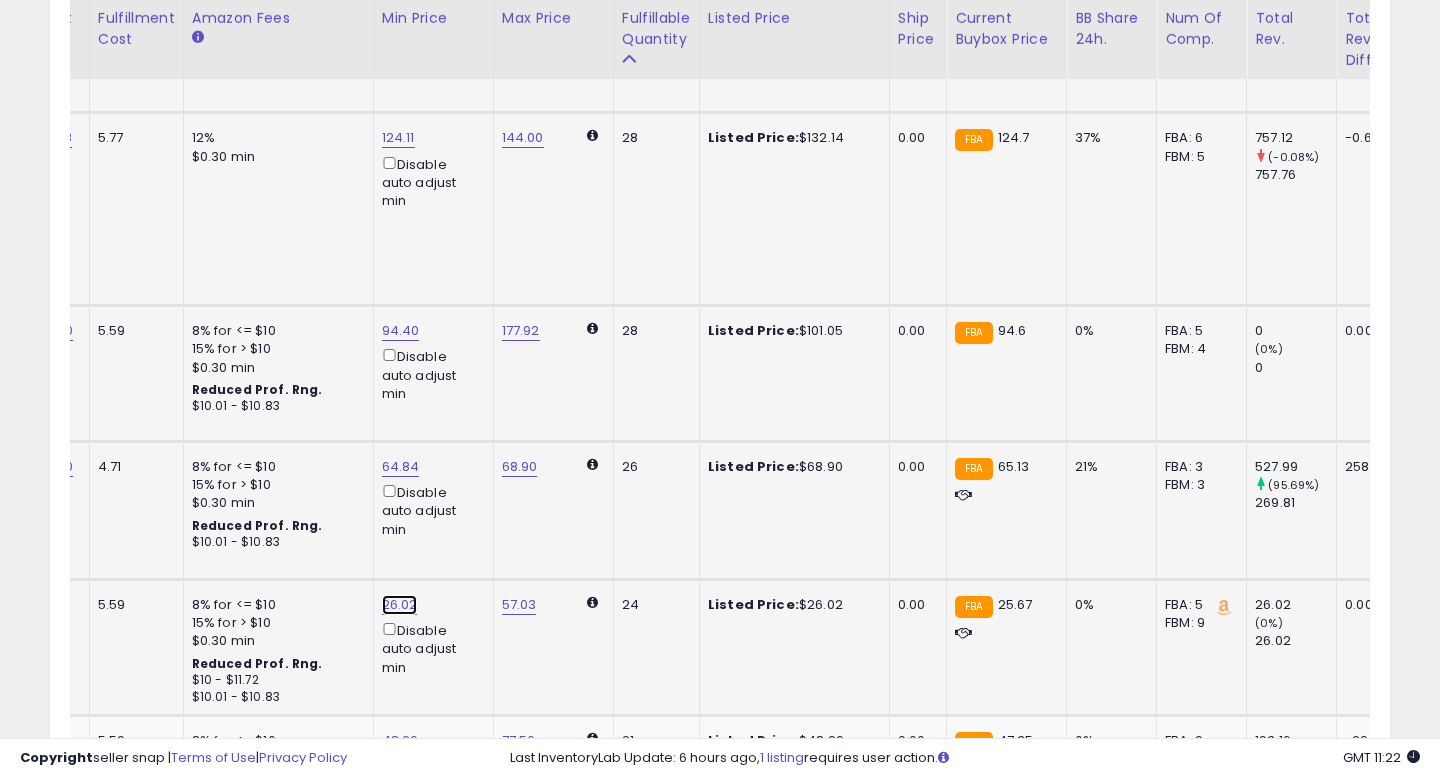 click on "26.02" at bounding box center (399, -1423) 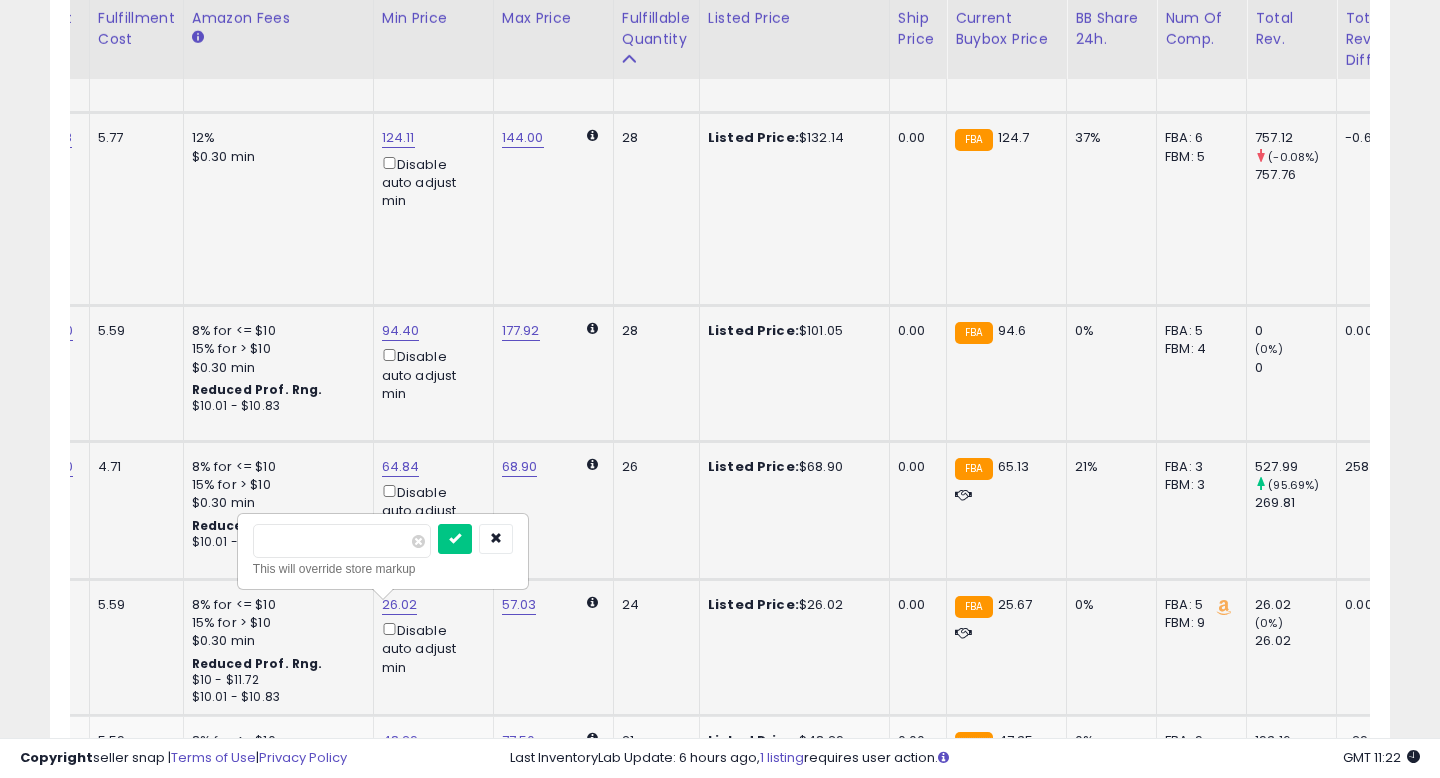 click on "*****" at bounding box center [342, 541] 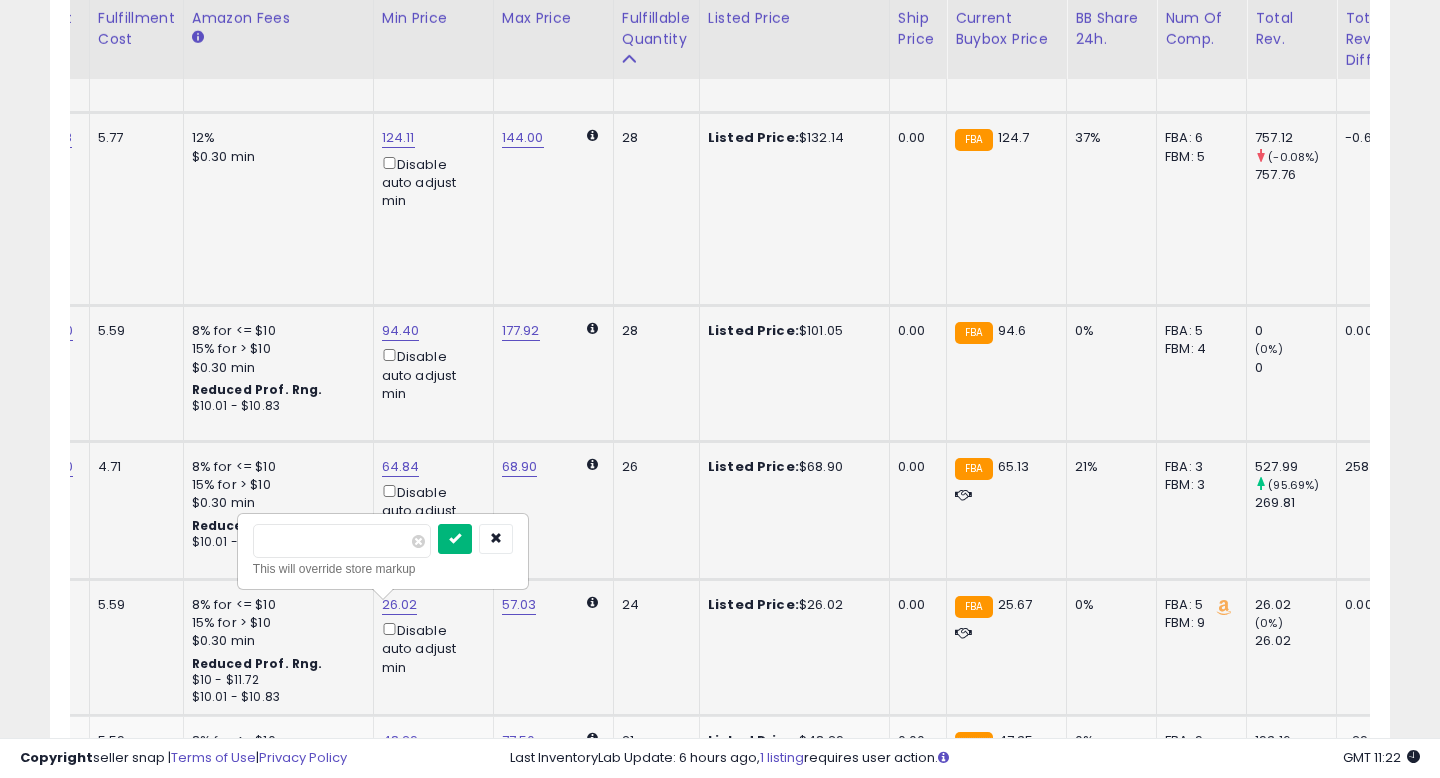 type on "*****" 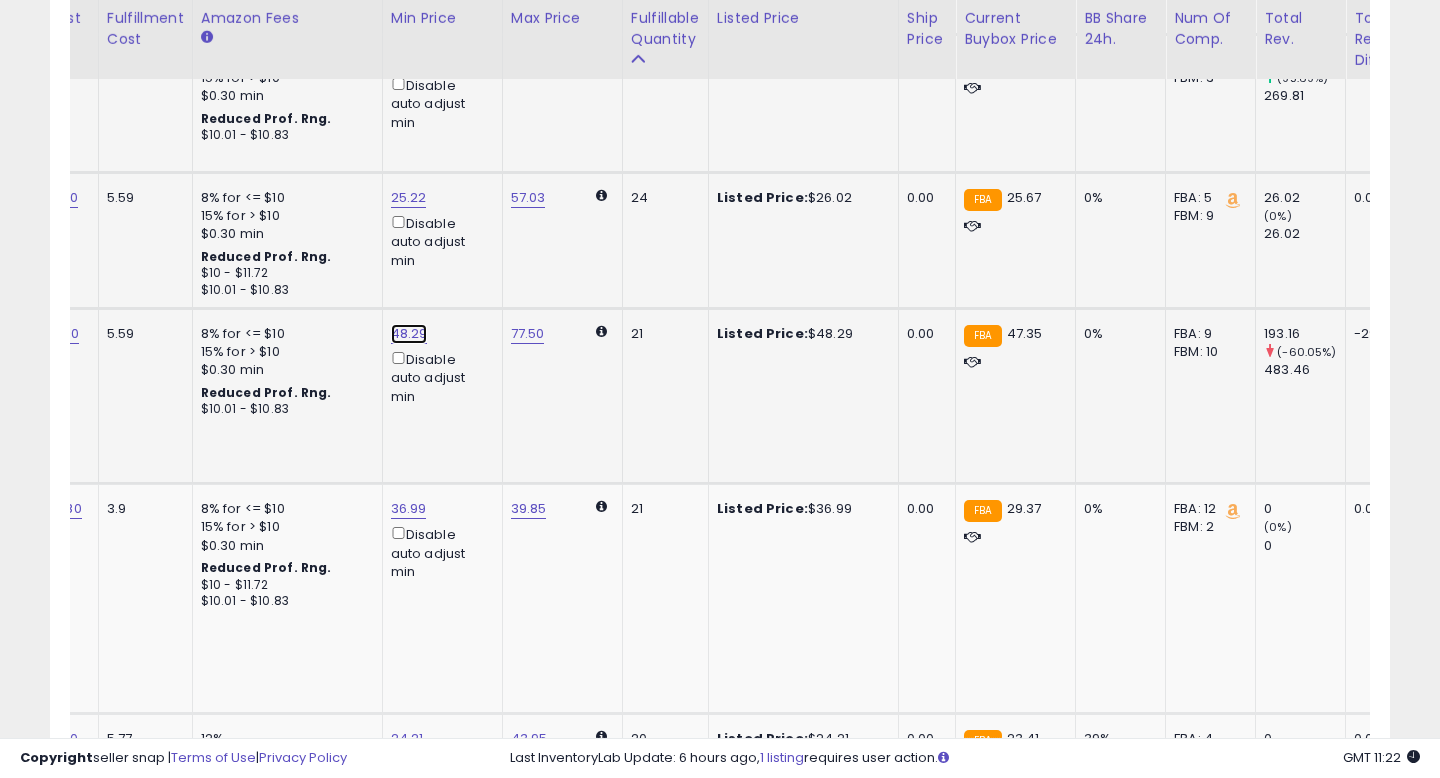 click on "48.29" at bounding box center [408, -1830] 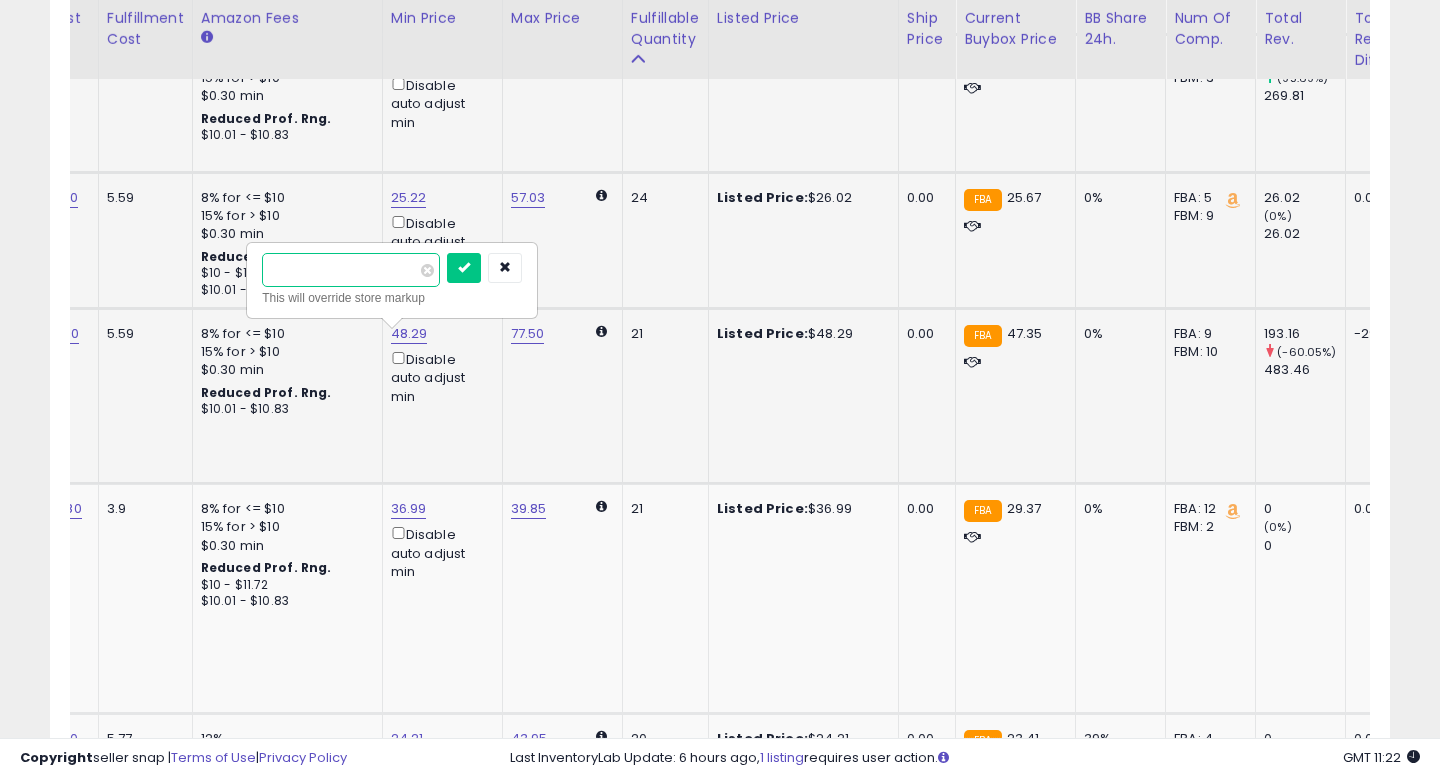 click on "*****" at bounding box center (351, 270) 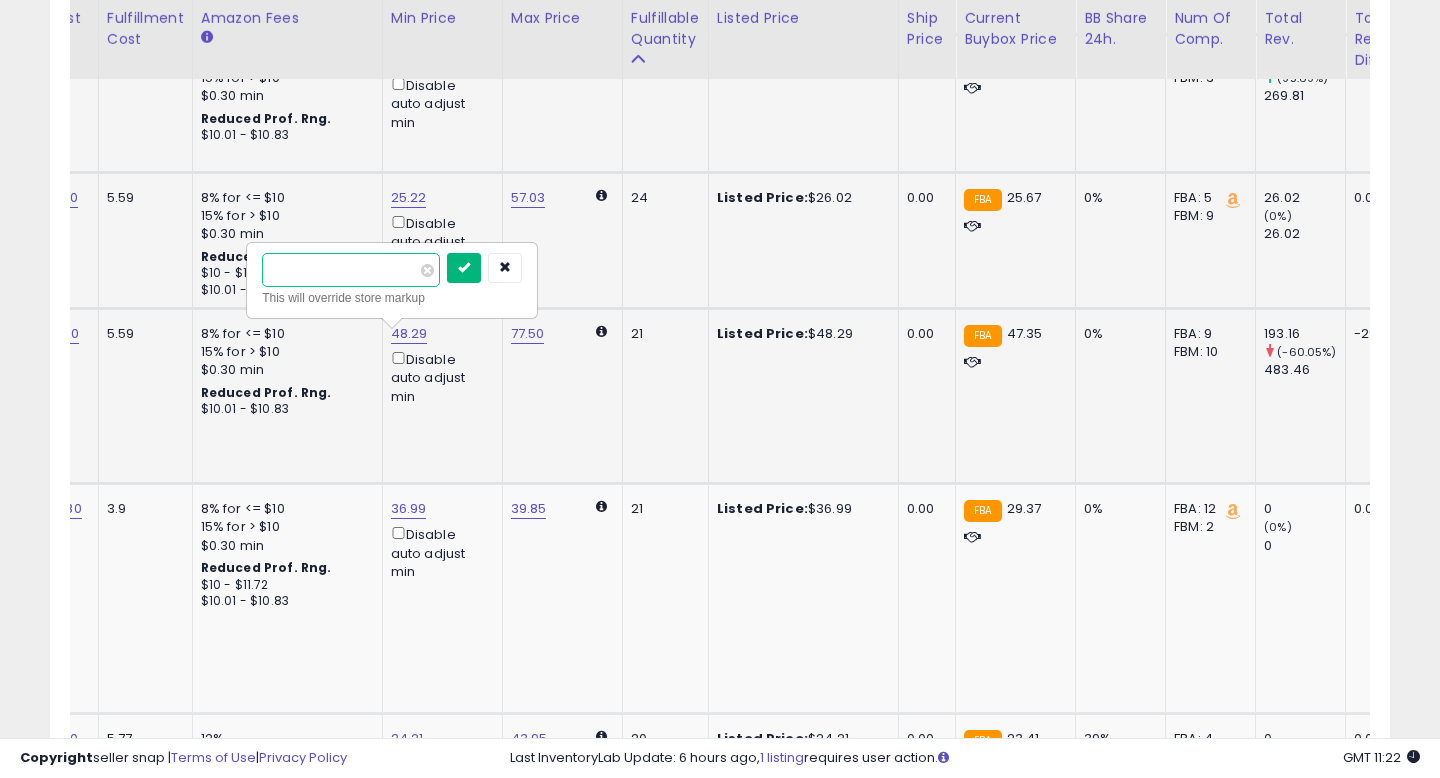 type on "*****" 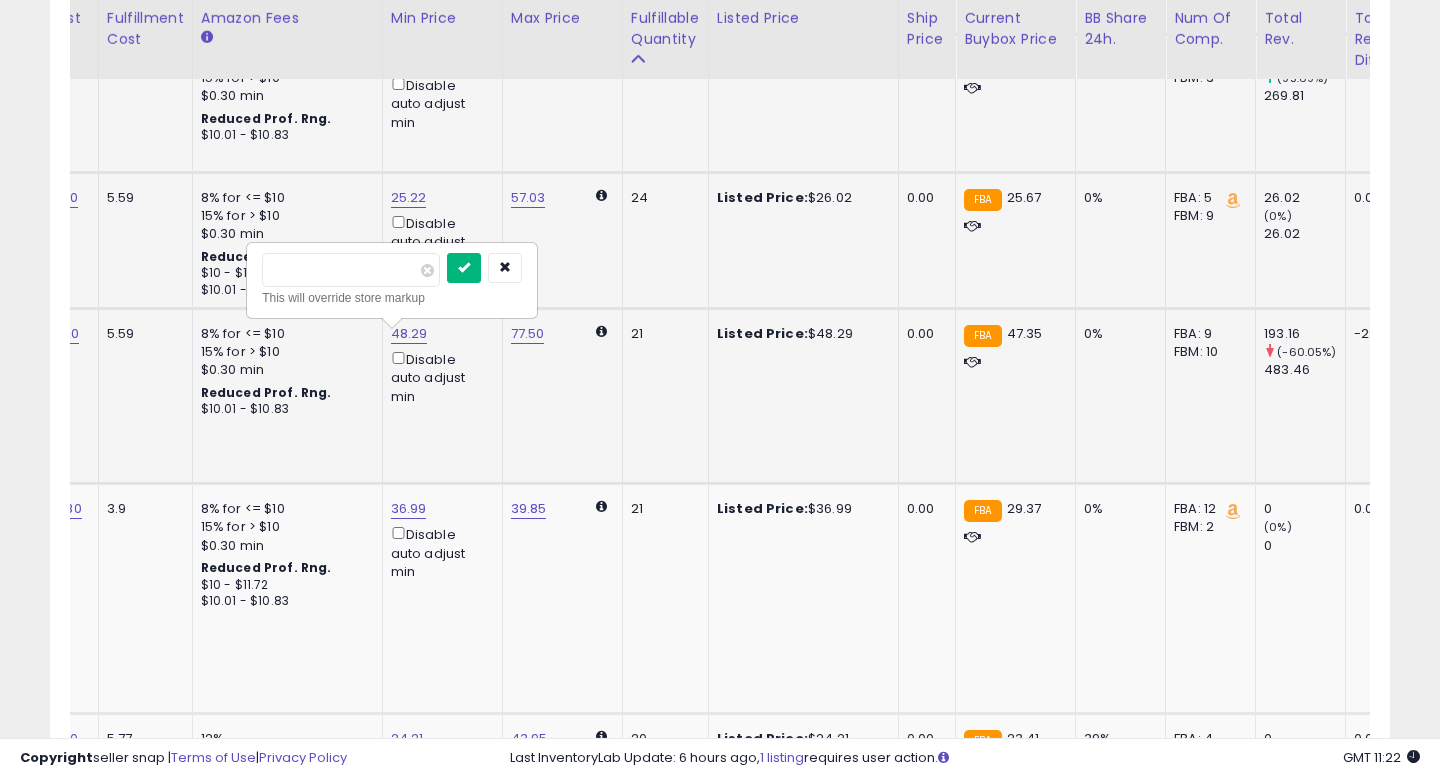 click at bounding box center (464, 268) 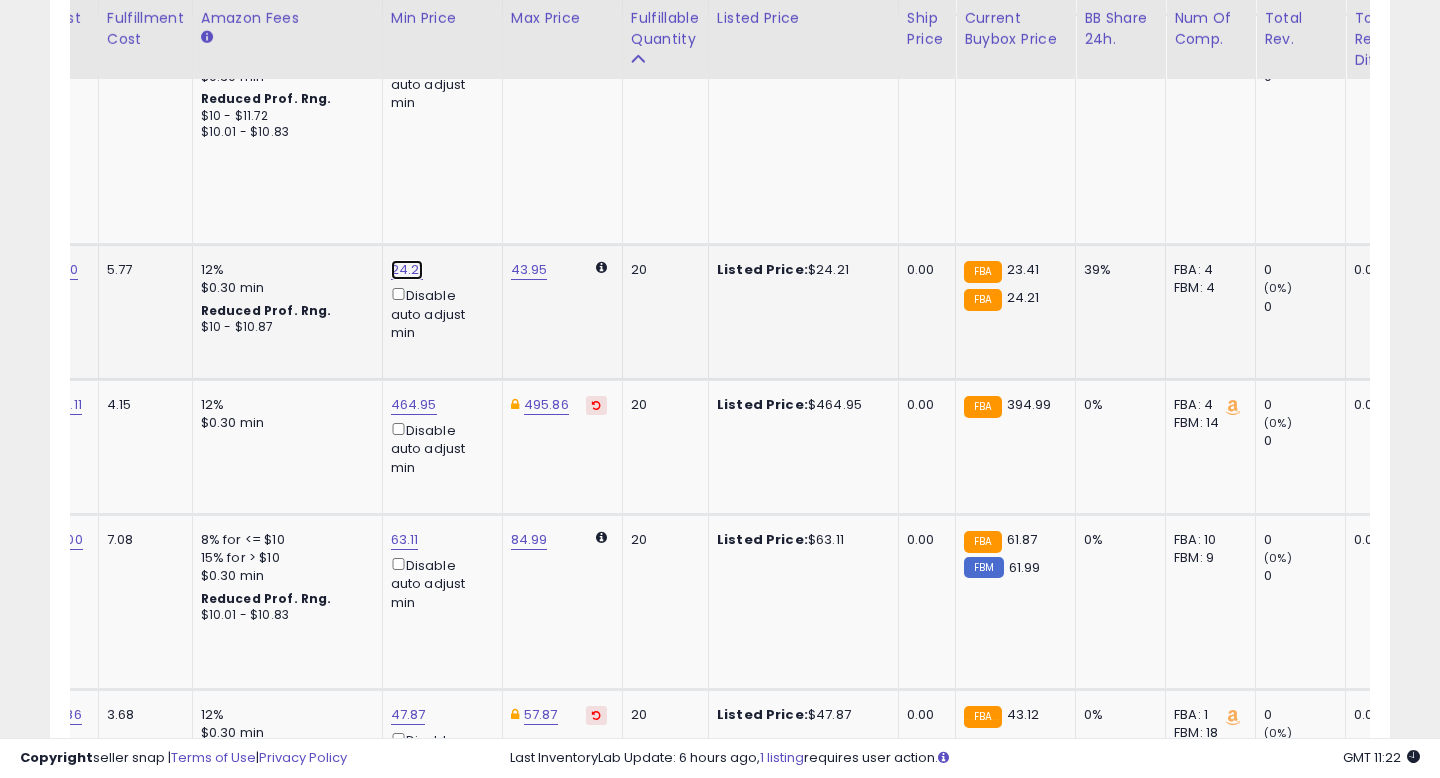 click on "24.21" at bounding box center [408, -2299] 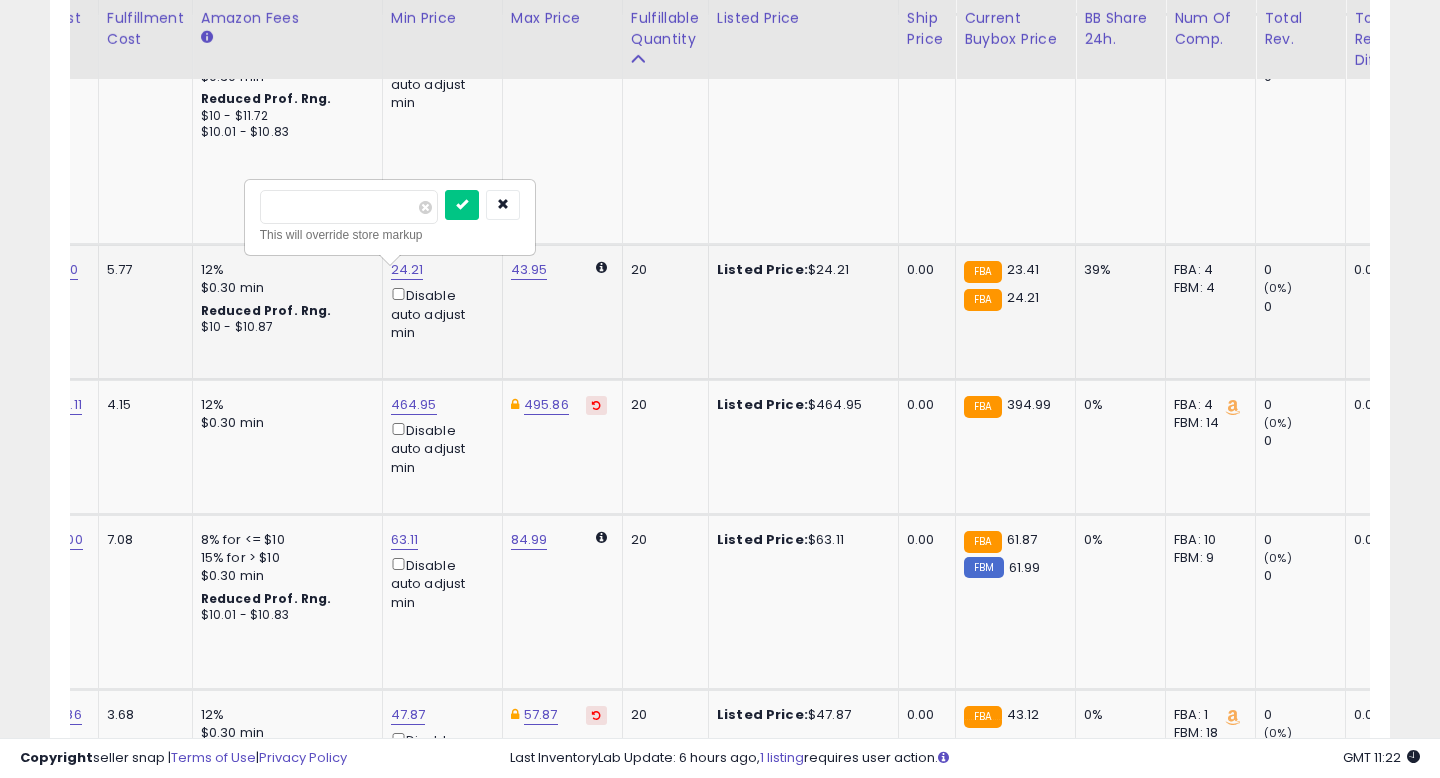 click on "*****" at bounding box center (349, 207) 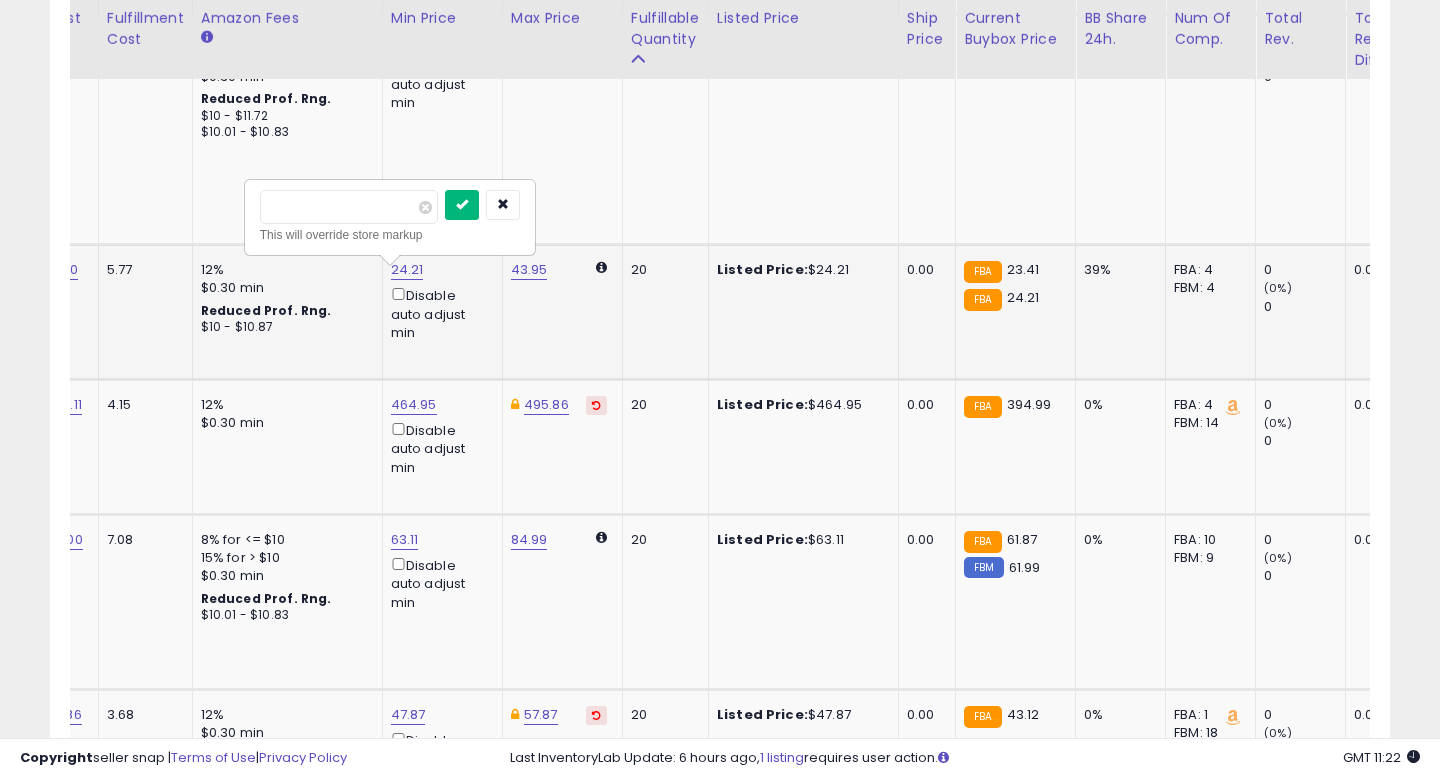 type on "*****" 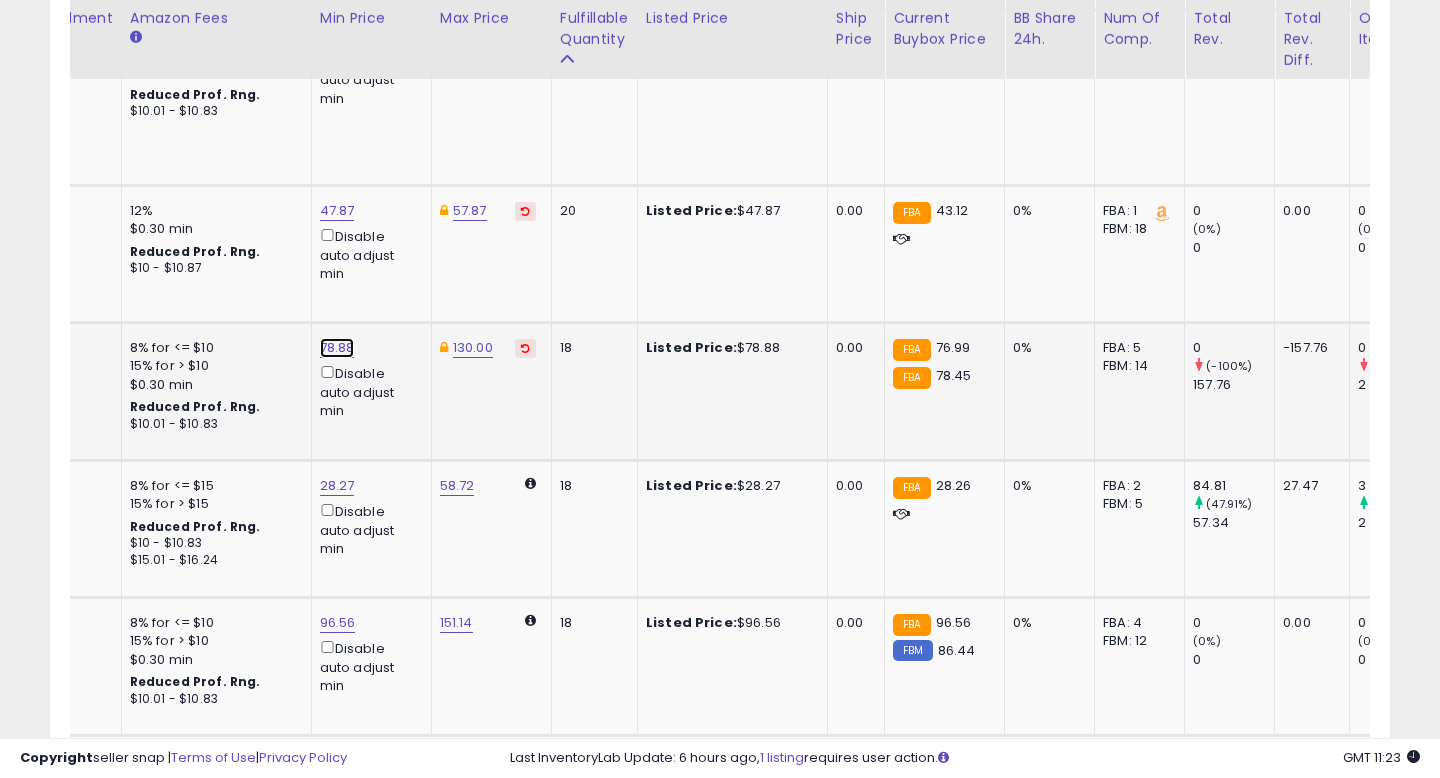 click on "78.88" at bounding box center (337, -2803) 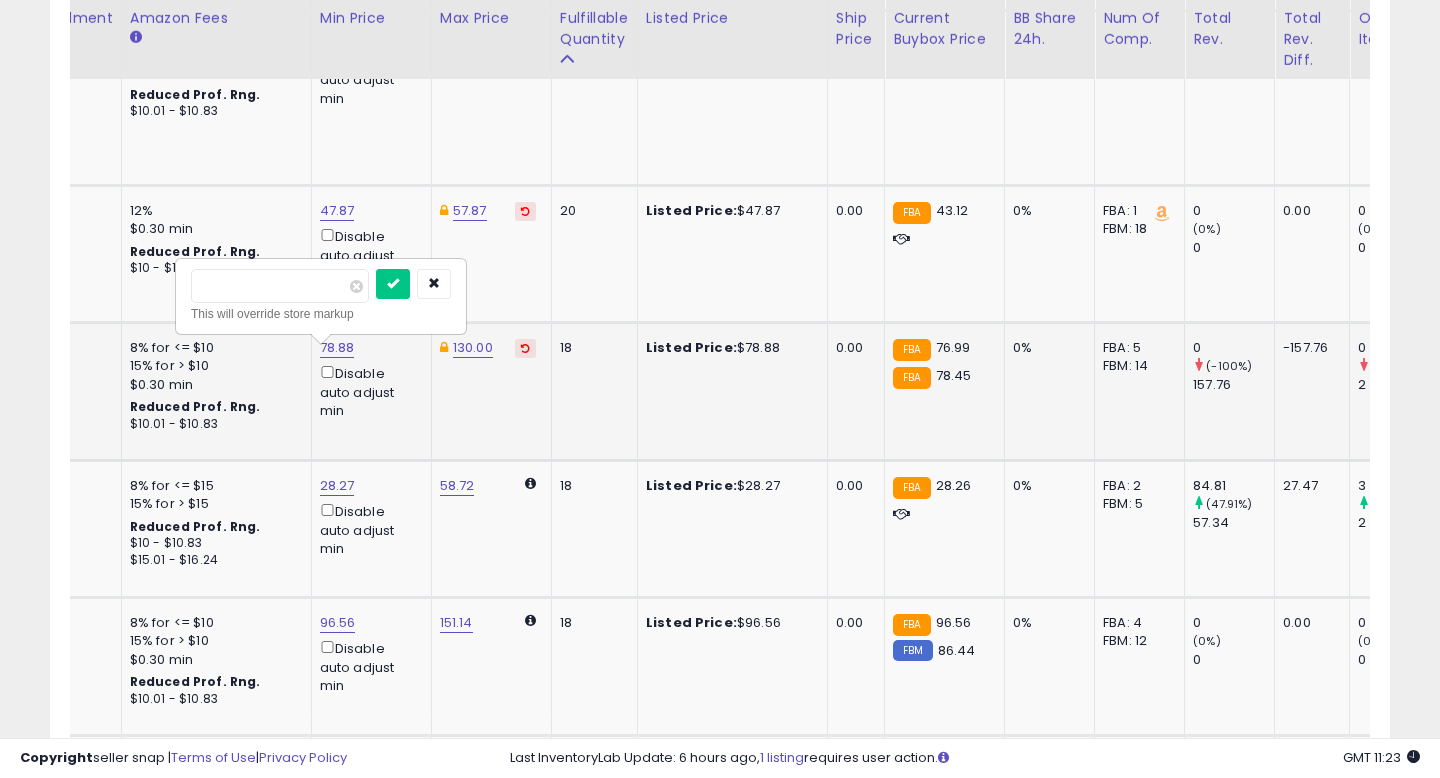 click on "*****" at bounding box center (280, 286) 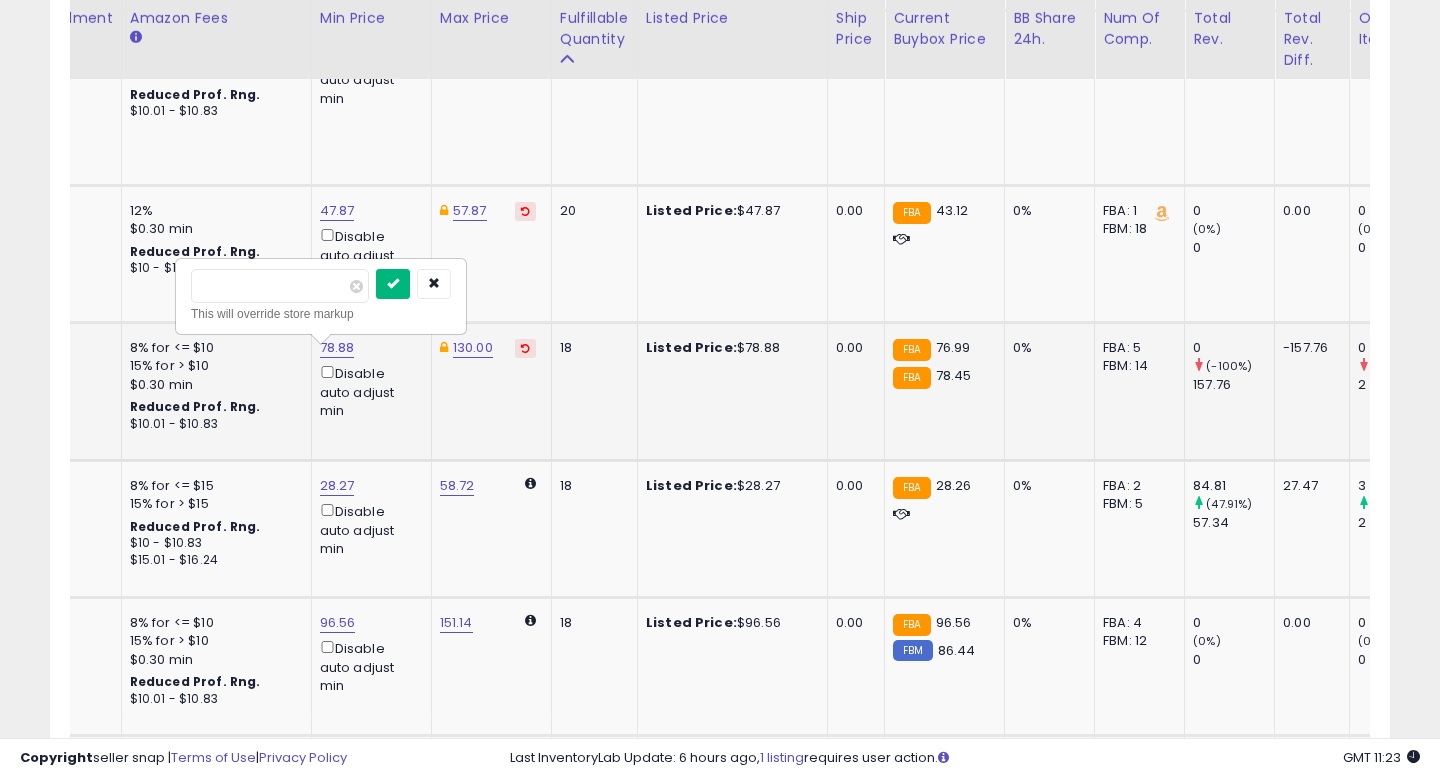 type on "*****" 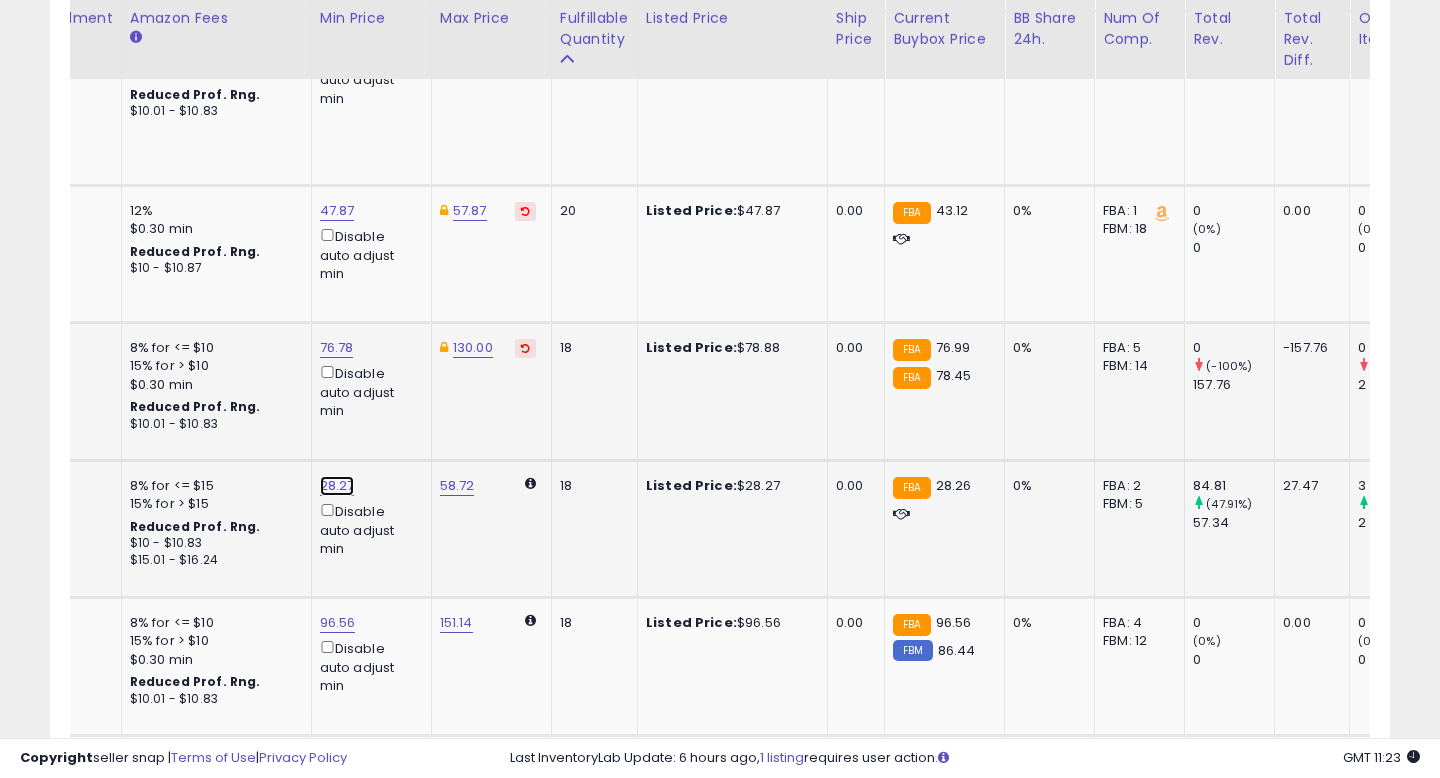click on "28.27" at bounding box center (337, -2803) 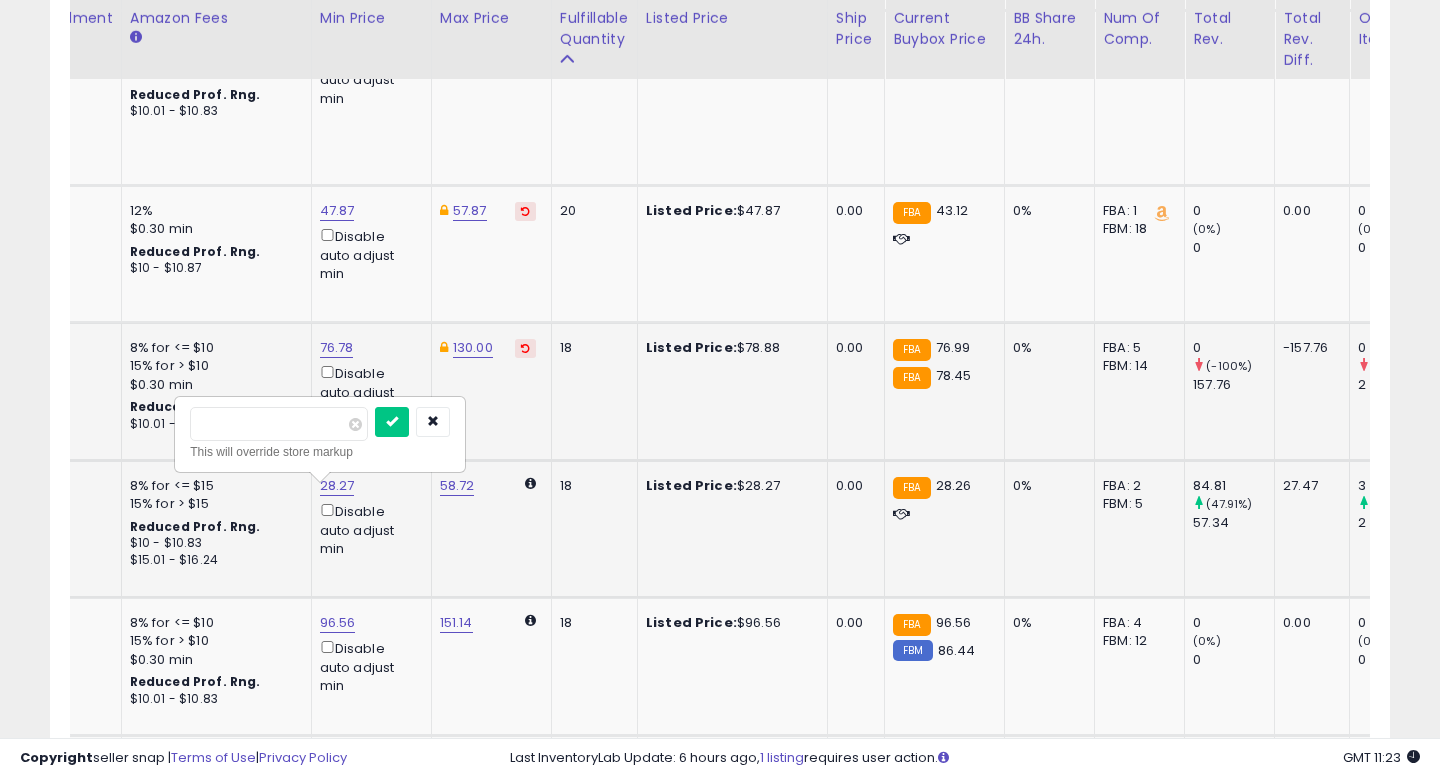 click on "*****" at bounding box center (279, 424) 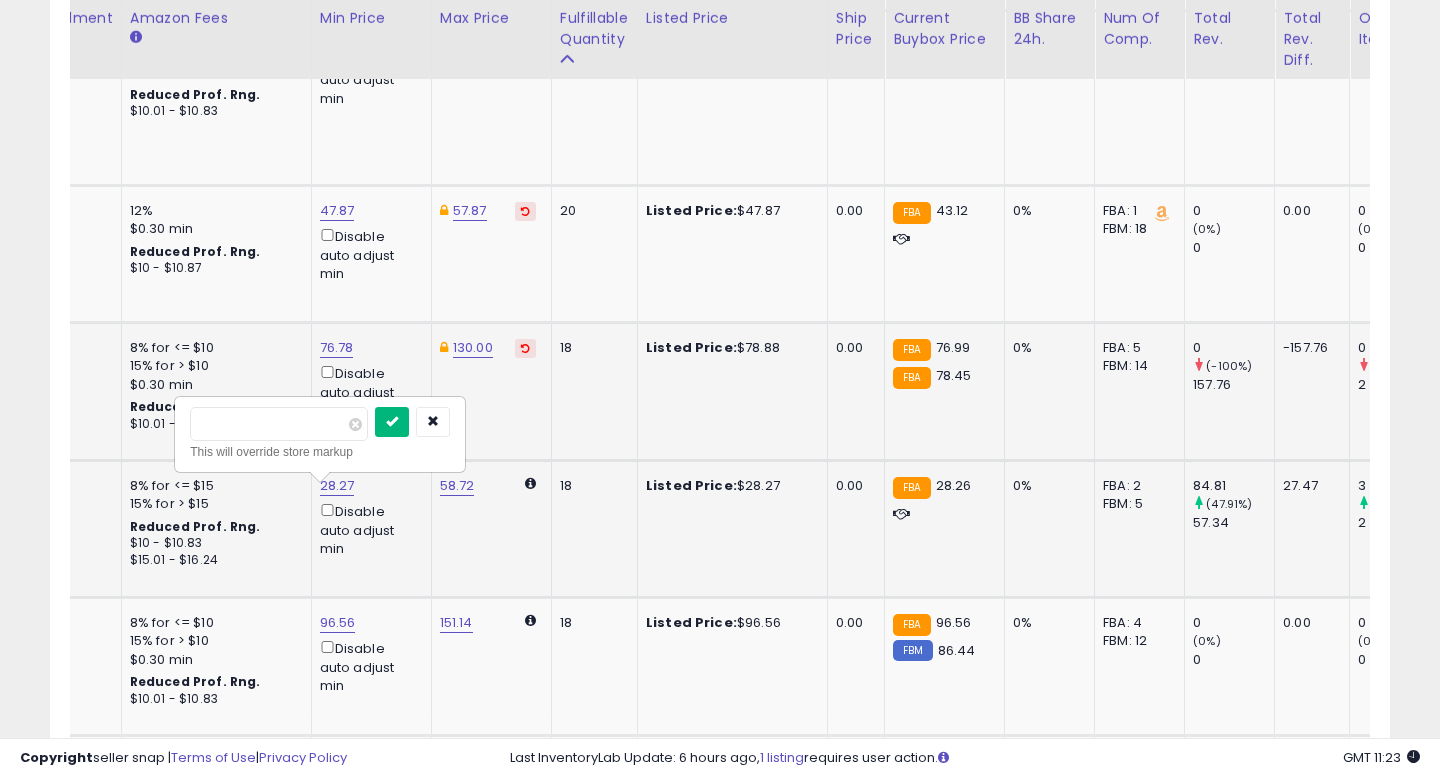 type on "*****" 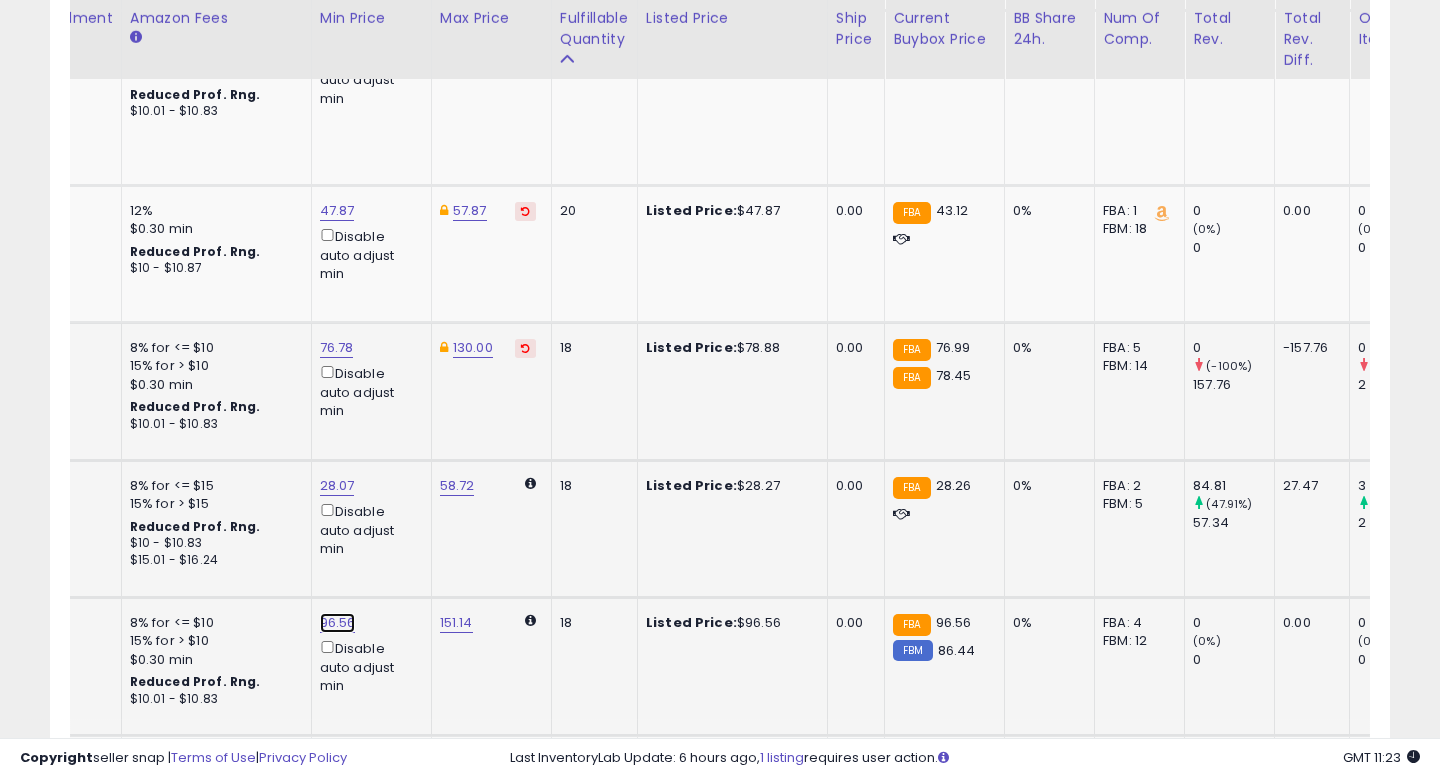 click on "96.56" at bounding box center (337, -2803) 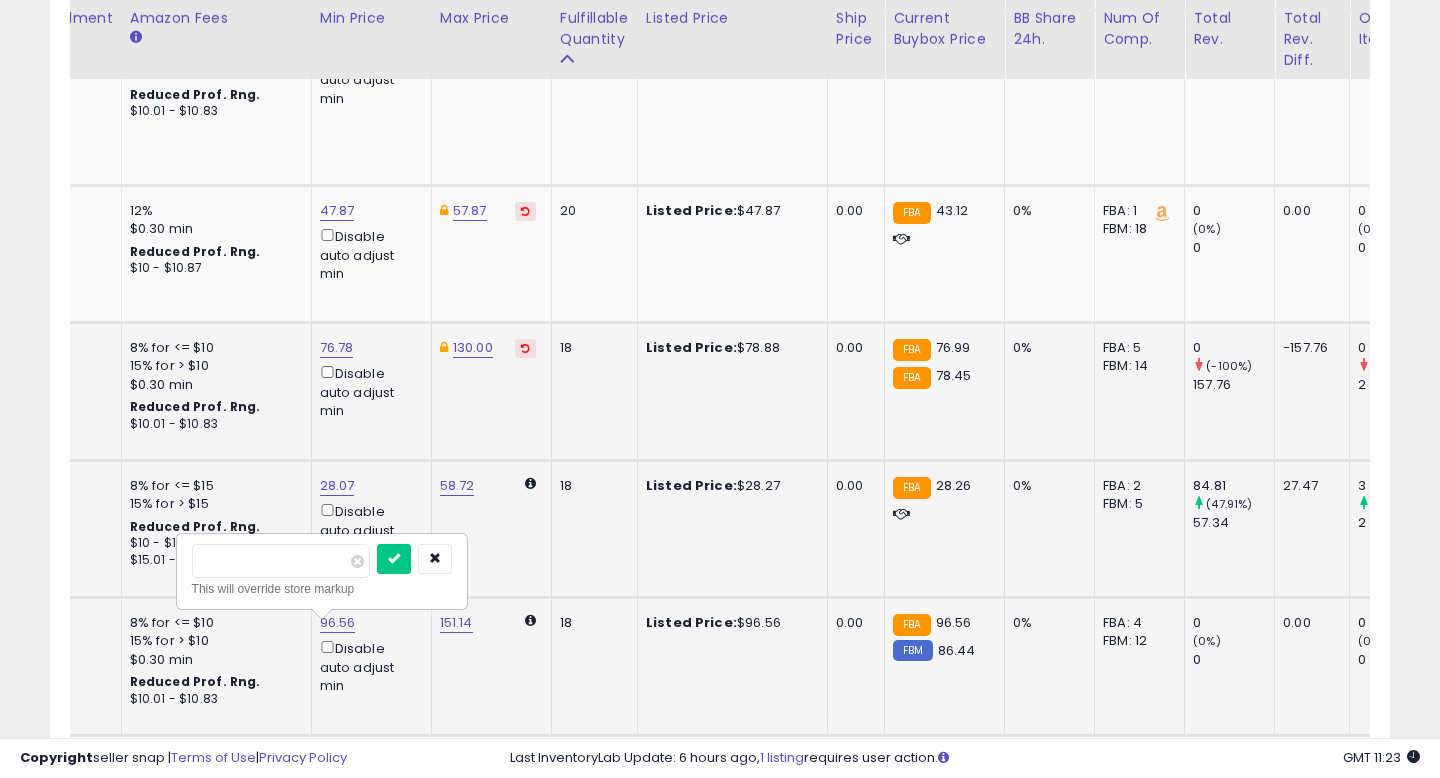 click on "*****" at bounding box center (281, 561) 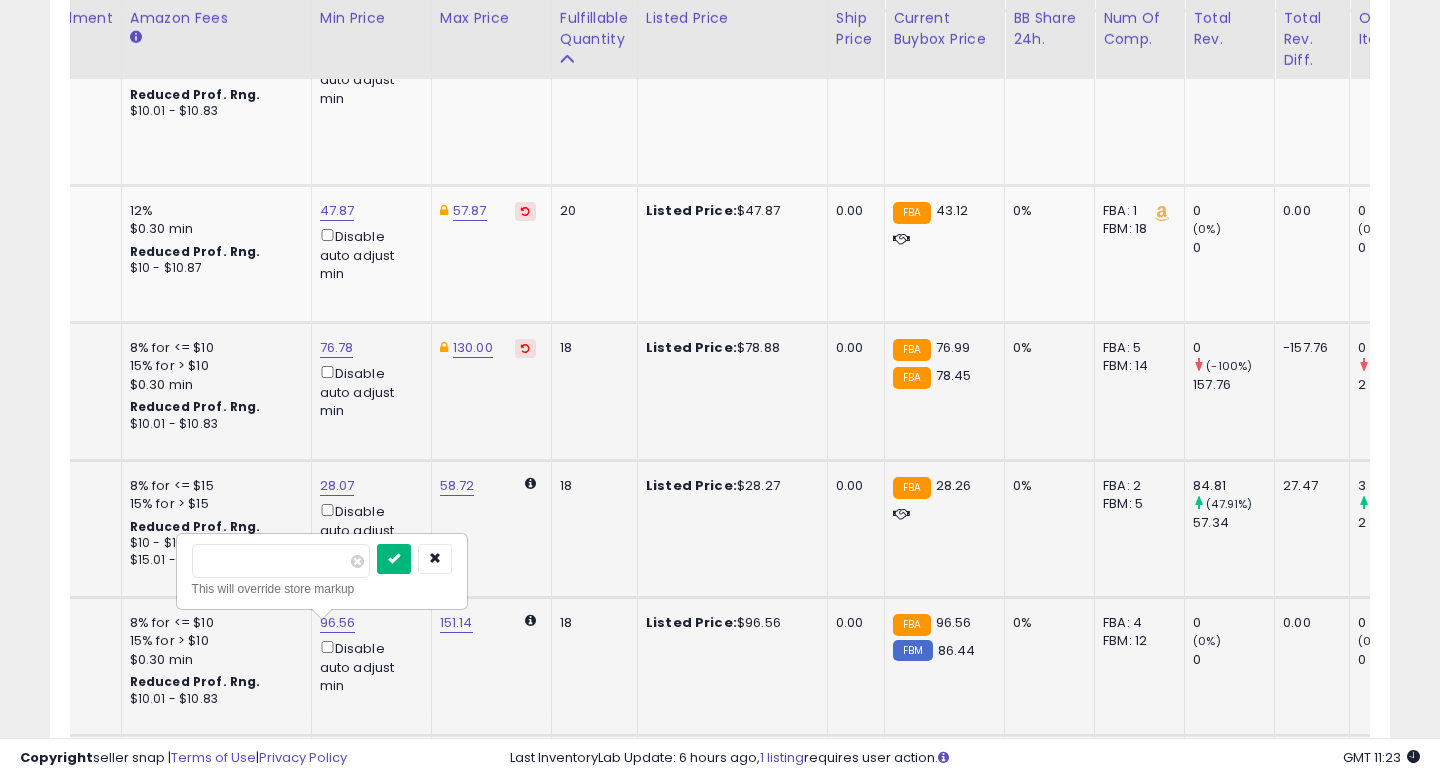type on "*****" 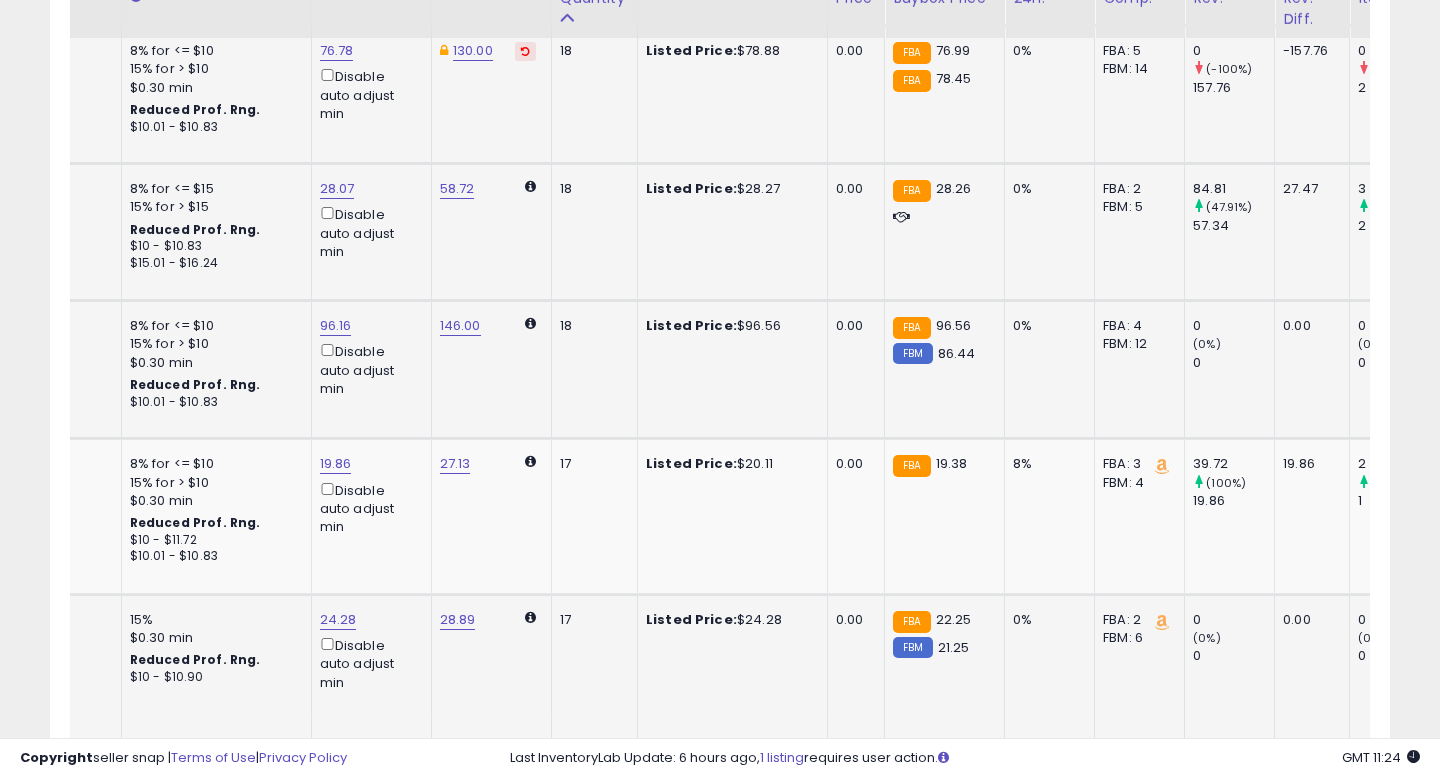 scroll, scrollTop: 4201, scrollLeft: 0, axis: vertical 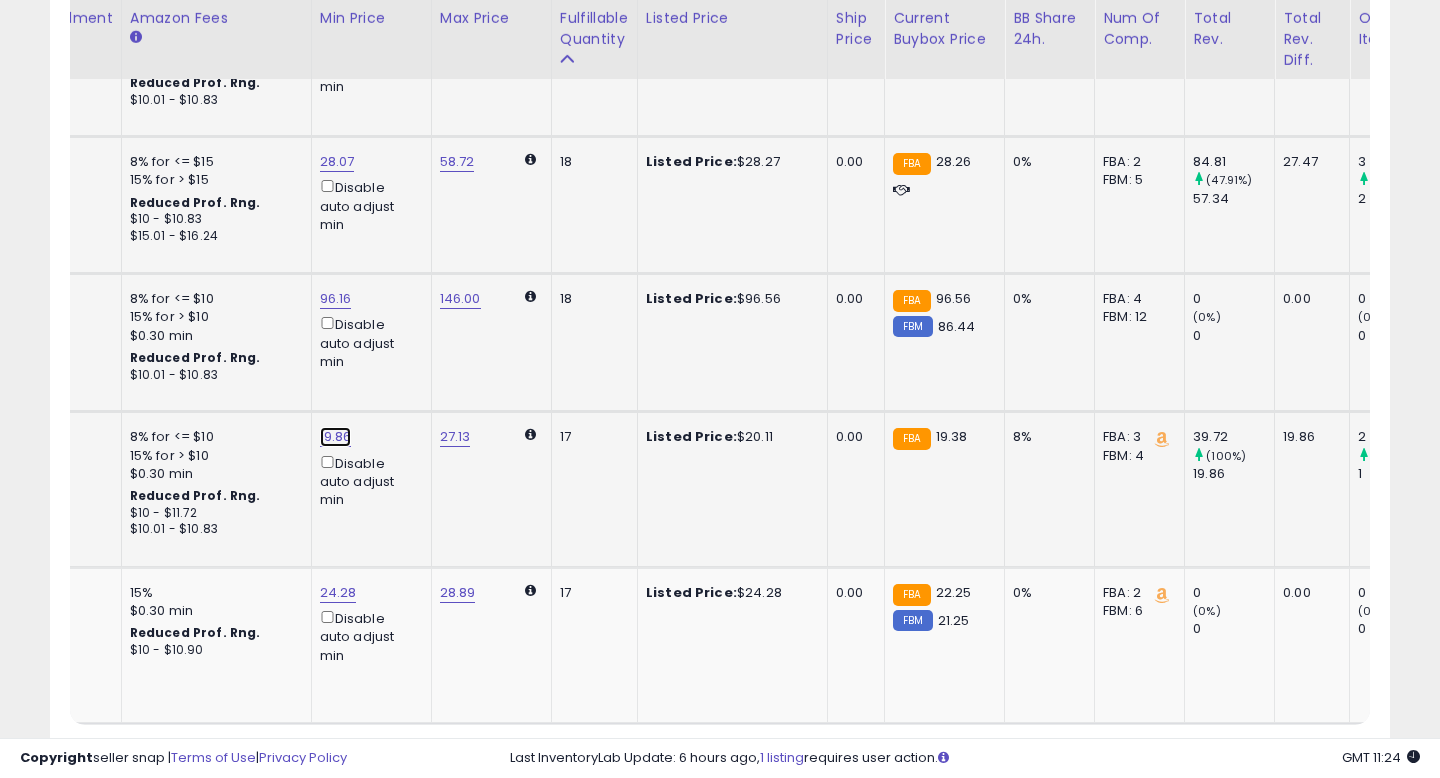 click on "19.86" at bounding box center [337, -3127] 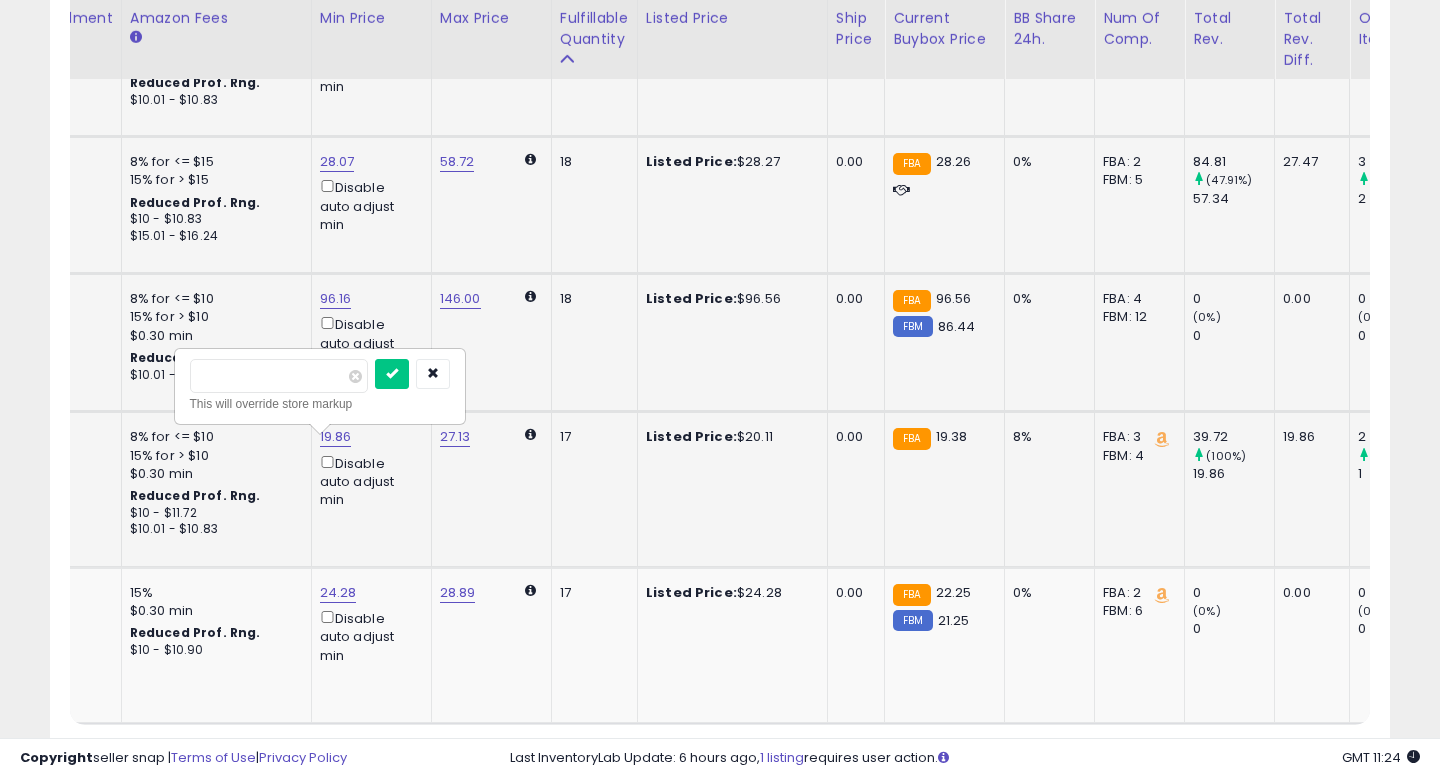 click on "*****" at bounding box center (279, 376) 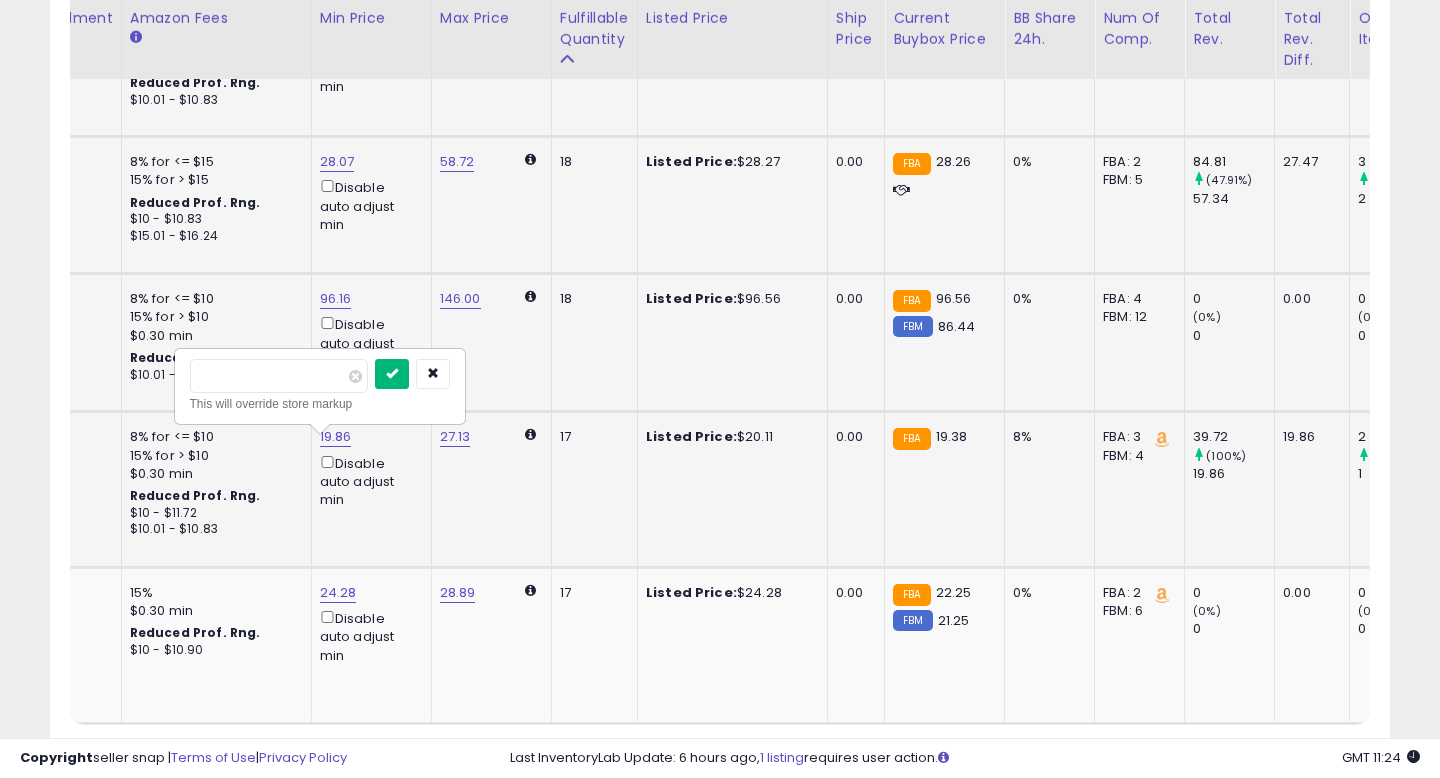 type on "*****" 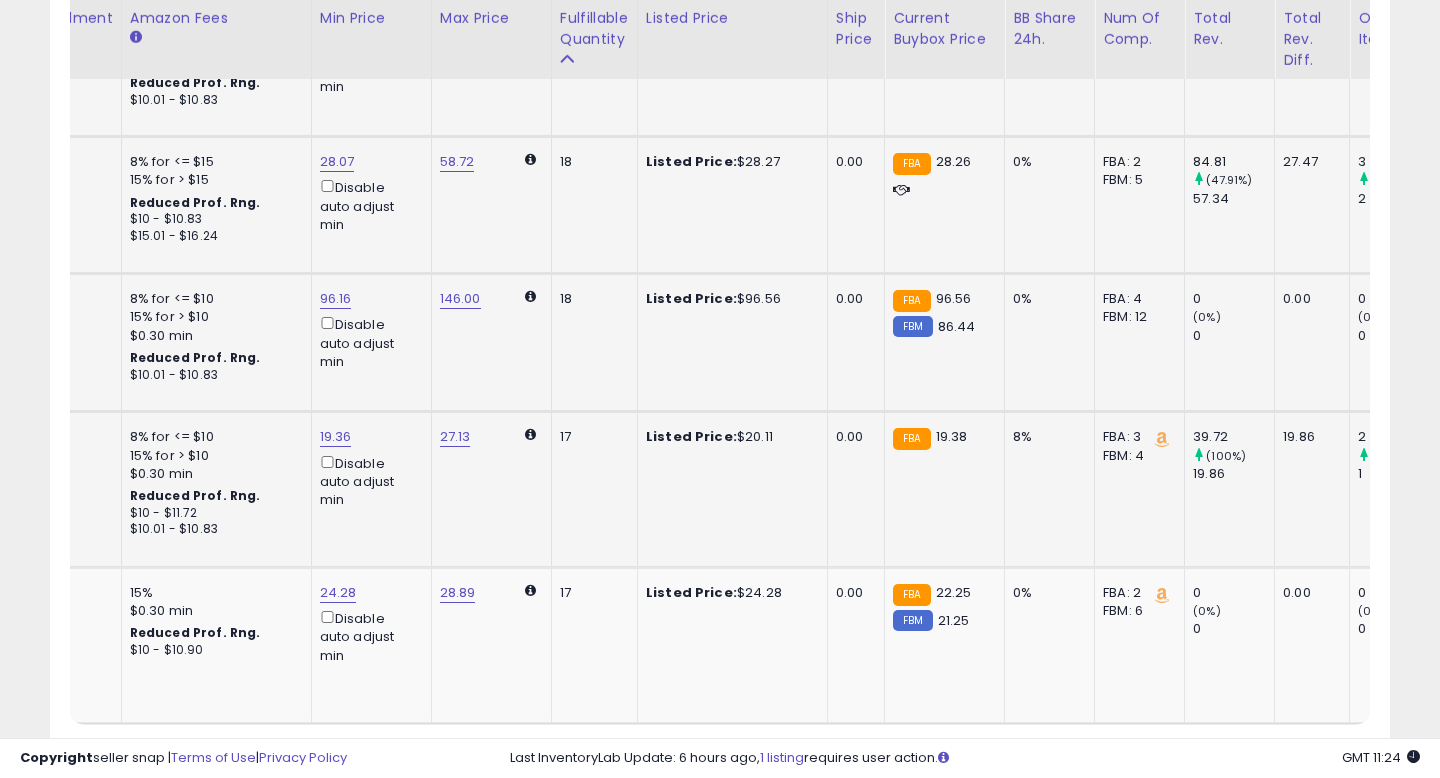 scroll, scrollTop: 0, scrollLeft: 626, axis: horizontal 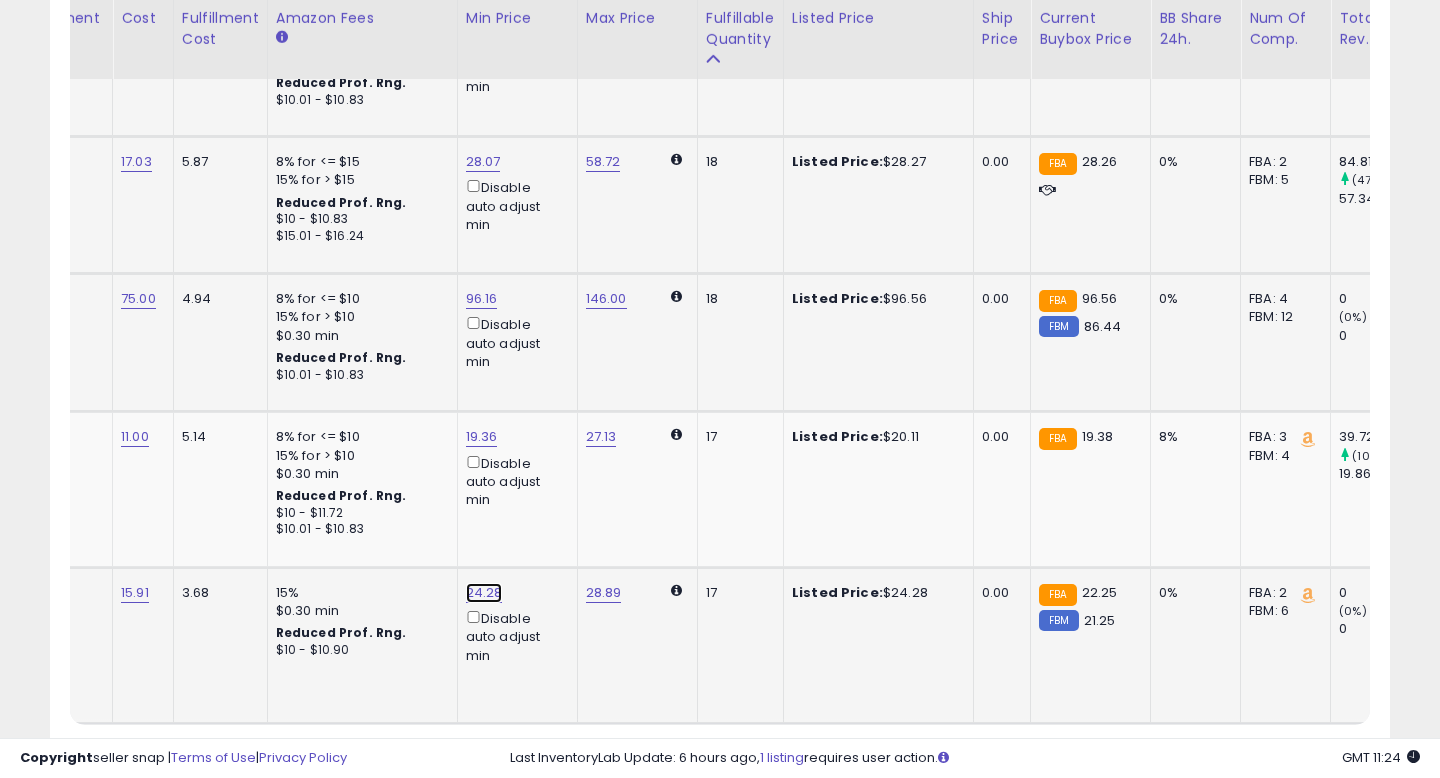 click on "24.28" at bounding box center [483, -3127] 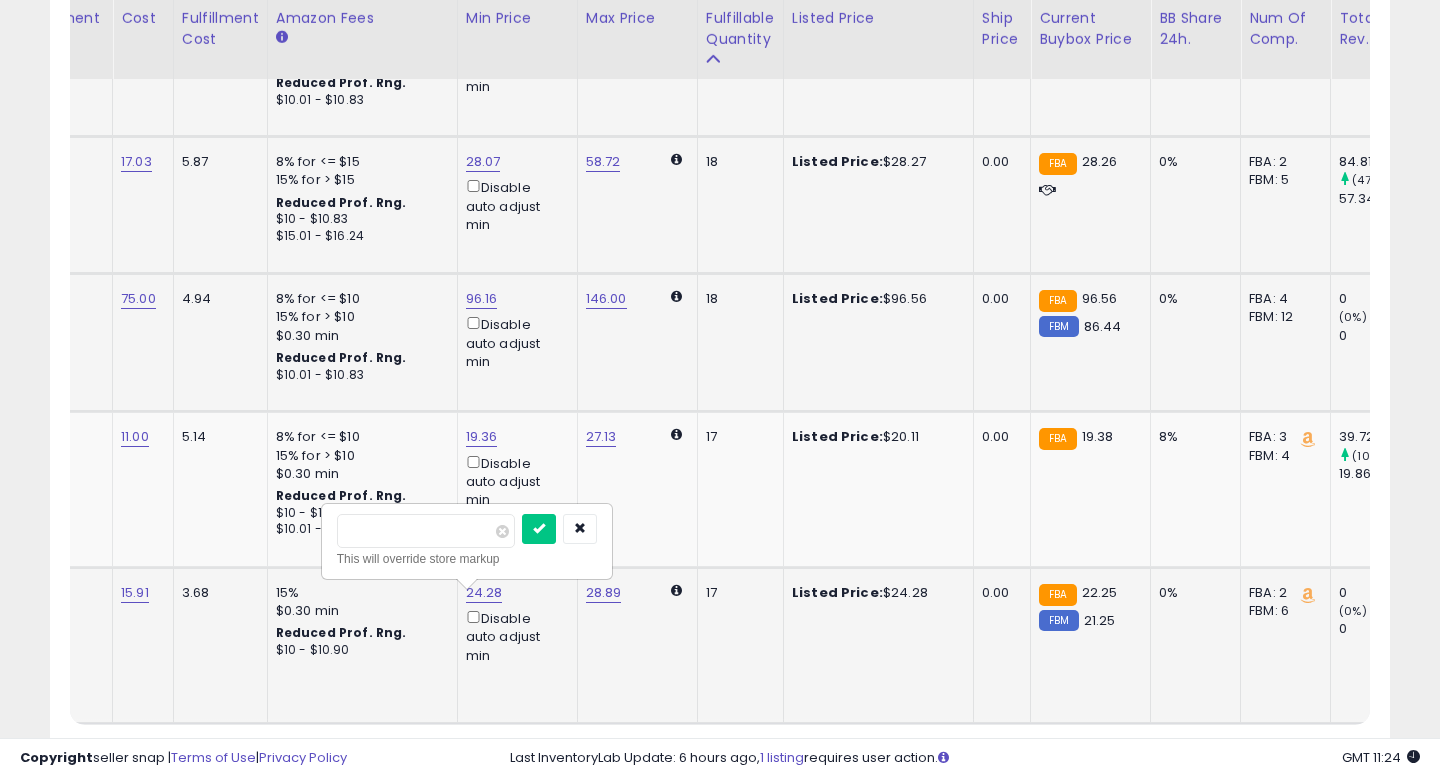 click on "*****" at bounding box center (426, 531) 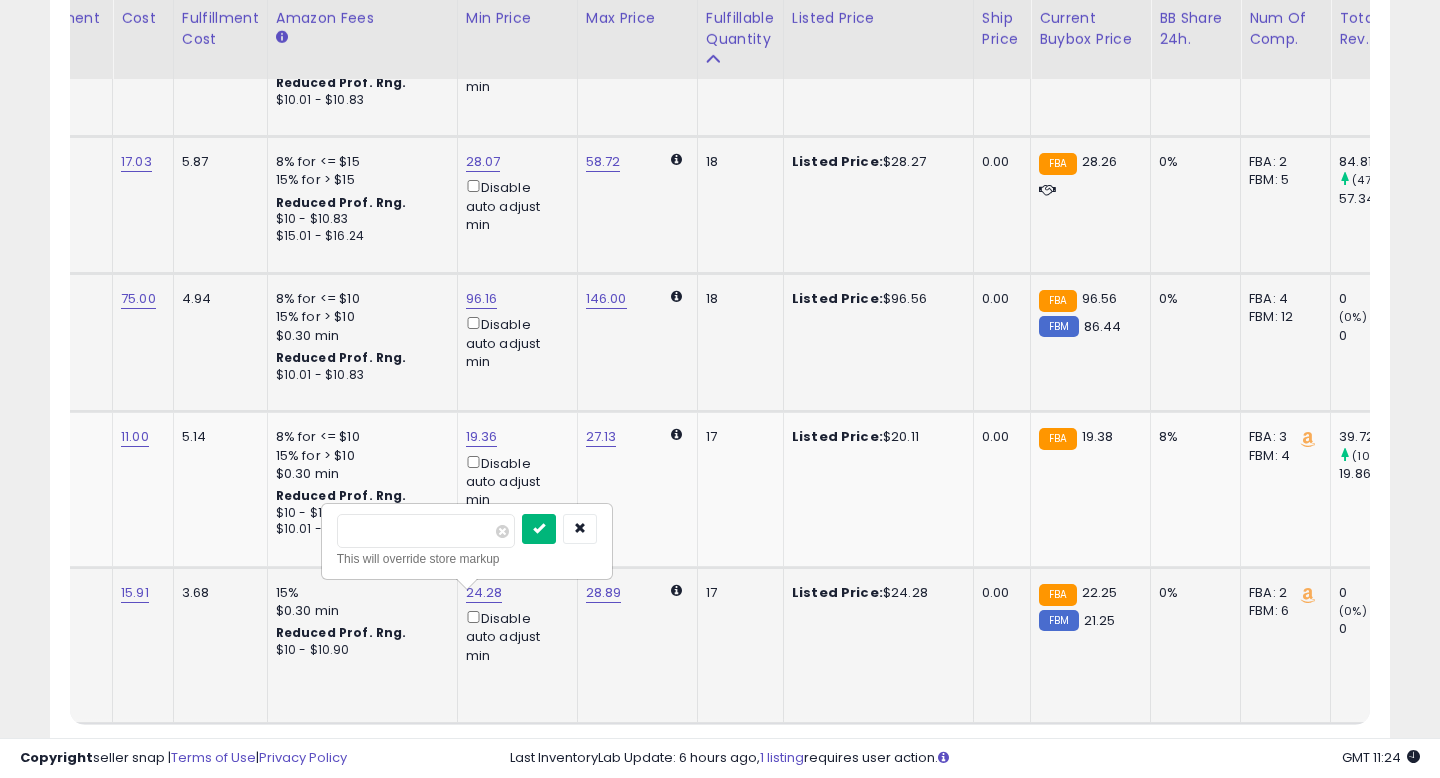 type on "*****" 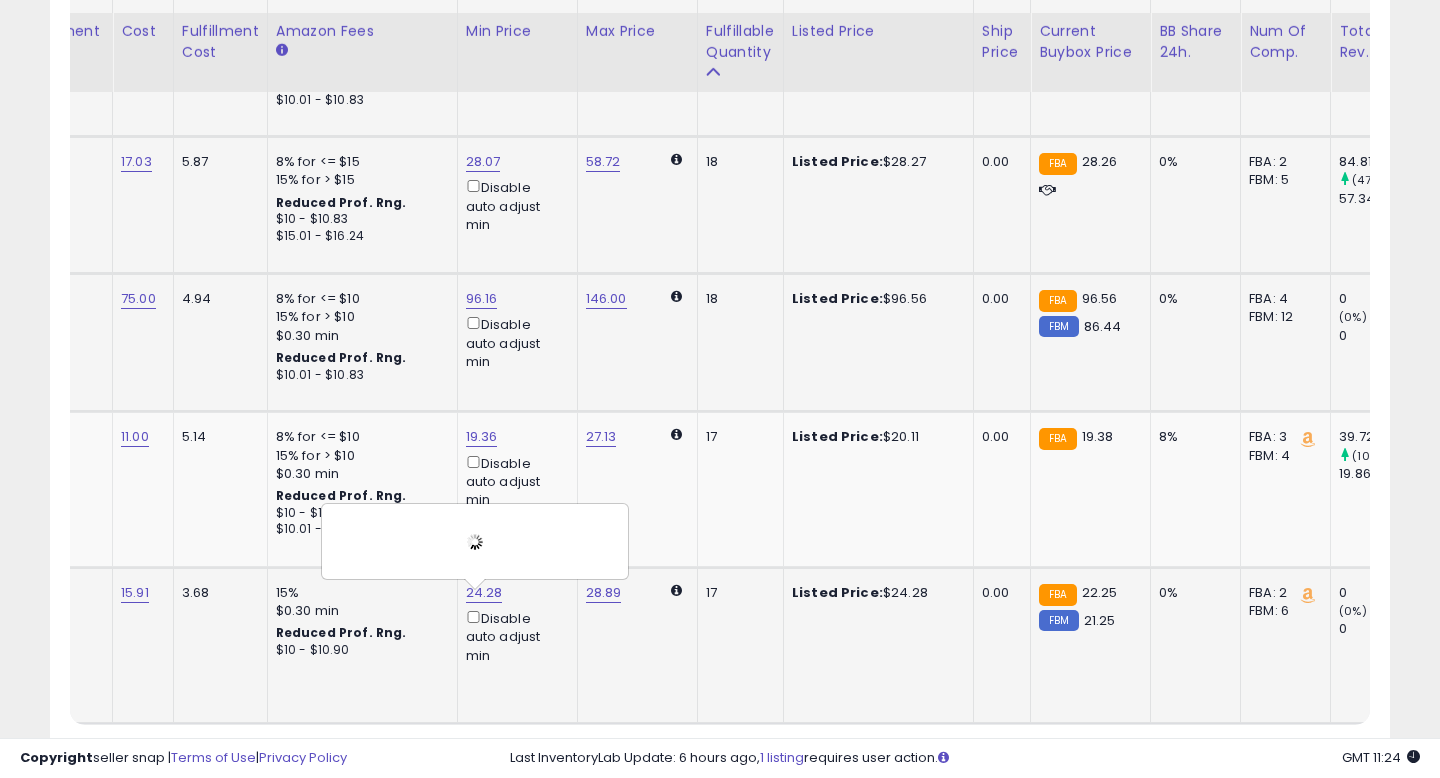 scroll, scrollTop: 4328, scrollLeft: 0, axis: vertical 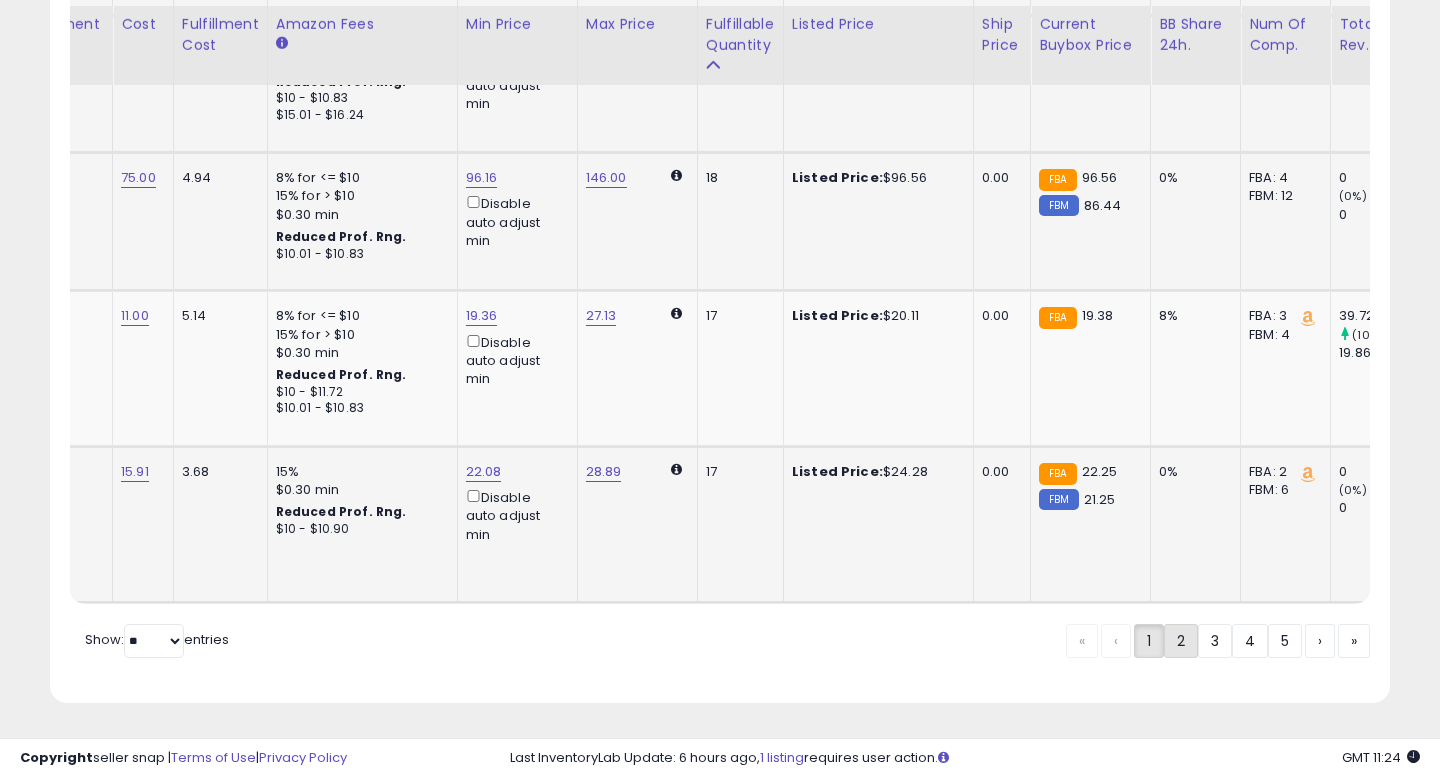 click on "2" 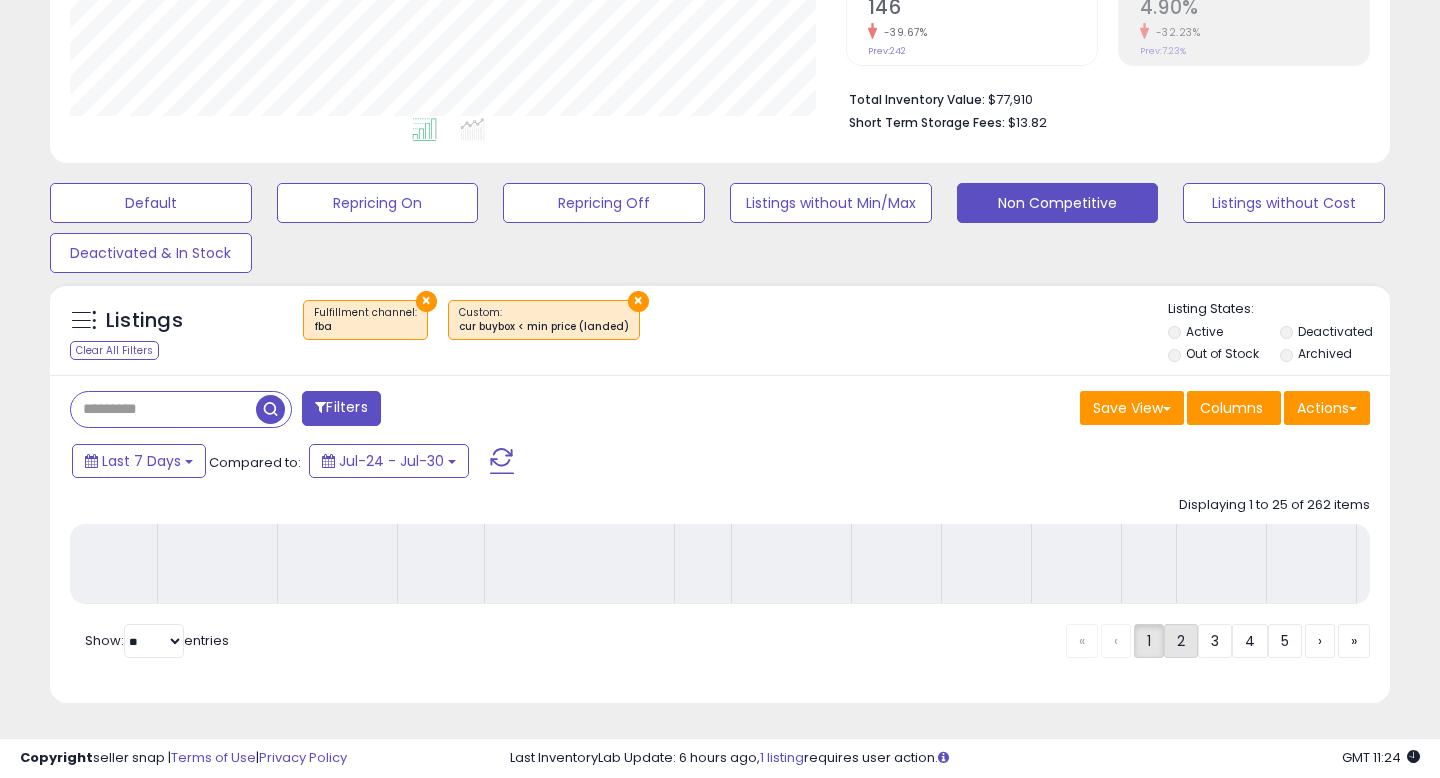 scroll, scrollTop: 447, scrollLeft: 0, axis: vertical 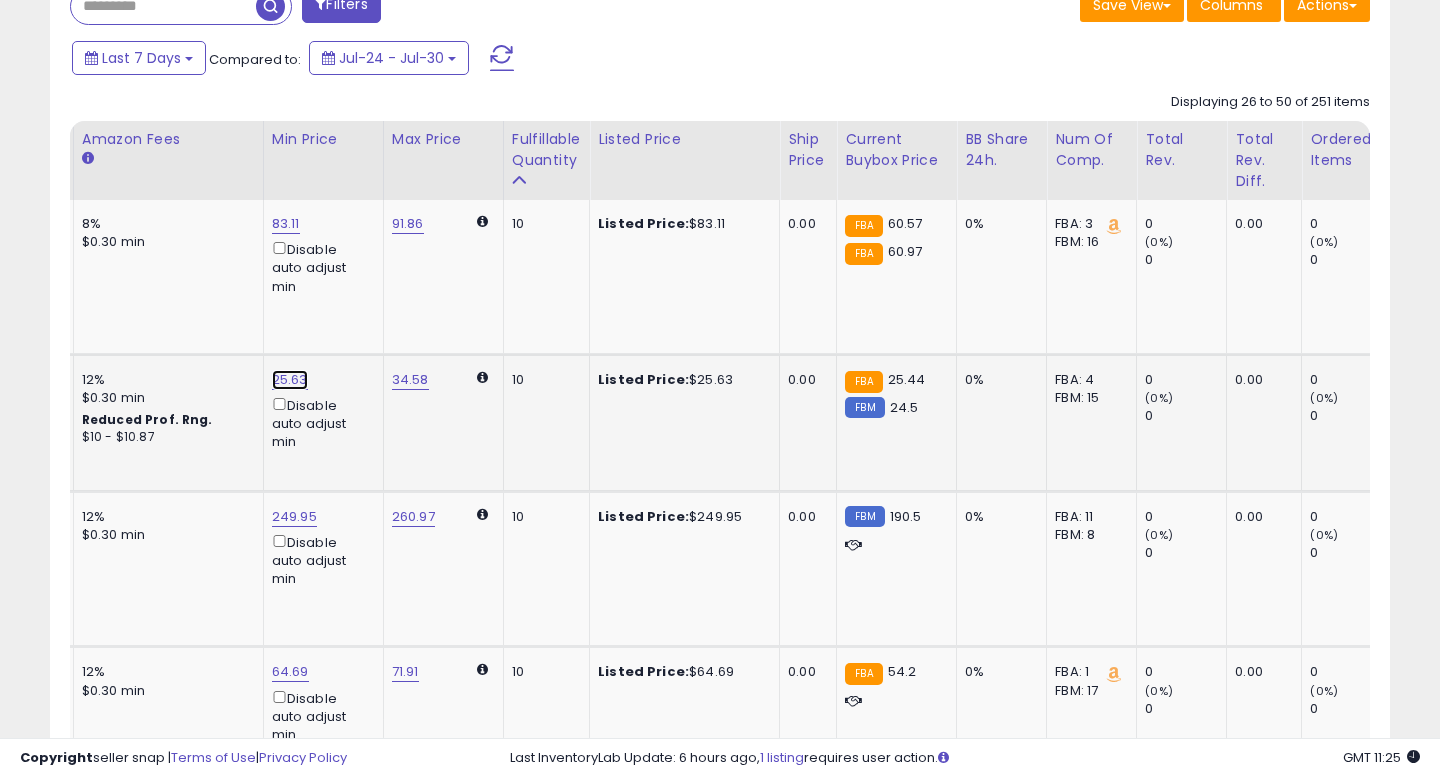click on "25.63" at bounding box center [286, 224] 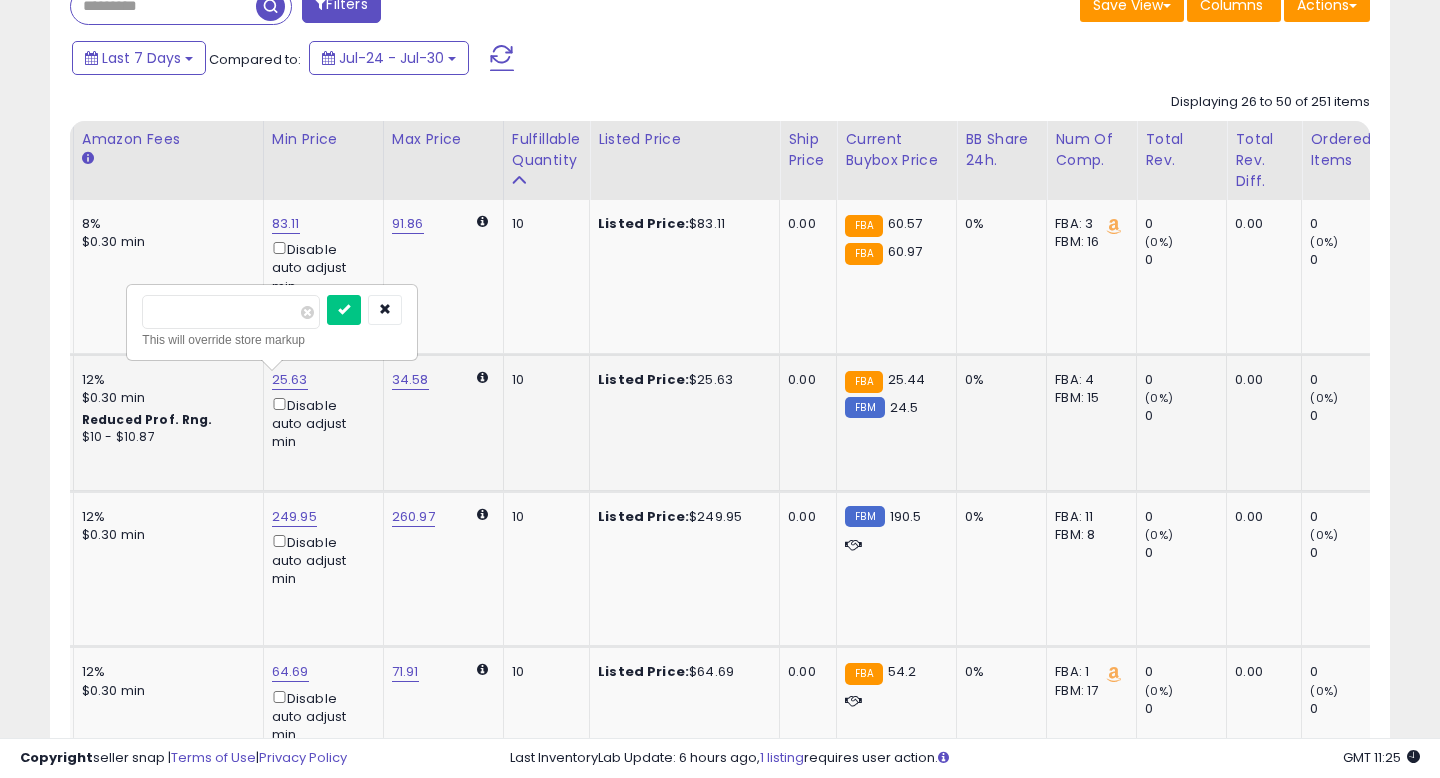 click on "*****" at bounding box center (231, 312) 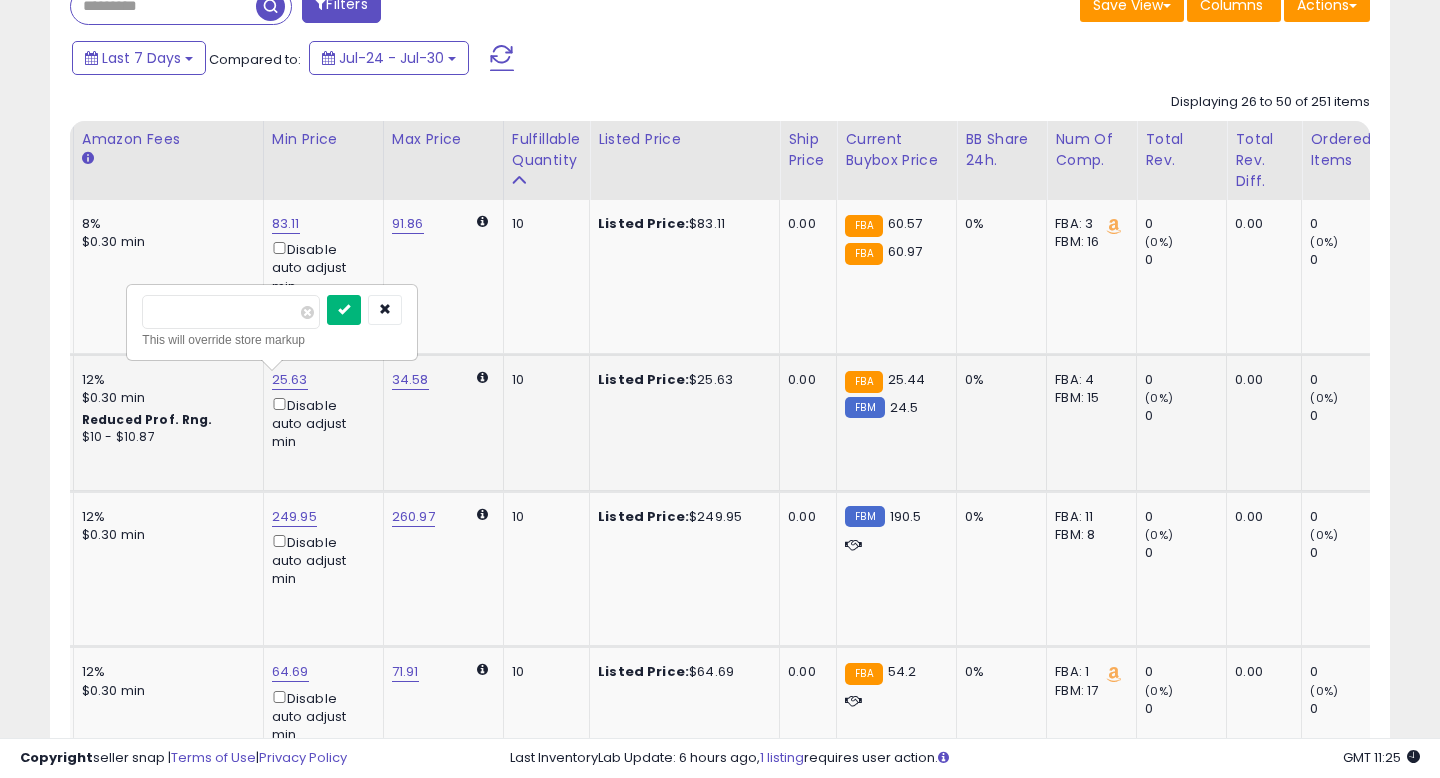 type on "*****" 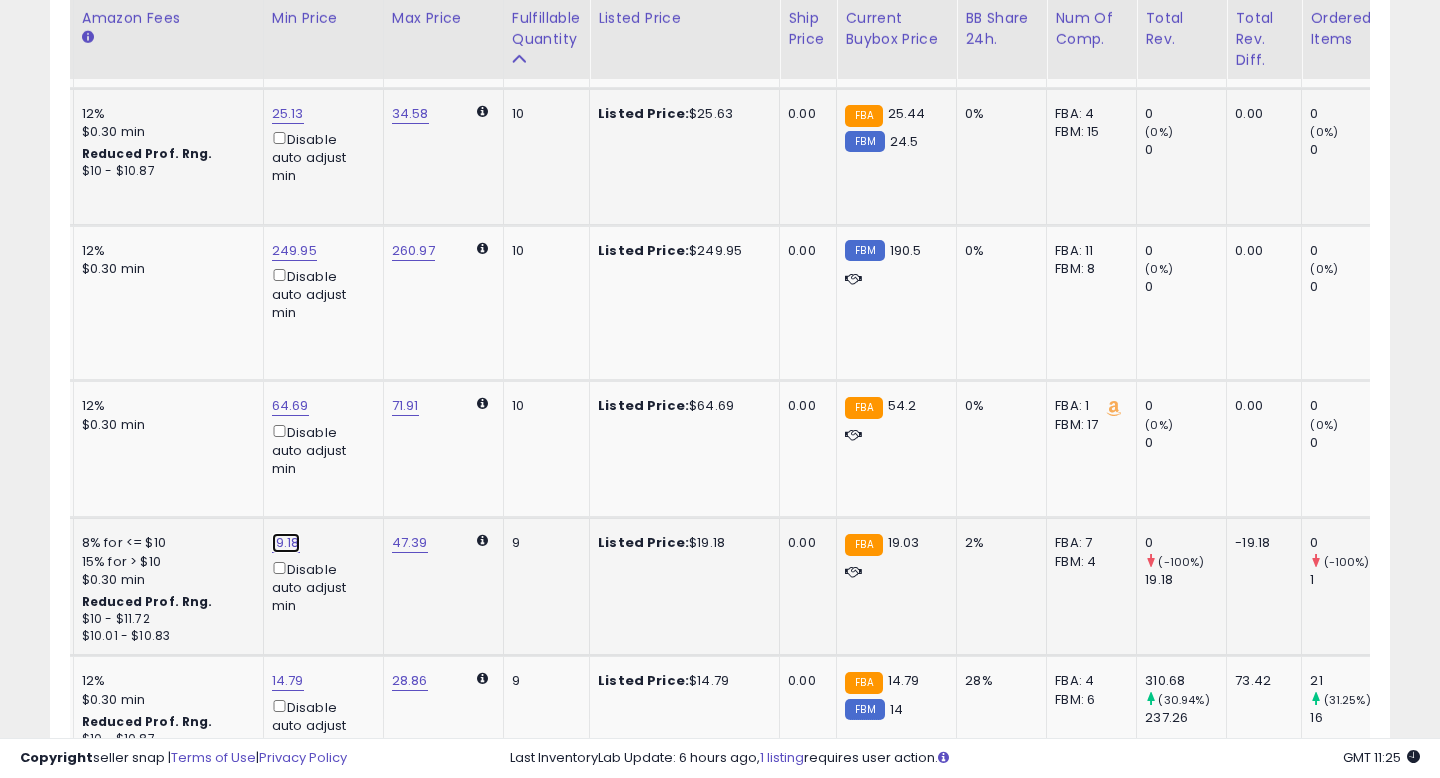 click on "19.18" at bounding box center [286, -42] 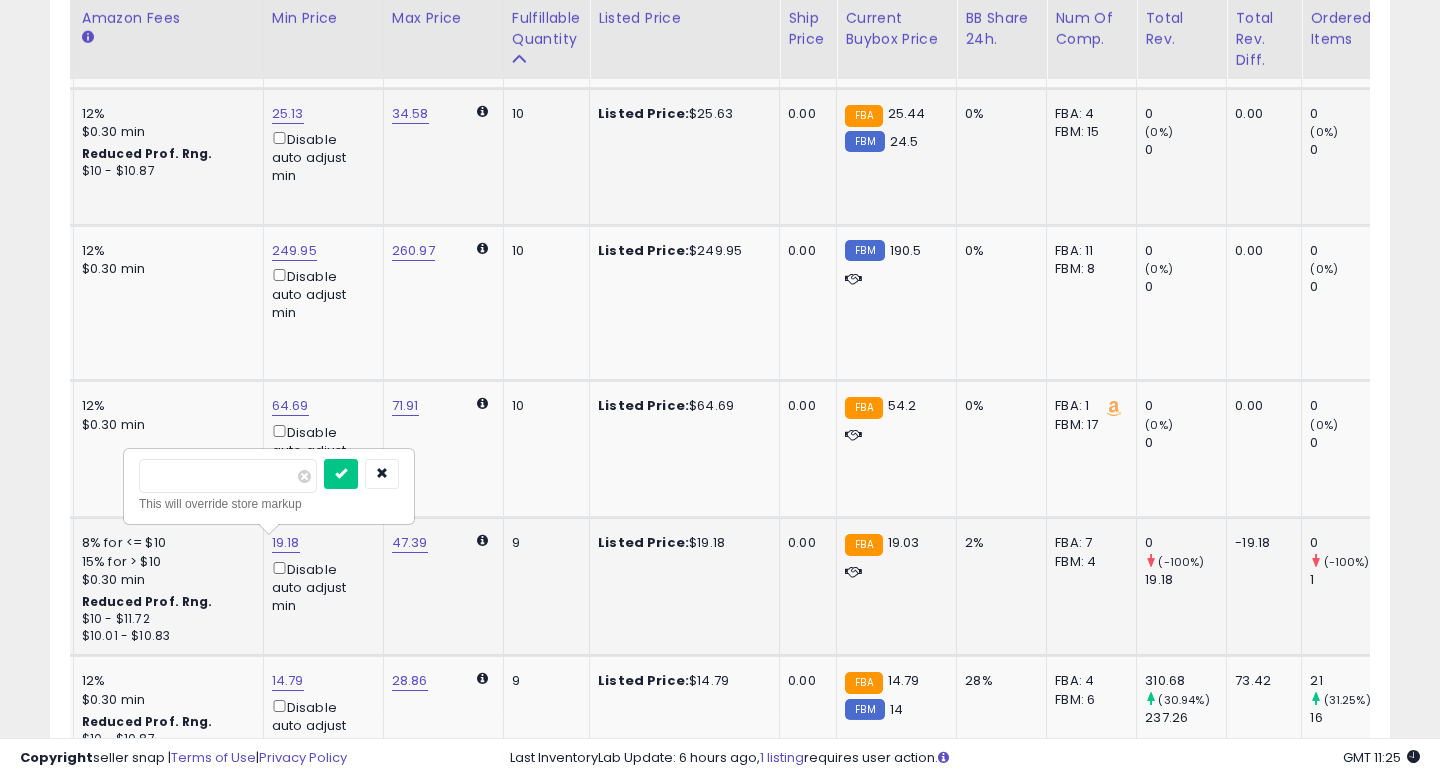 click on "*****" at bounding box center (228, 476) 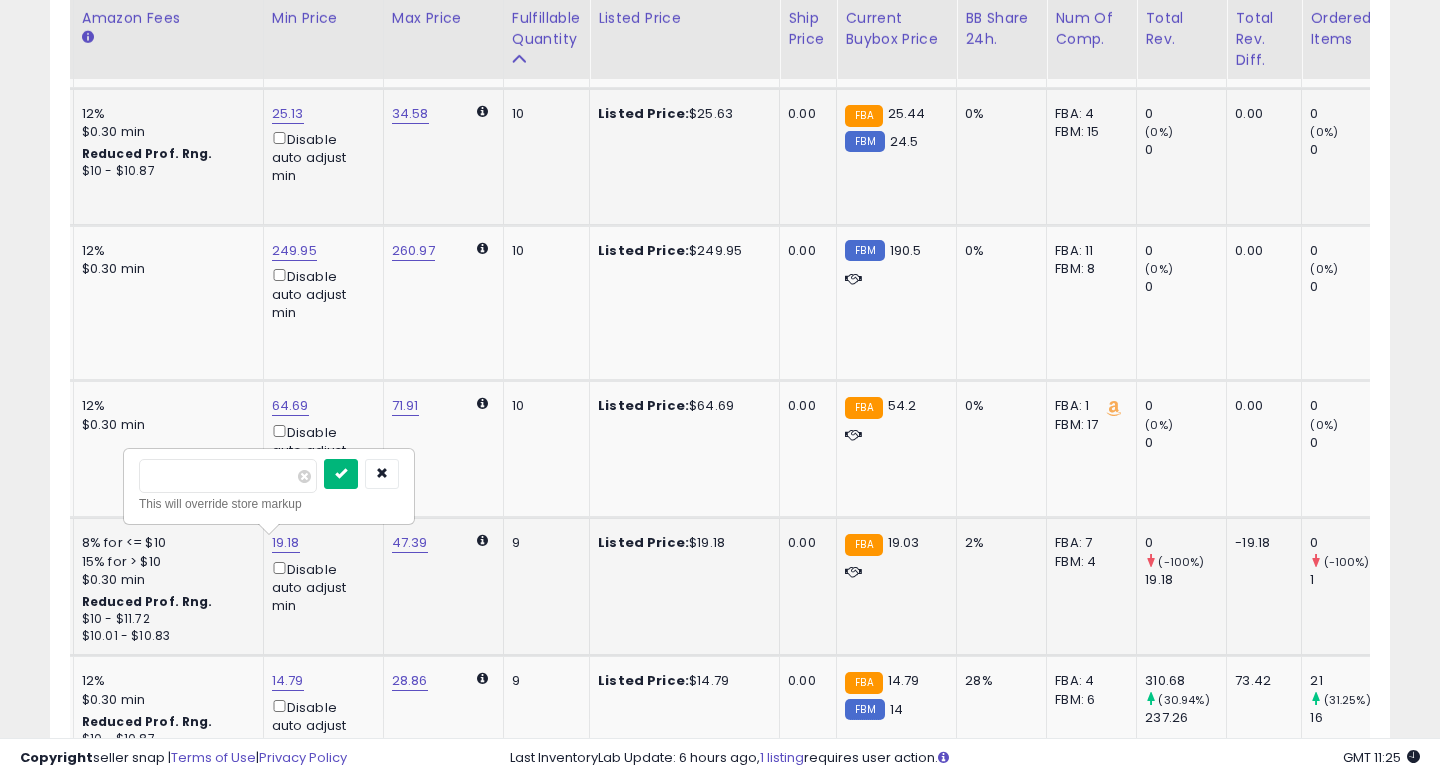 type on "*****" 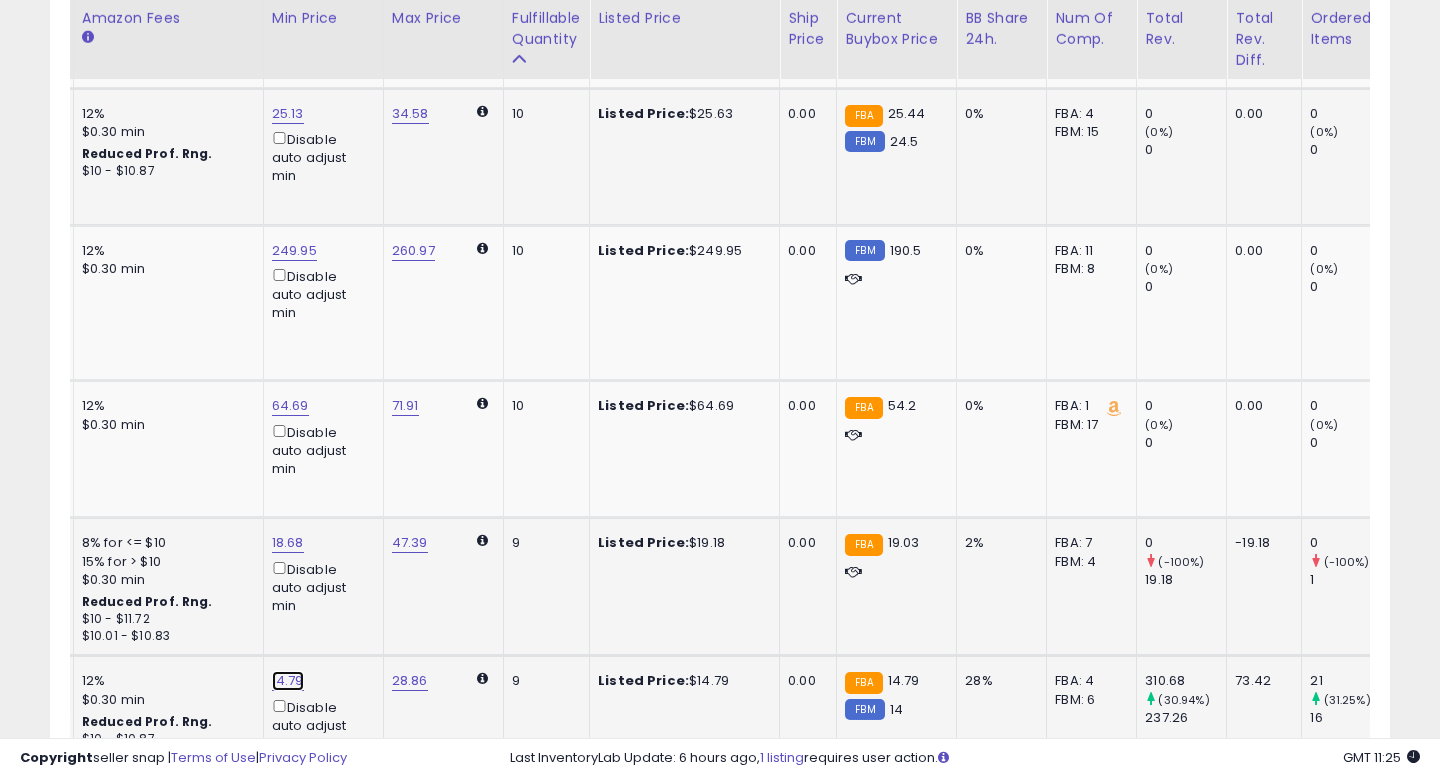 click on "14.79" at bounding box center (286, -42) 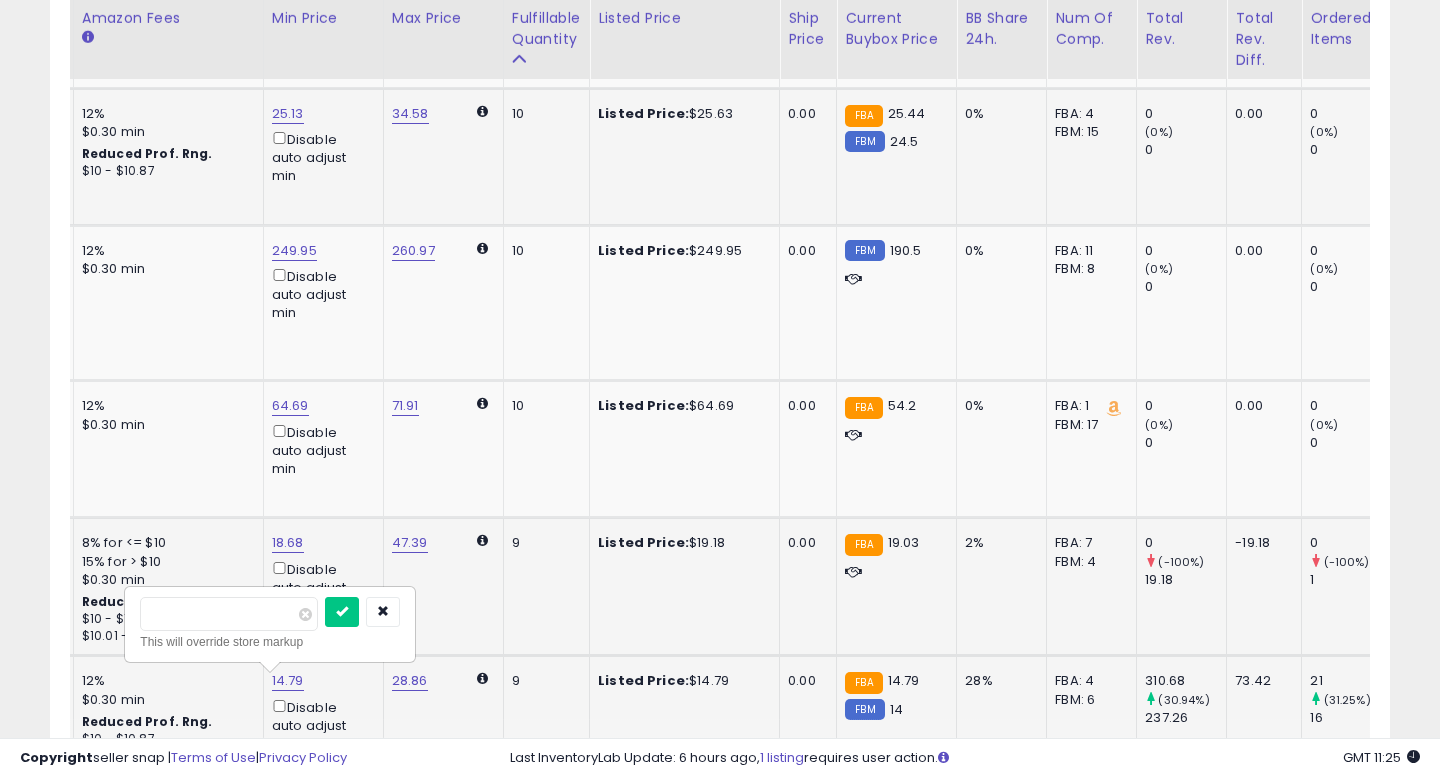 click on "*****" at bounding box center (229, 614) 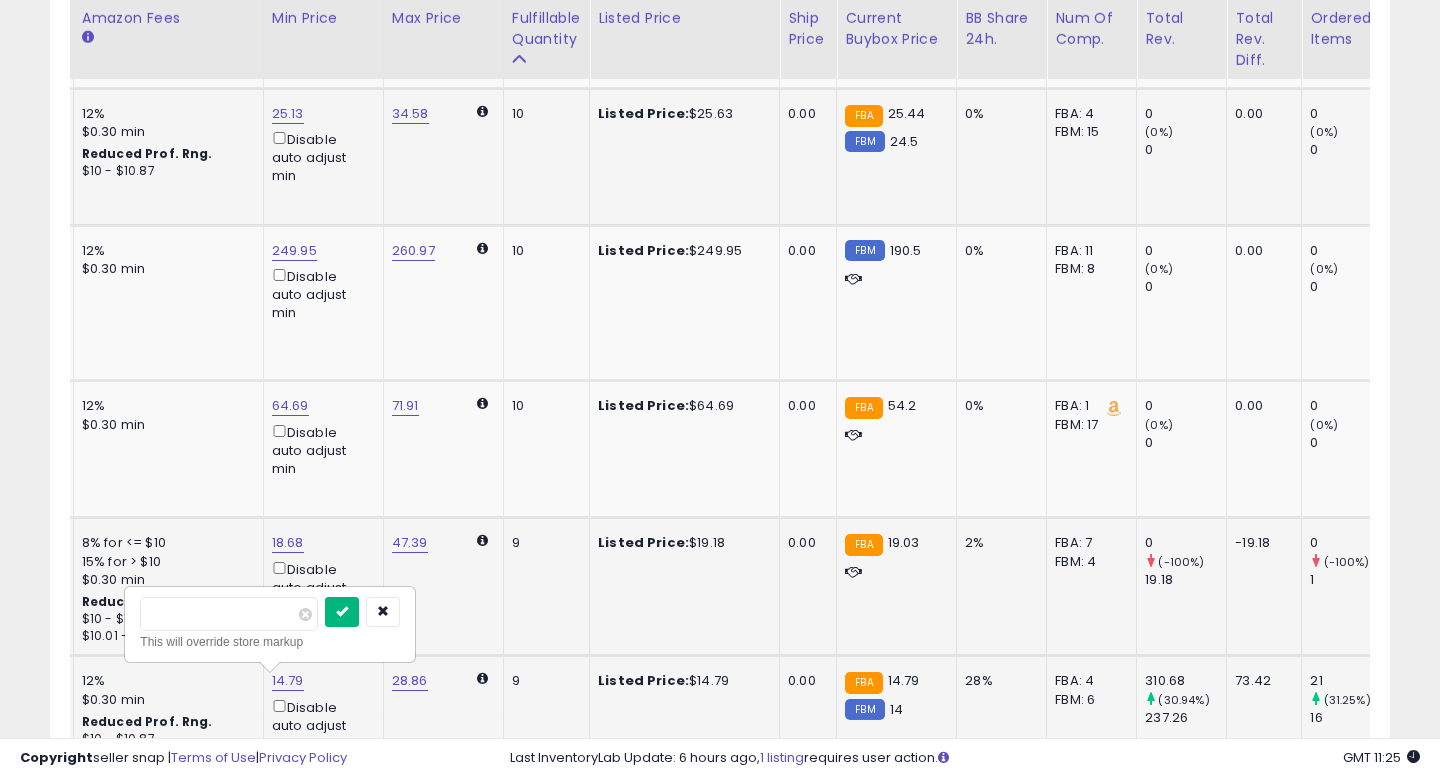 click at bounding box center (342, 612) 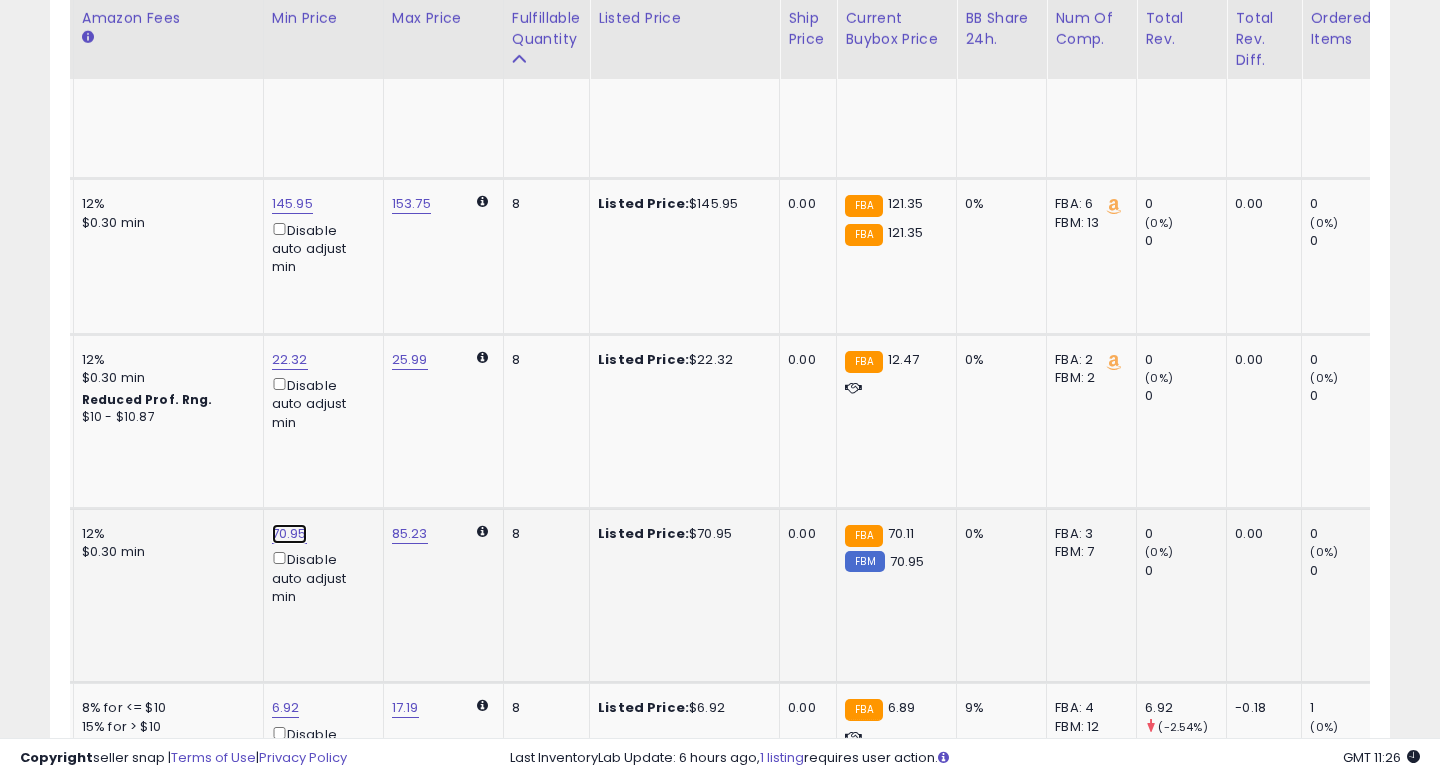 click on "70.95" at bounding box center [286, -987] 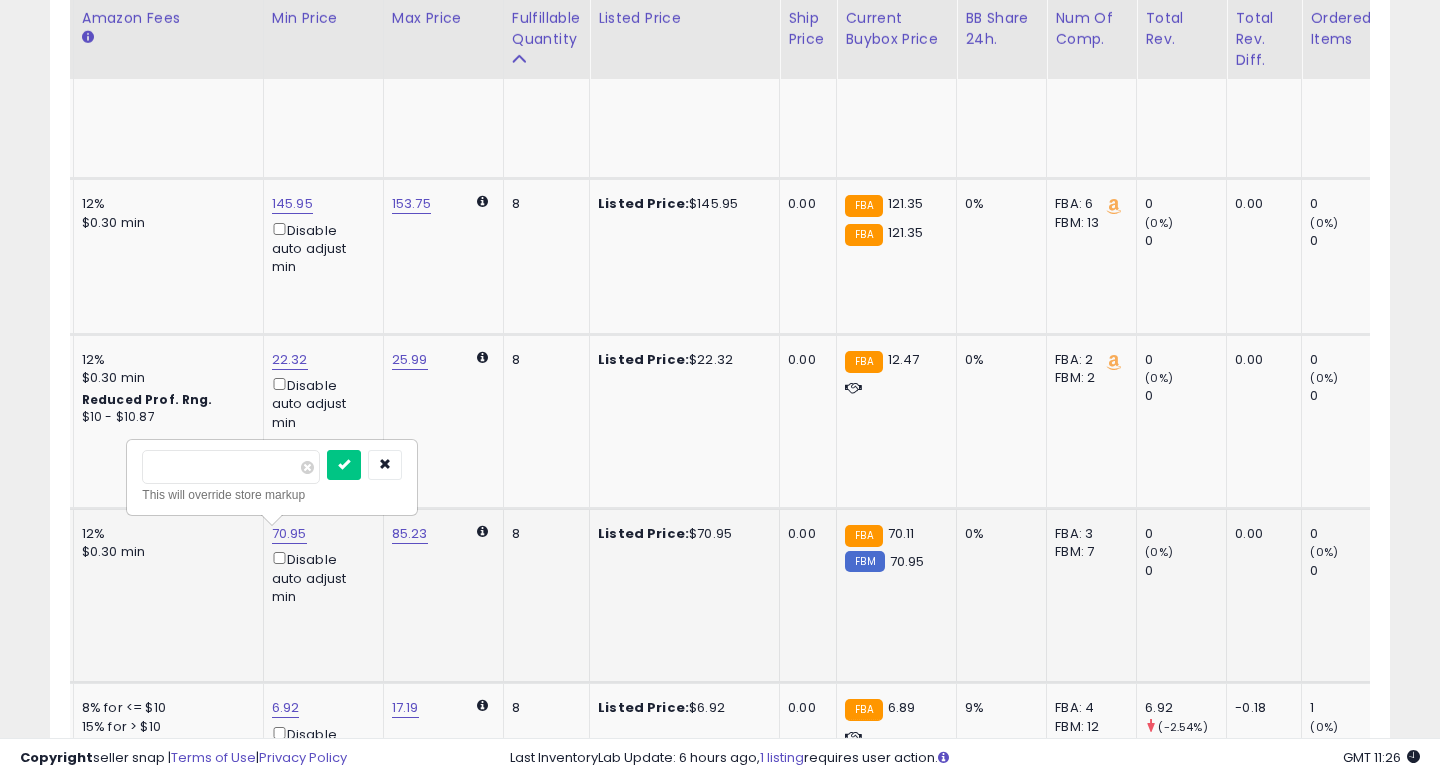 drag, startPoint x: 168, startPoint y: 468, endPoint x: 146, endPoint y: 468, distance: 22 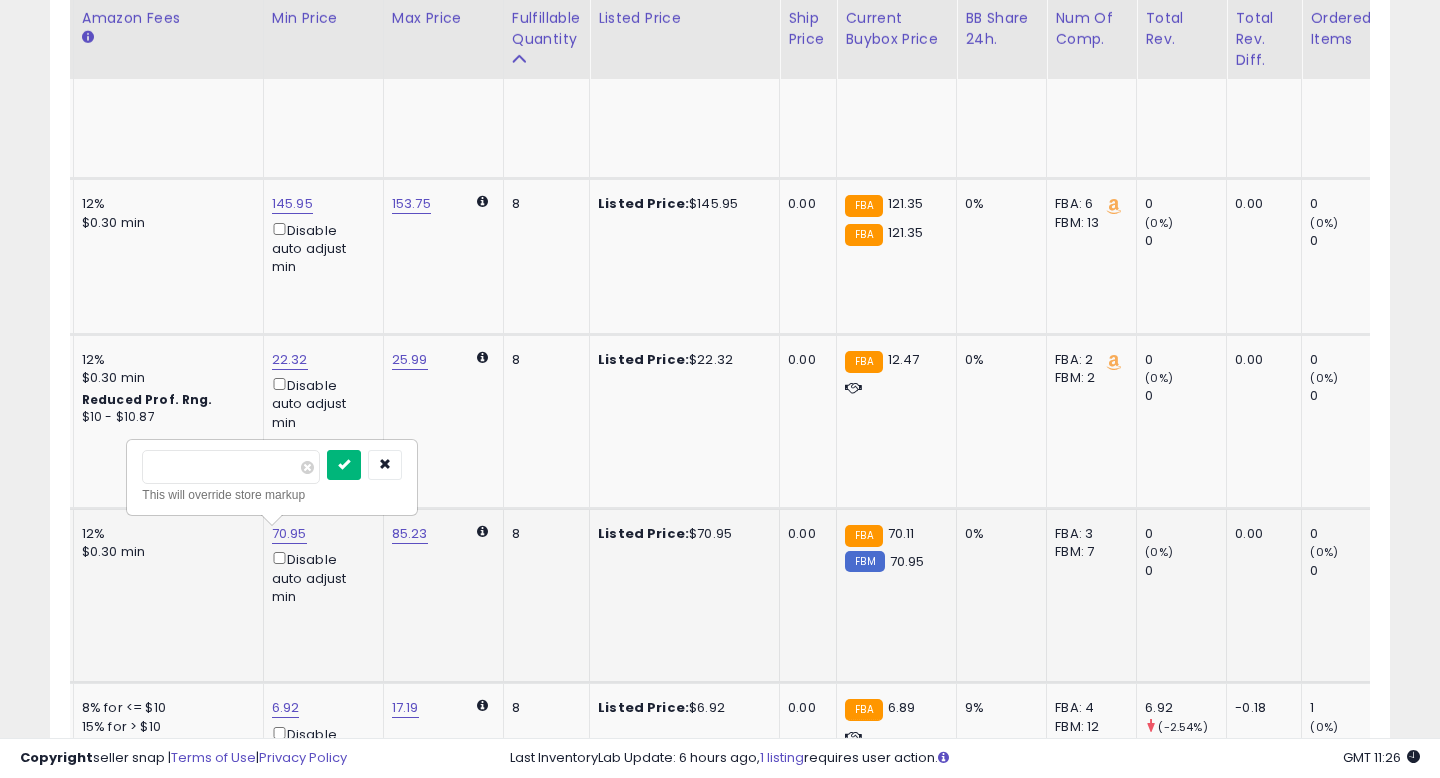 type on "*****" 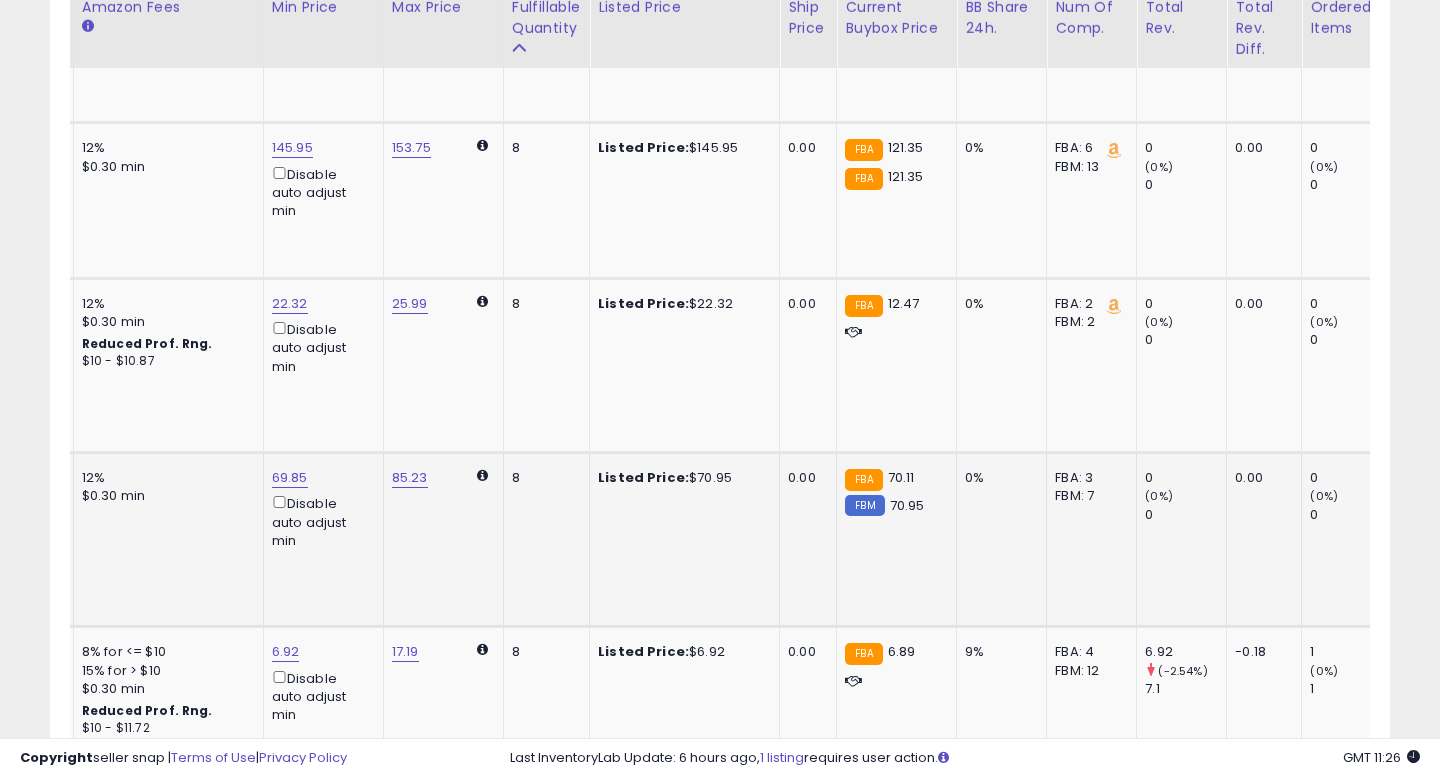 scroll, scrollTop: 2118, scrollLeft: 0, axis: vertical 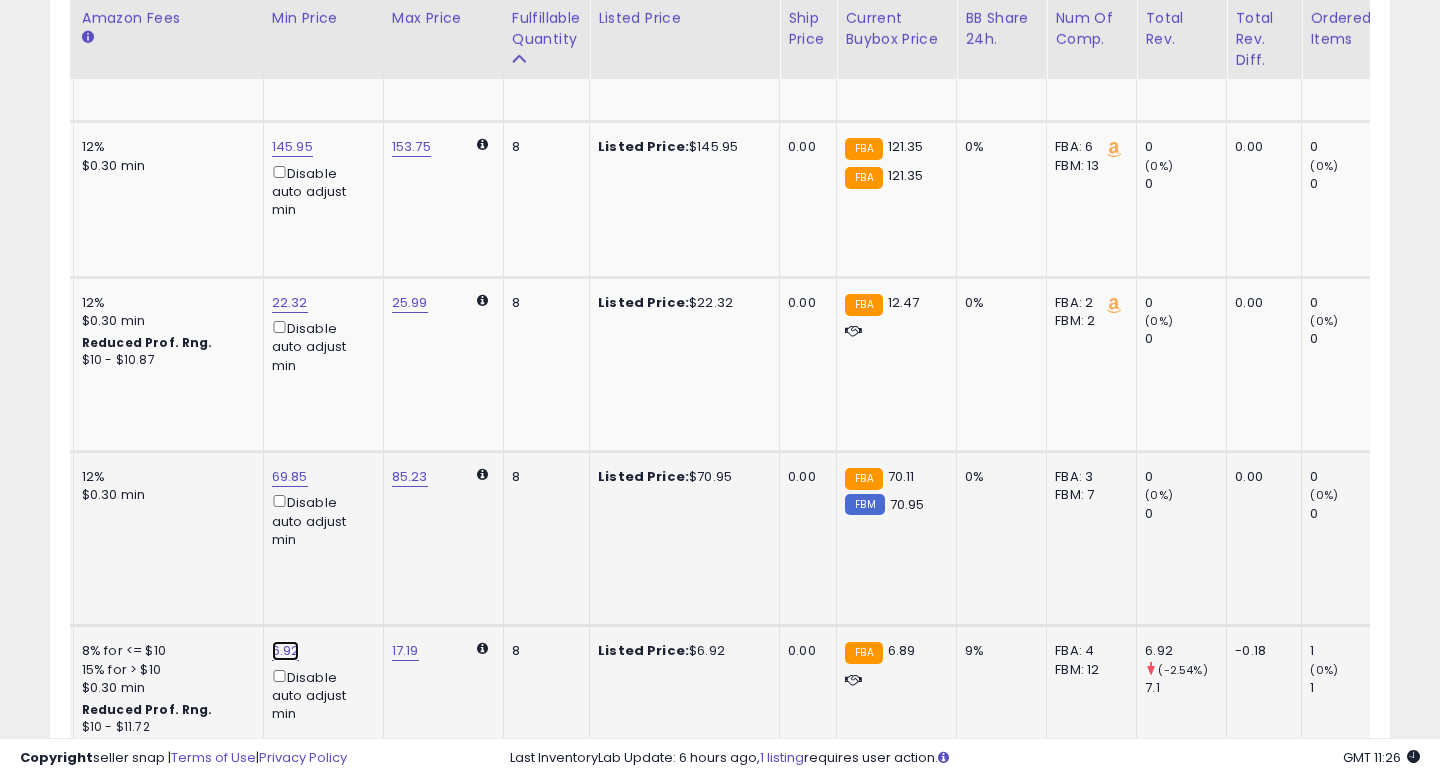 click on "6.92" at bounding box center (286, -1044) 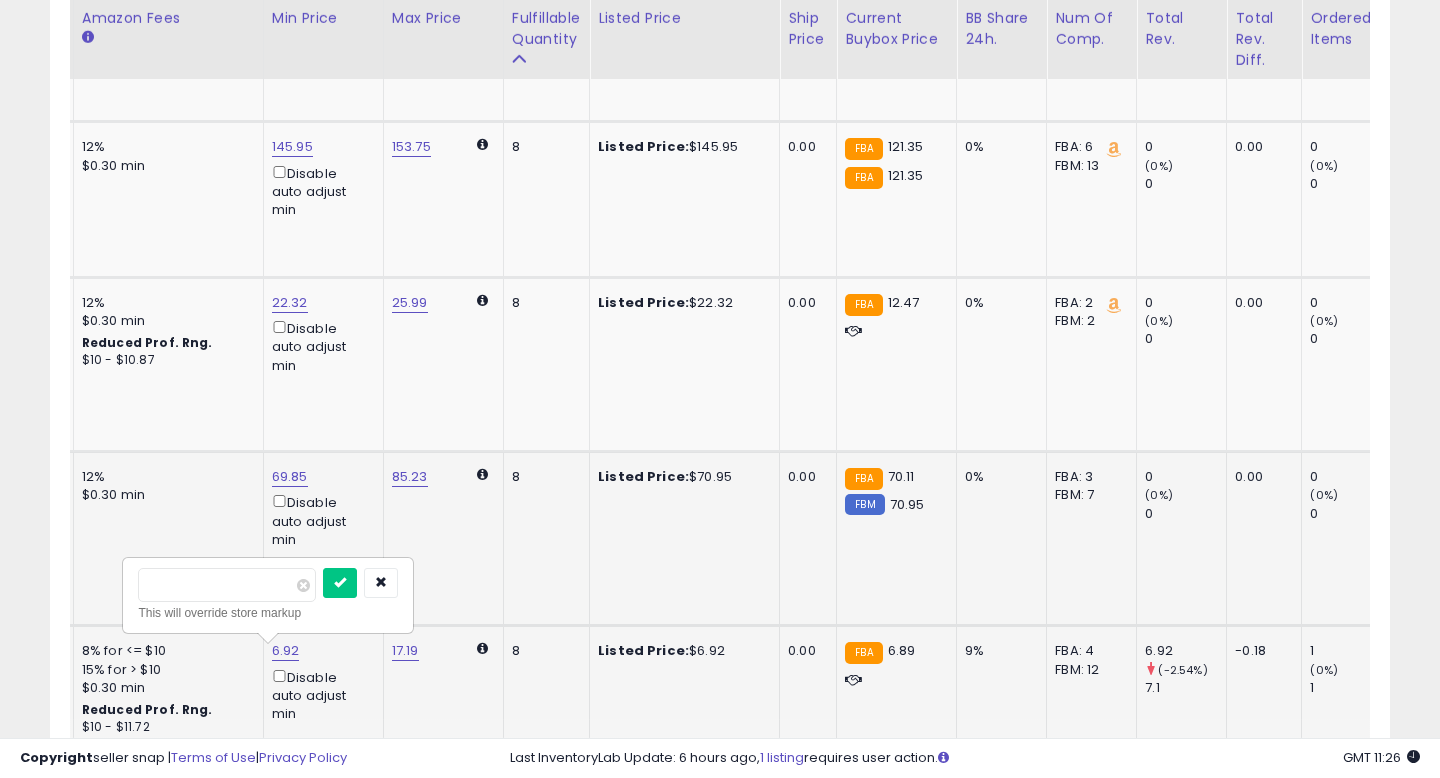 drag, startPoint x: 166, startPoint y: 585, endPoint x: 191, endPoint y: 585, distance: 25 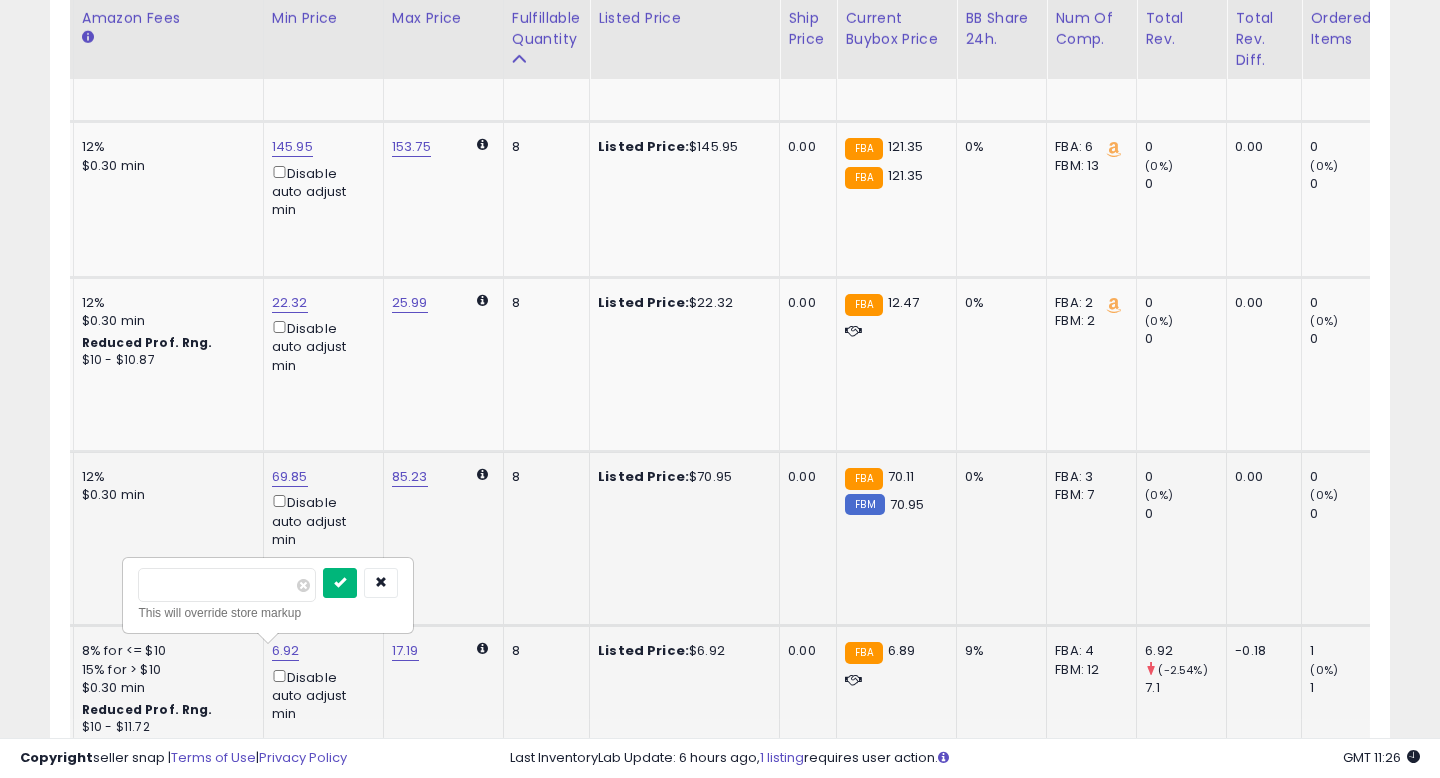 type on "****" 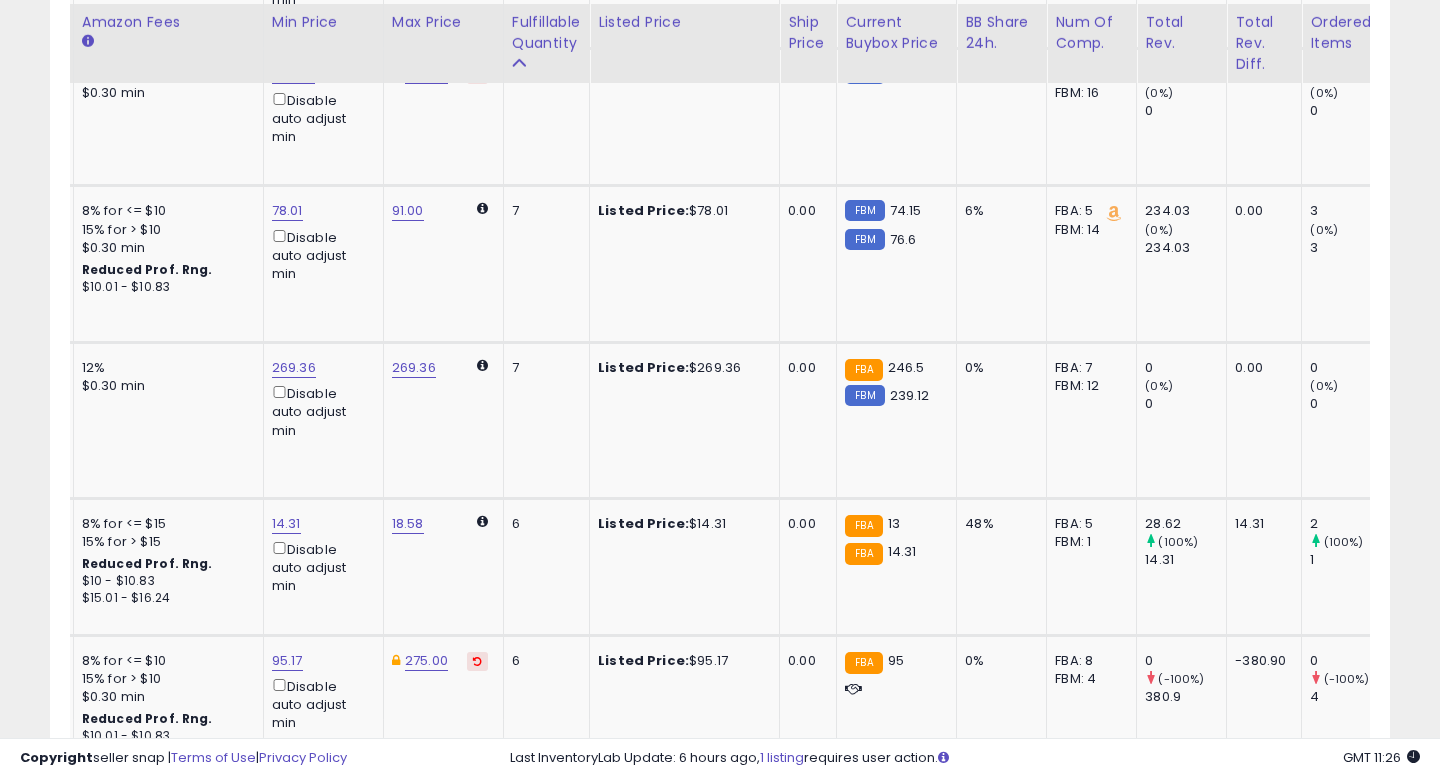scroll, scrollTop: 2972, scrollLeft: 0, axis: vertical 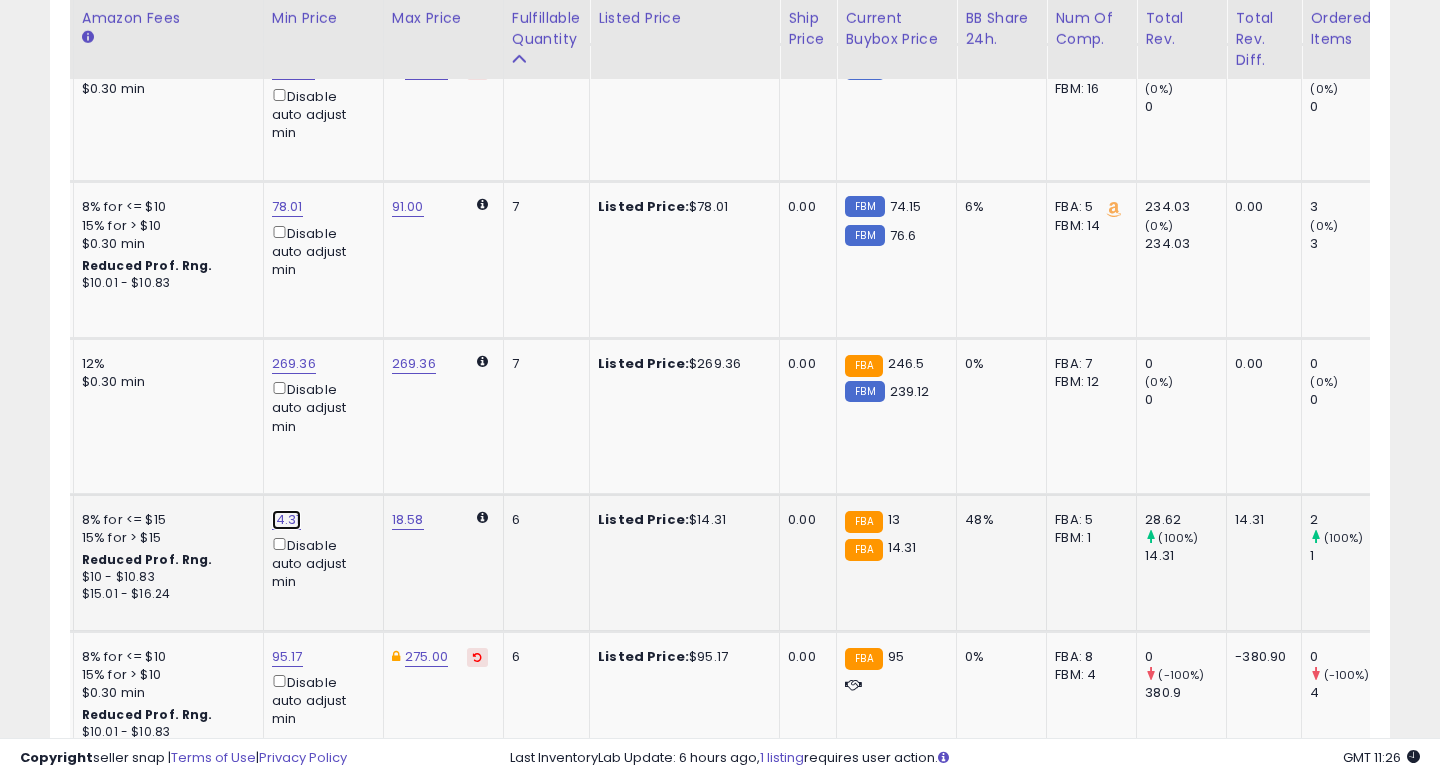 click on "14.31" at bounding box center (286, -1898) 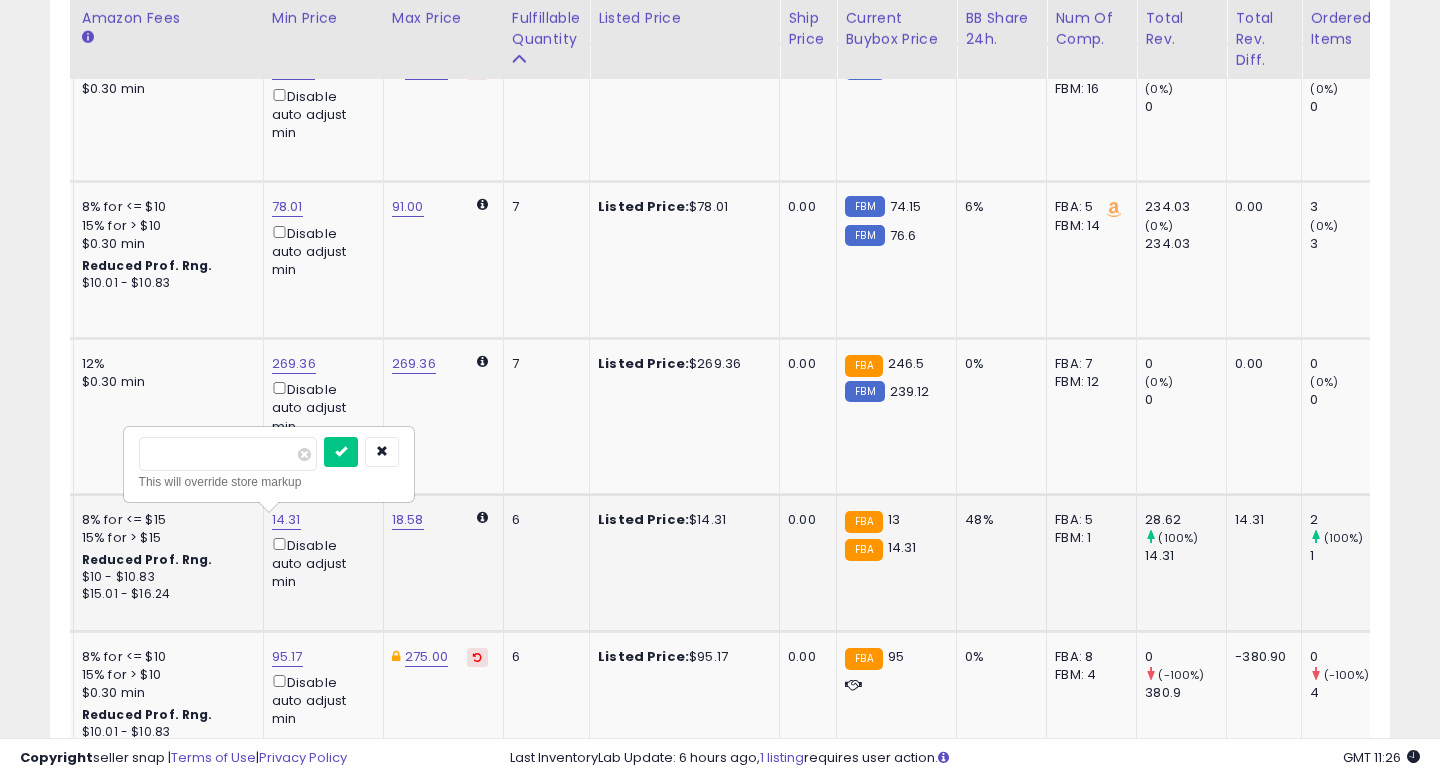 click on "*****" at bounding box center [228, 454] 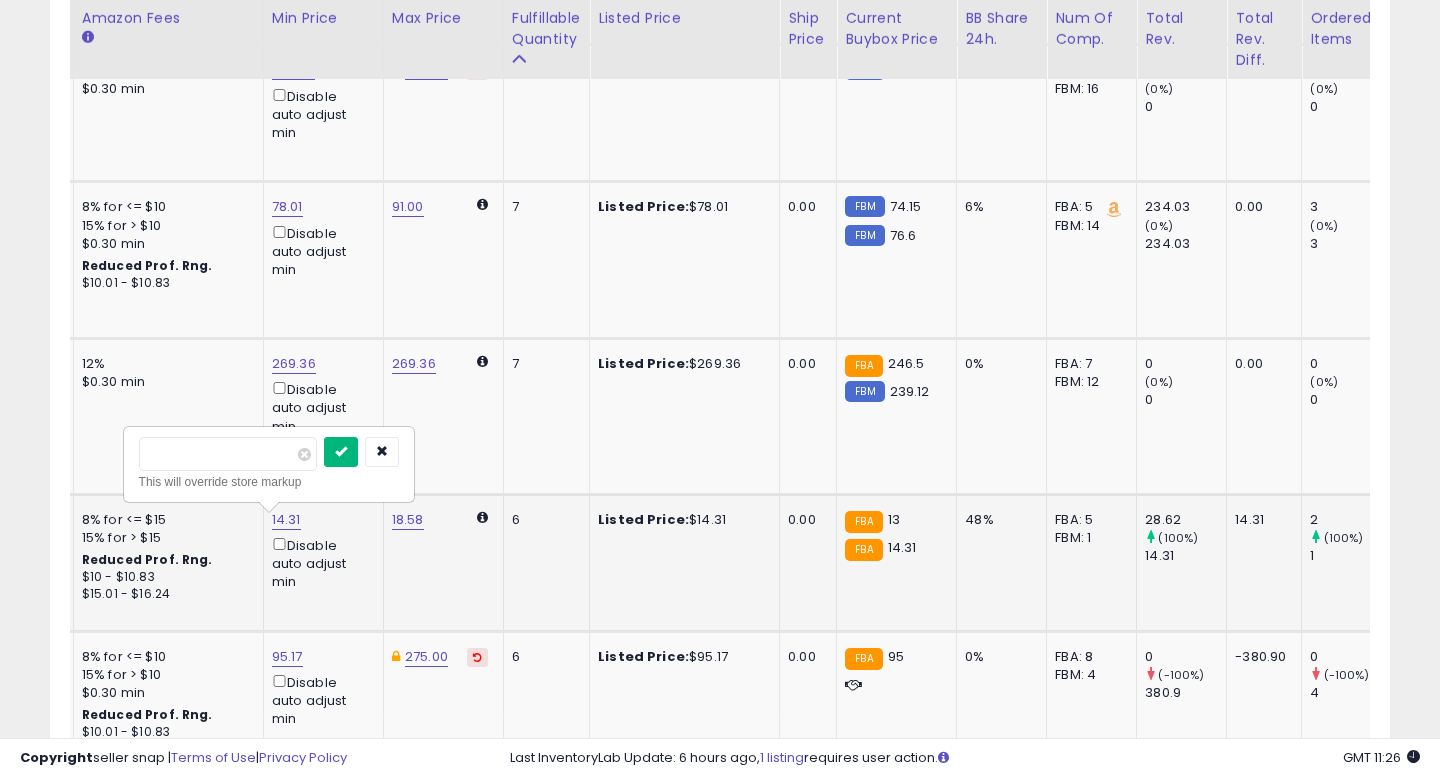 type on "*****" 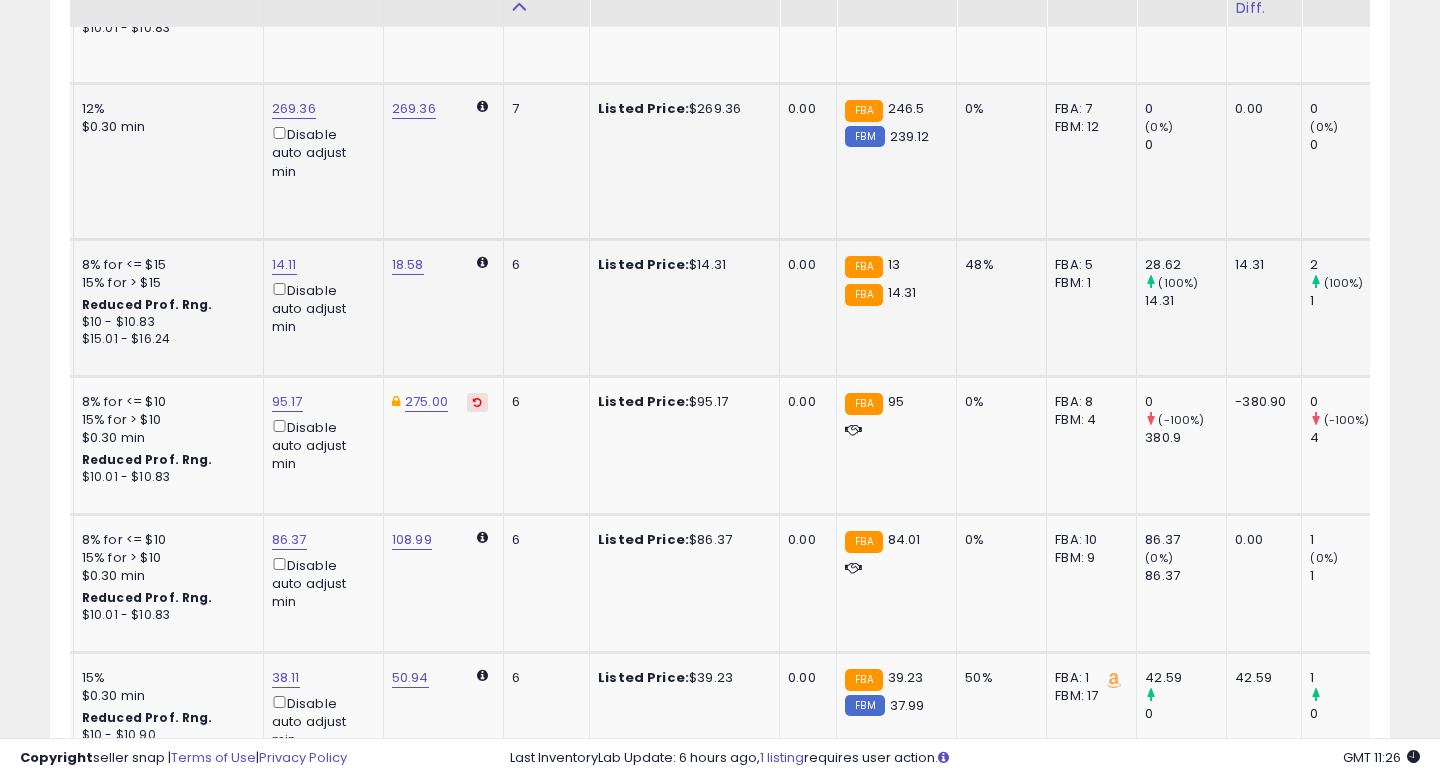 scroll, scrollTop: 3288, scrollLeft: 0, axis: vertical 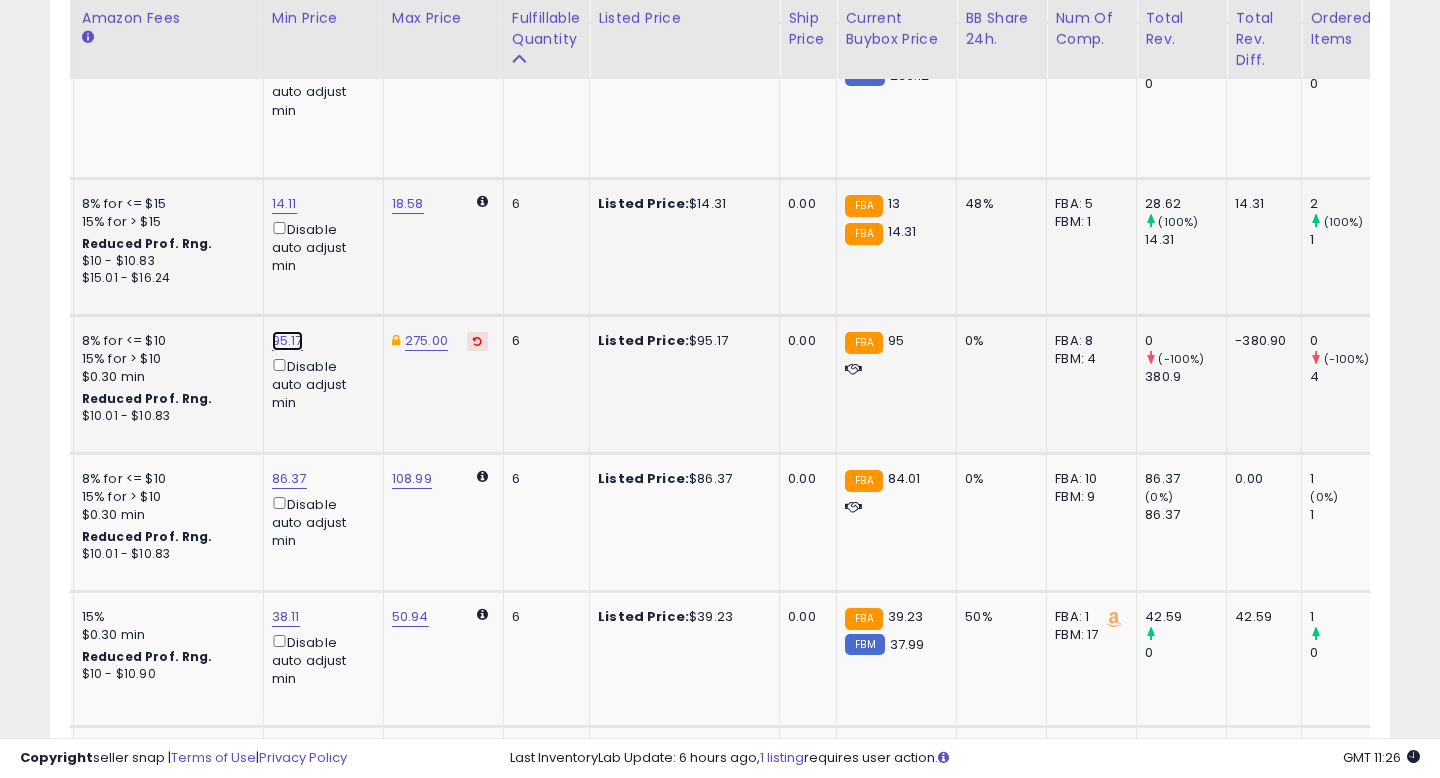 click on "95.17" at bounding box center [286, -2214] 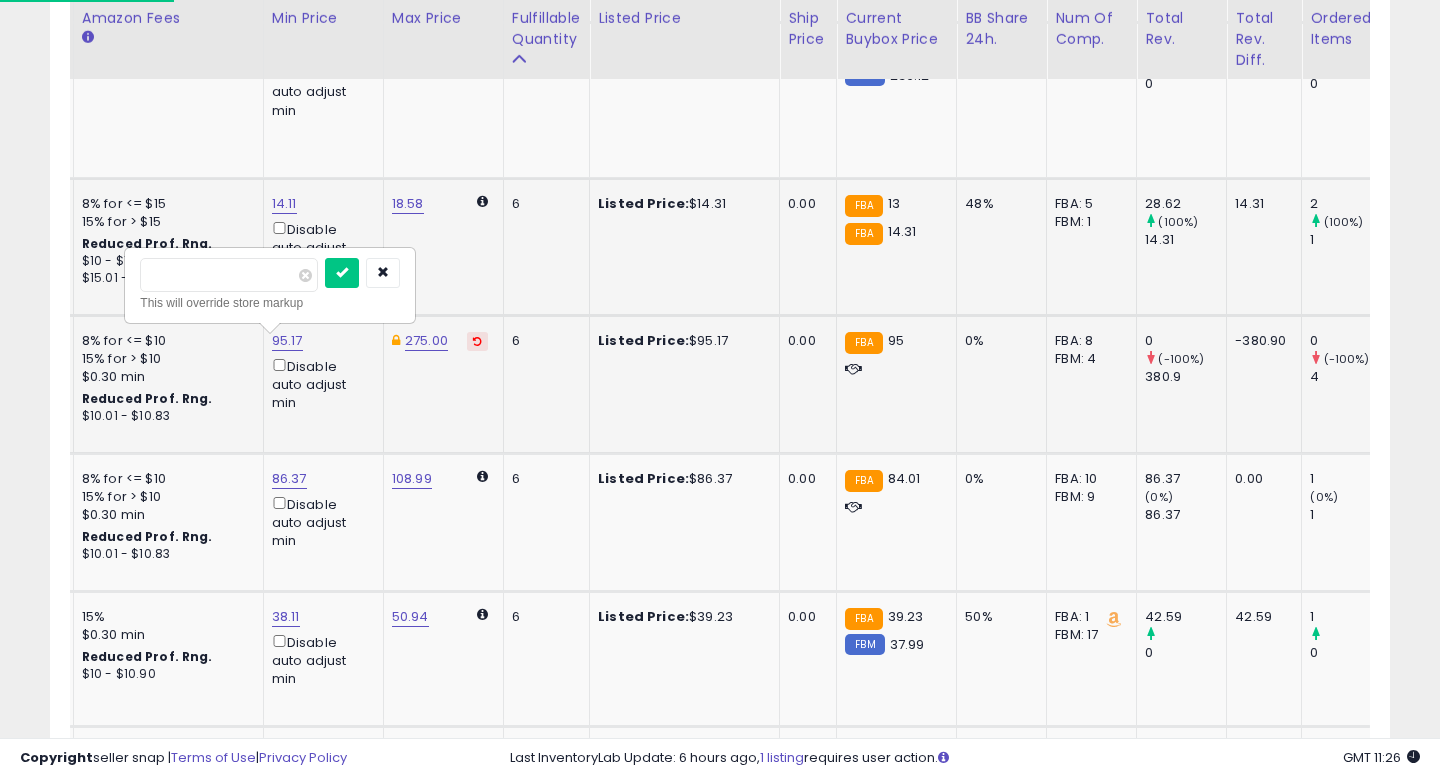 click on "*****" at bounding box center (229, 275) 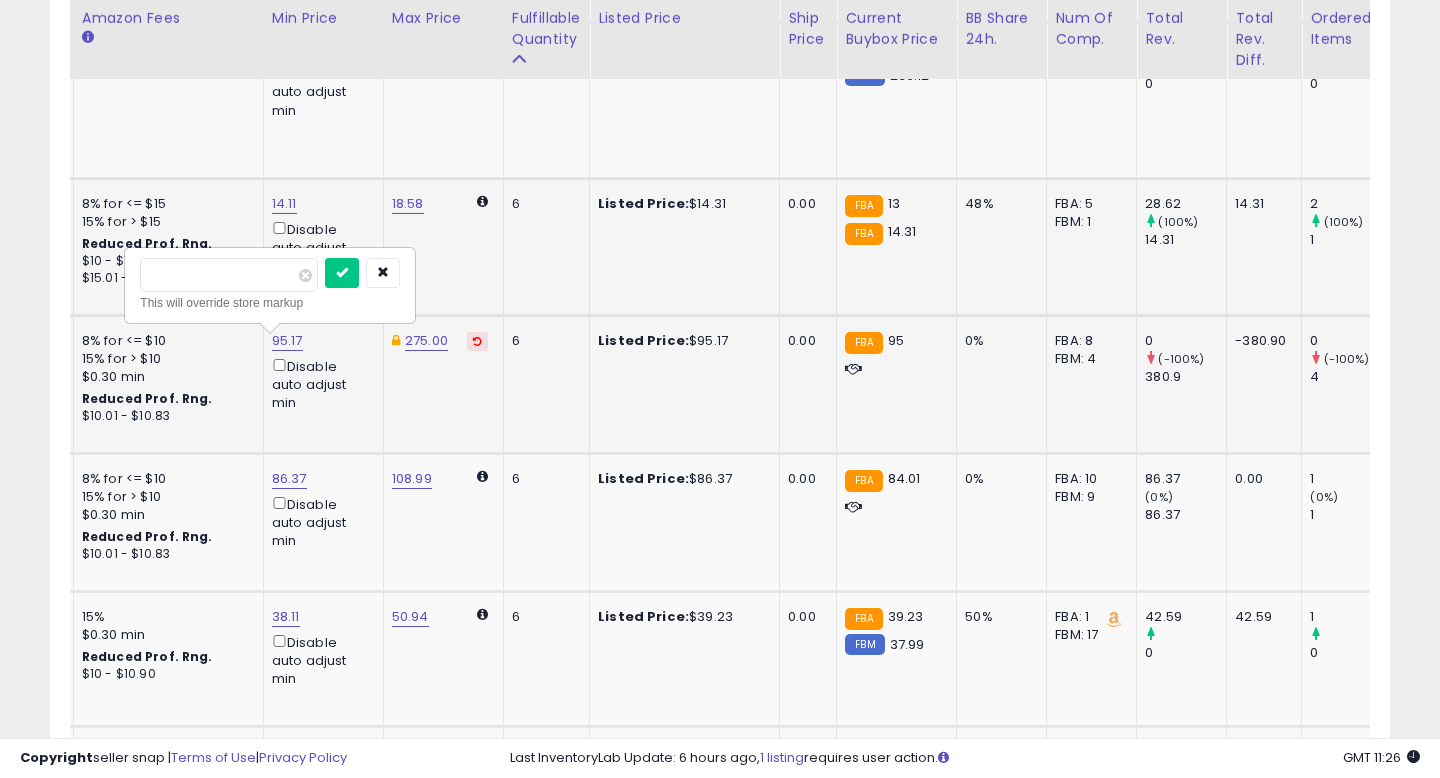 click on "*****" at bounding box center [229, 275] 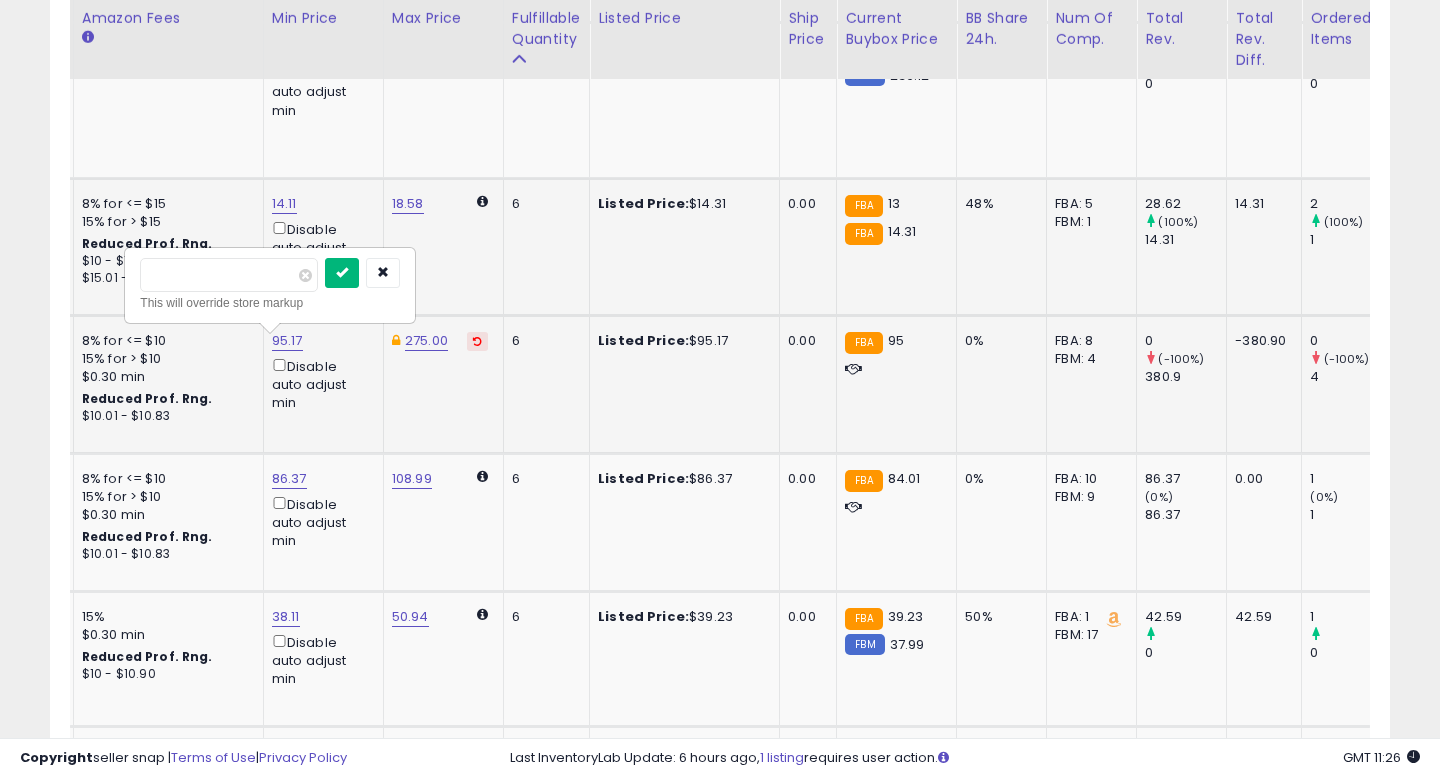 type on "*****" 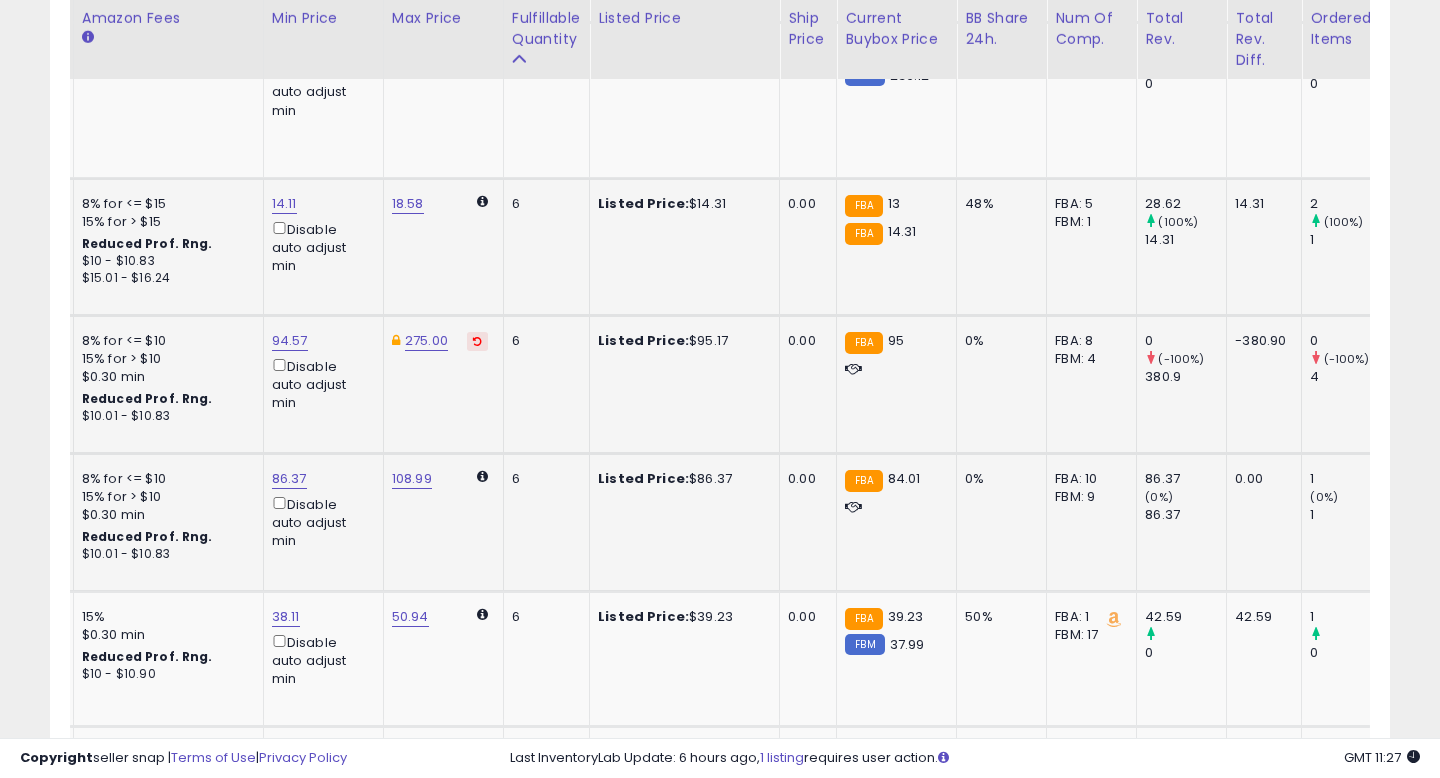 click on "86.37  Disable auto adjust min" 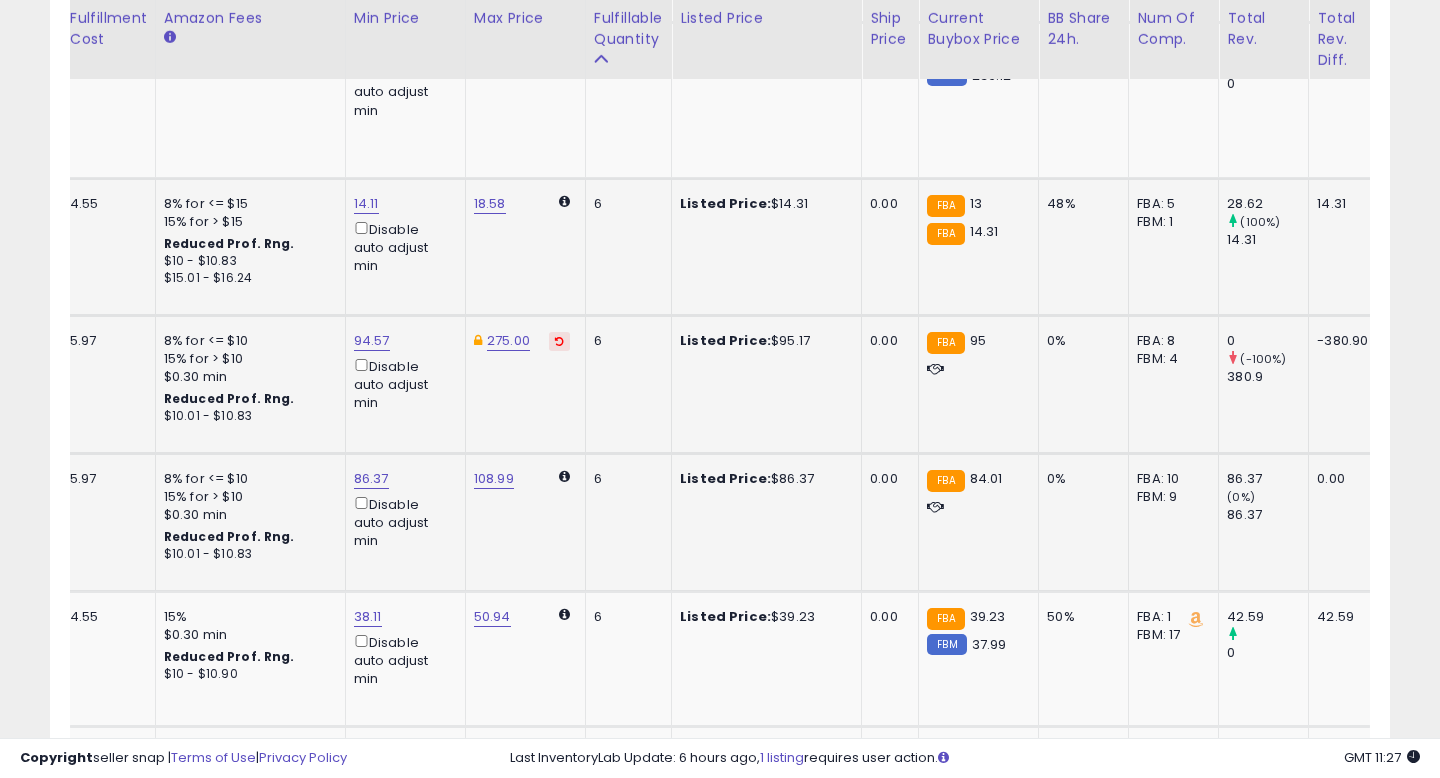 scroll, scrollTop: 0, scrollLeft: 326, axis: horizontal 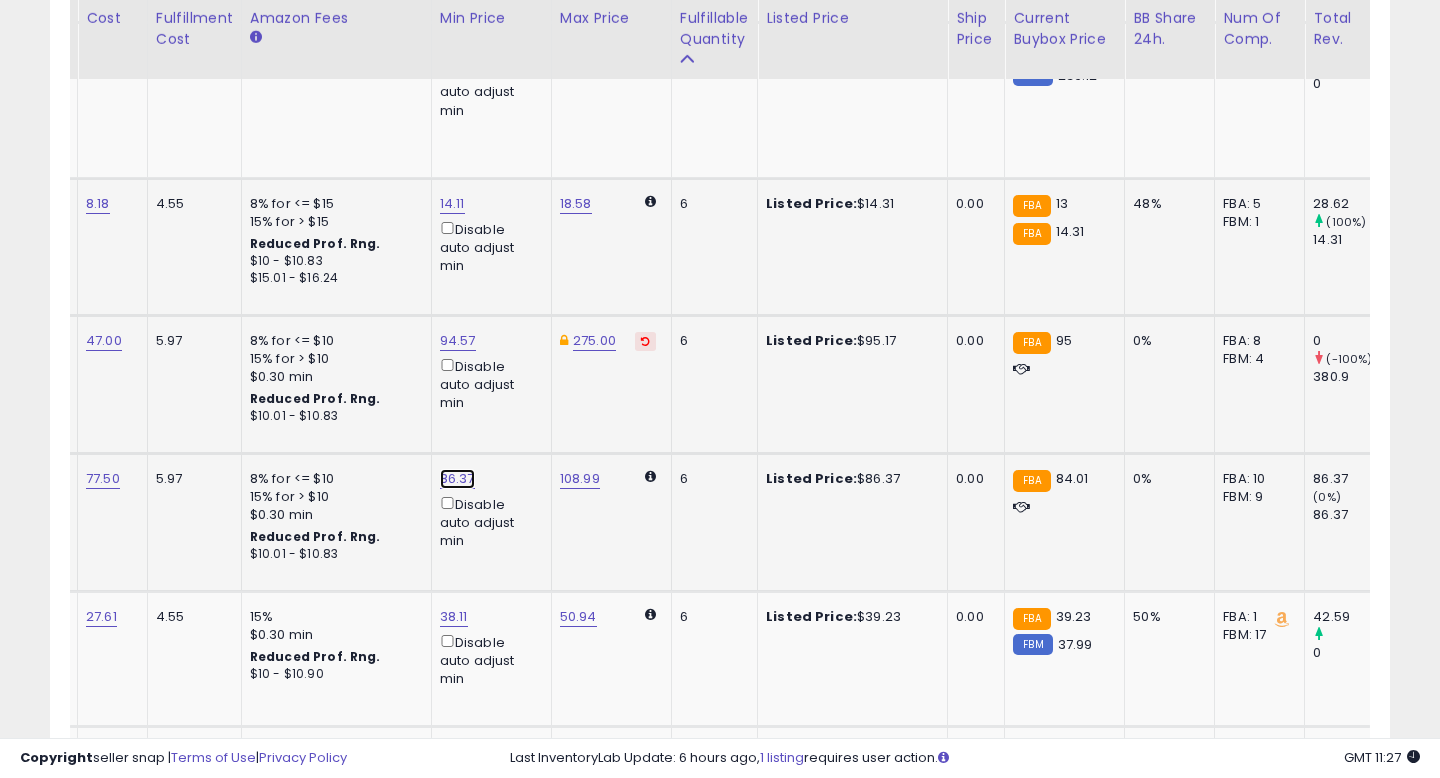 click on "86.37" at bounding box center [454, -2214] 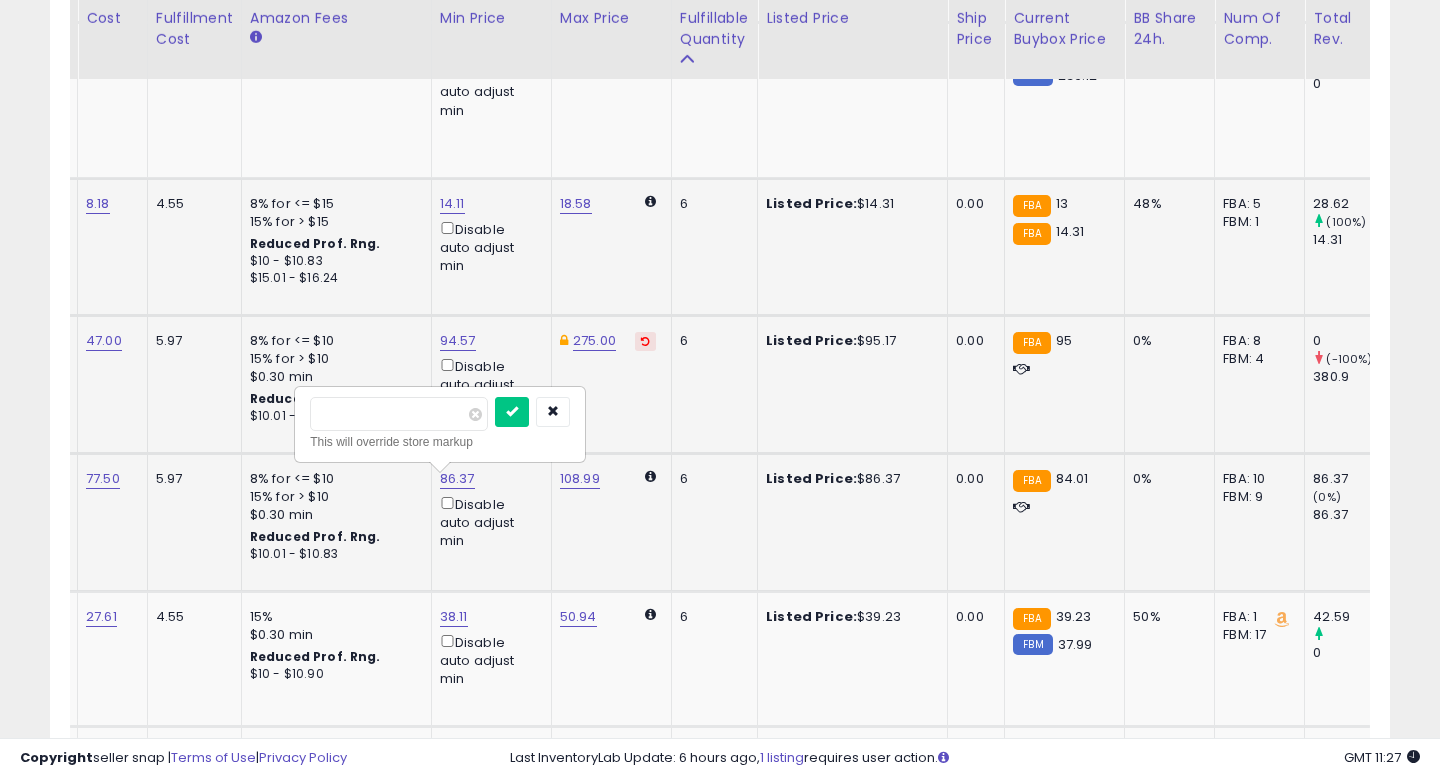 click on "*****" at bounding box center [399, 414] 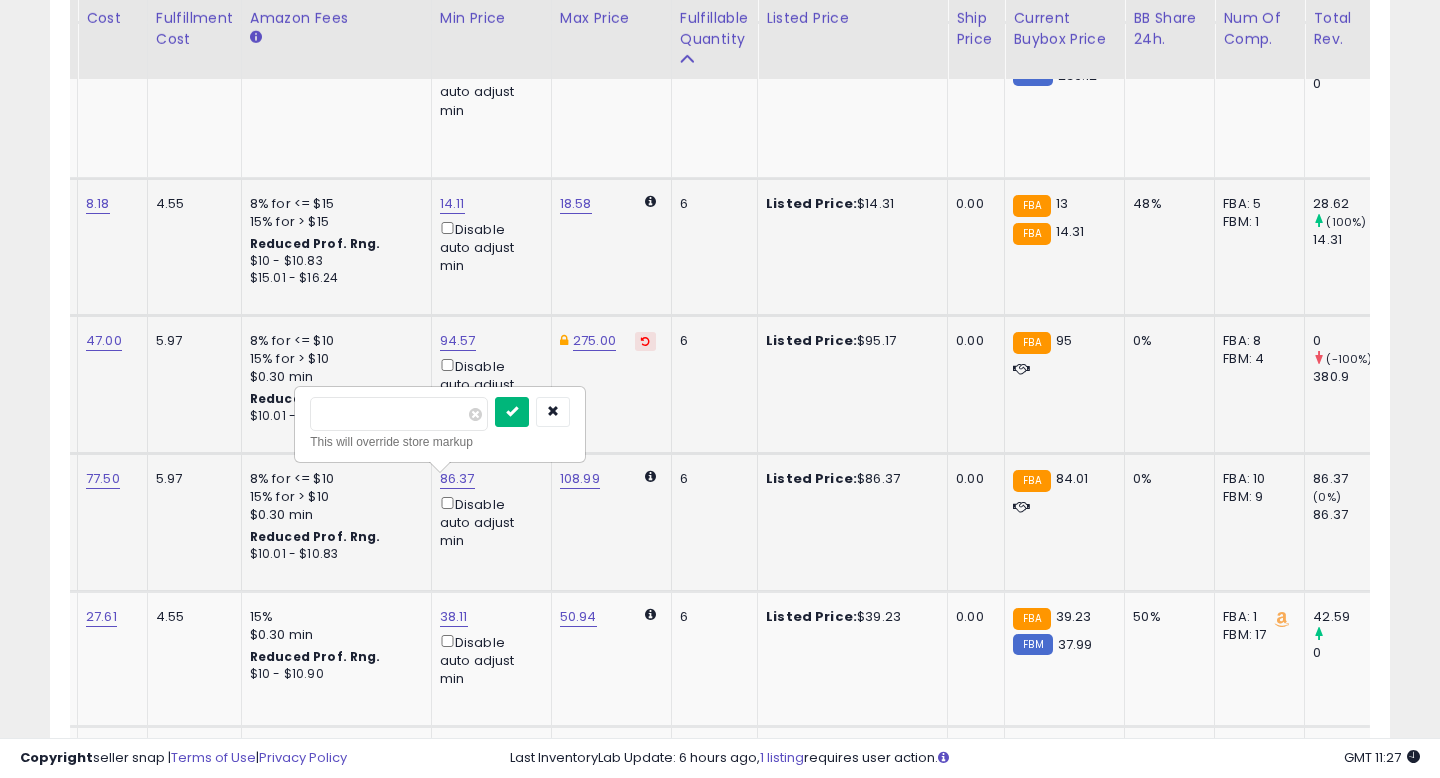 type on "*****" 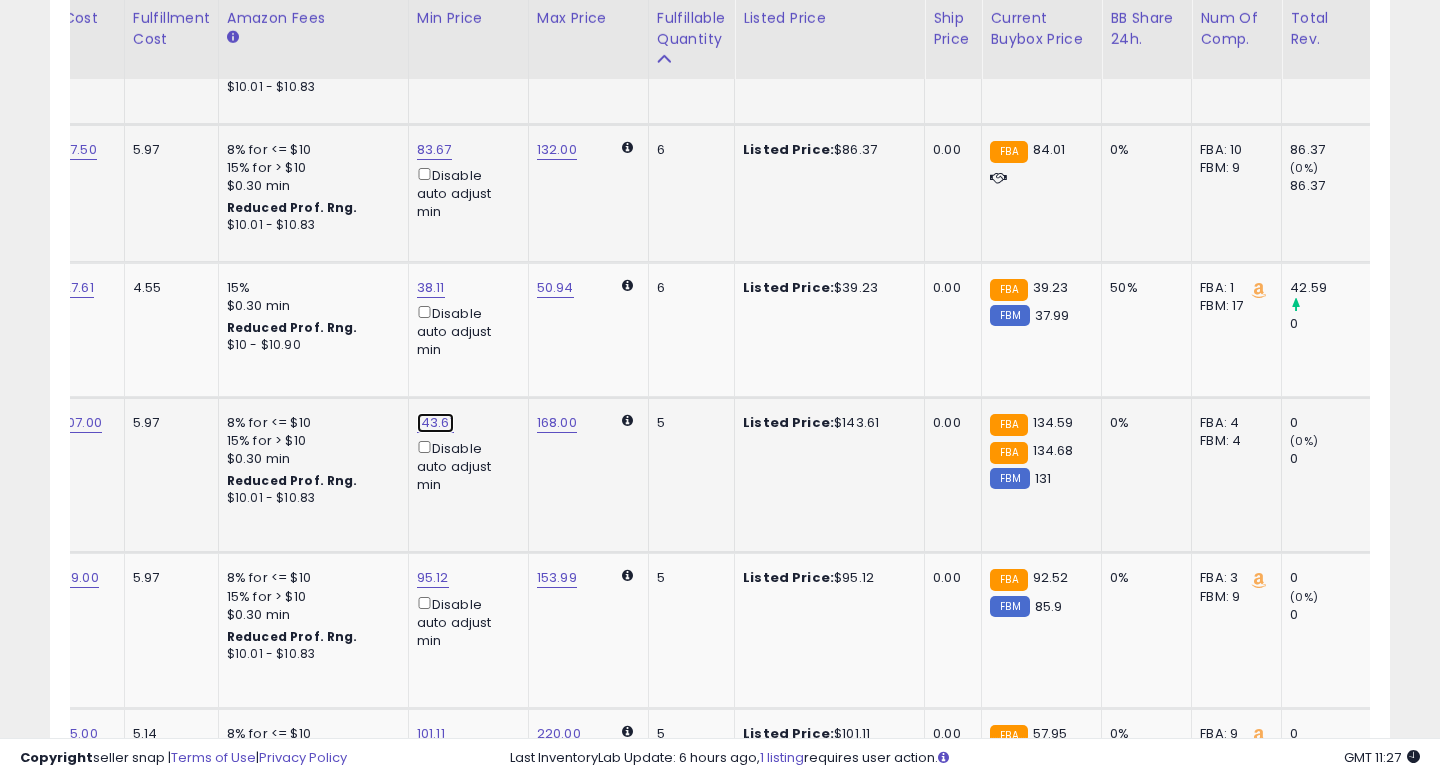 click on "143.61" at bounding box center (431, -2543) 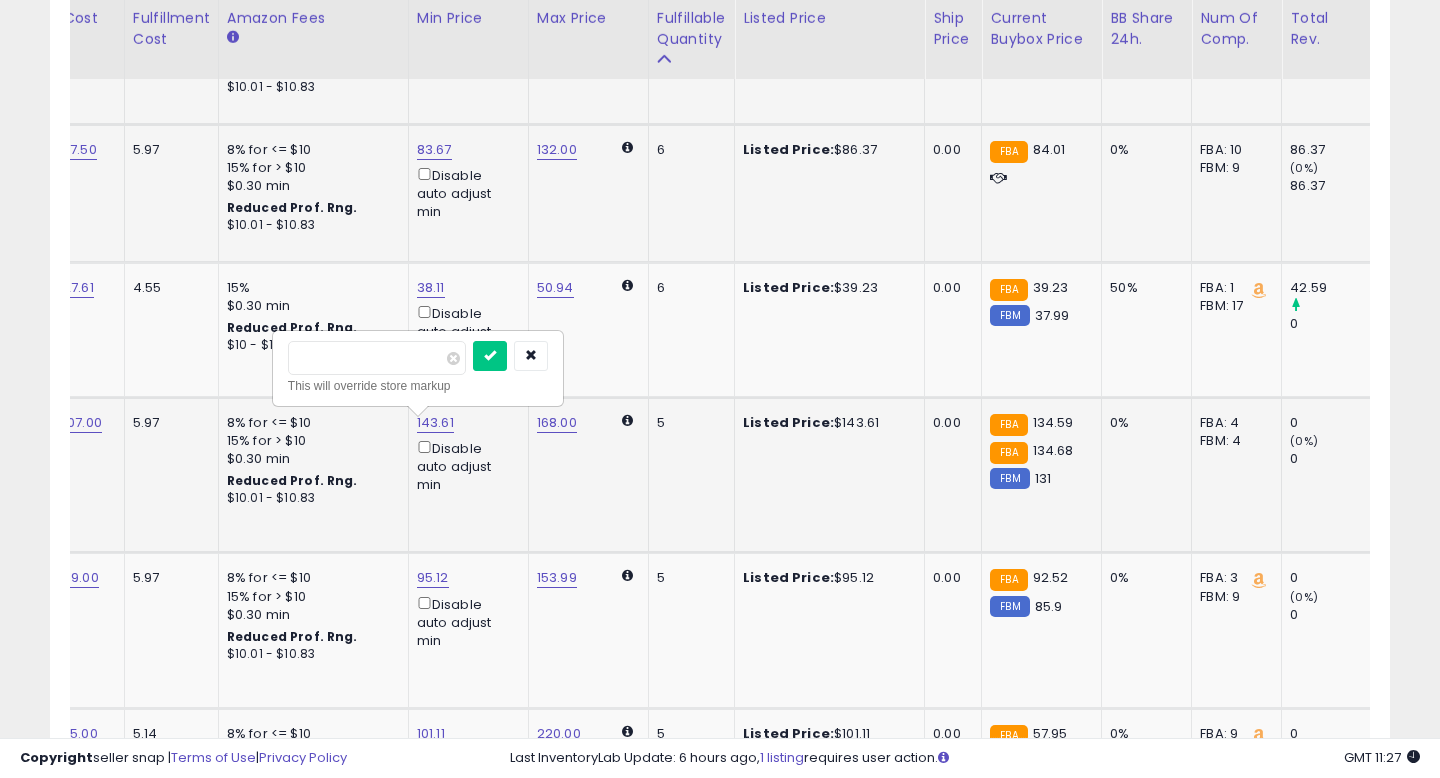 click on "******" at bounding box center [377, 358] 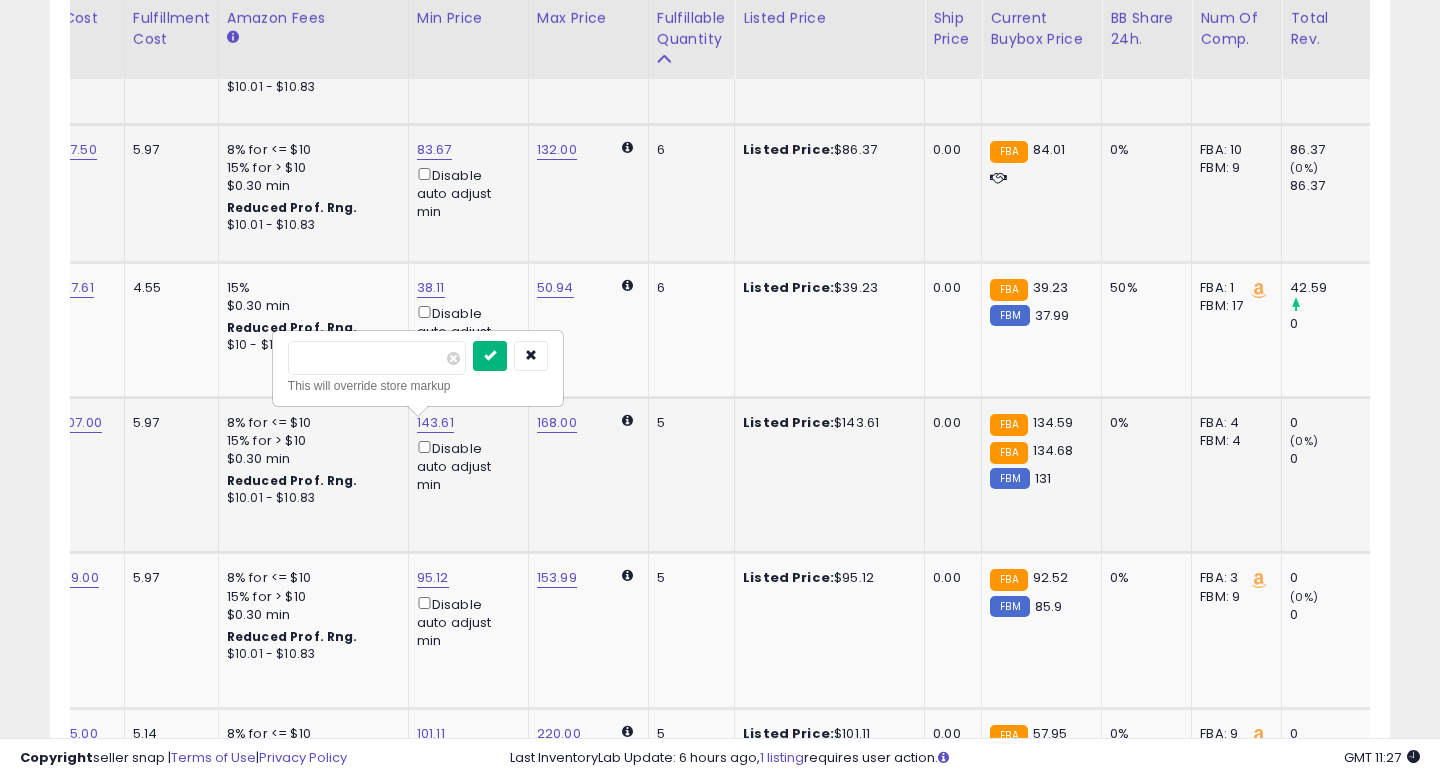 type on "******" 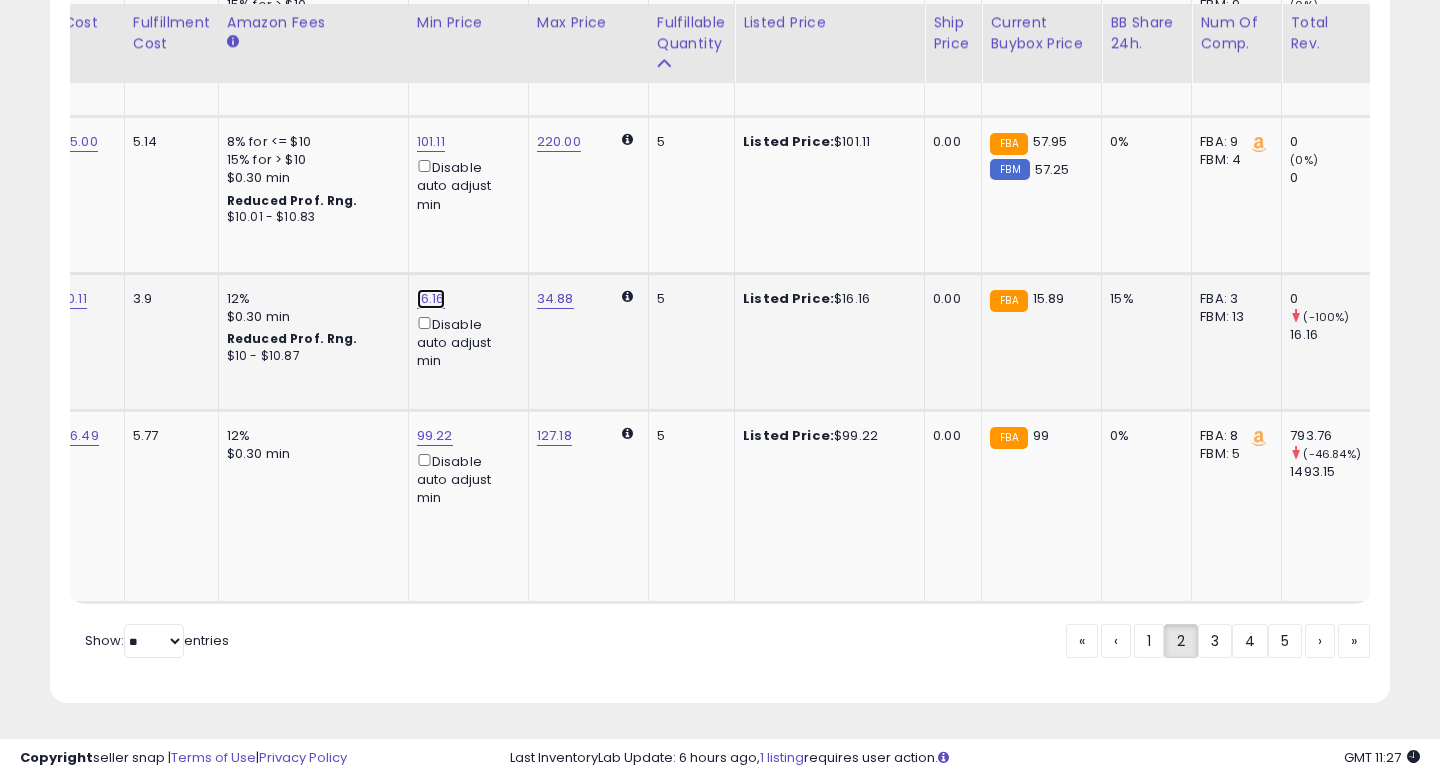 click on "16.16" at bounding box center (431, -3135) 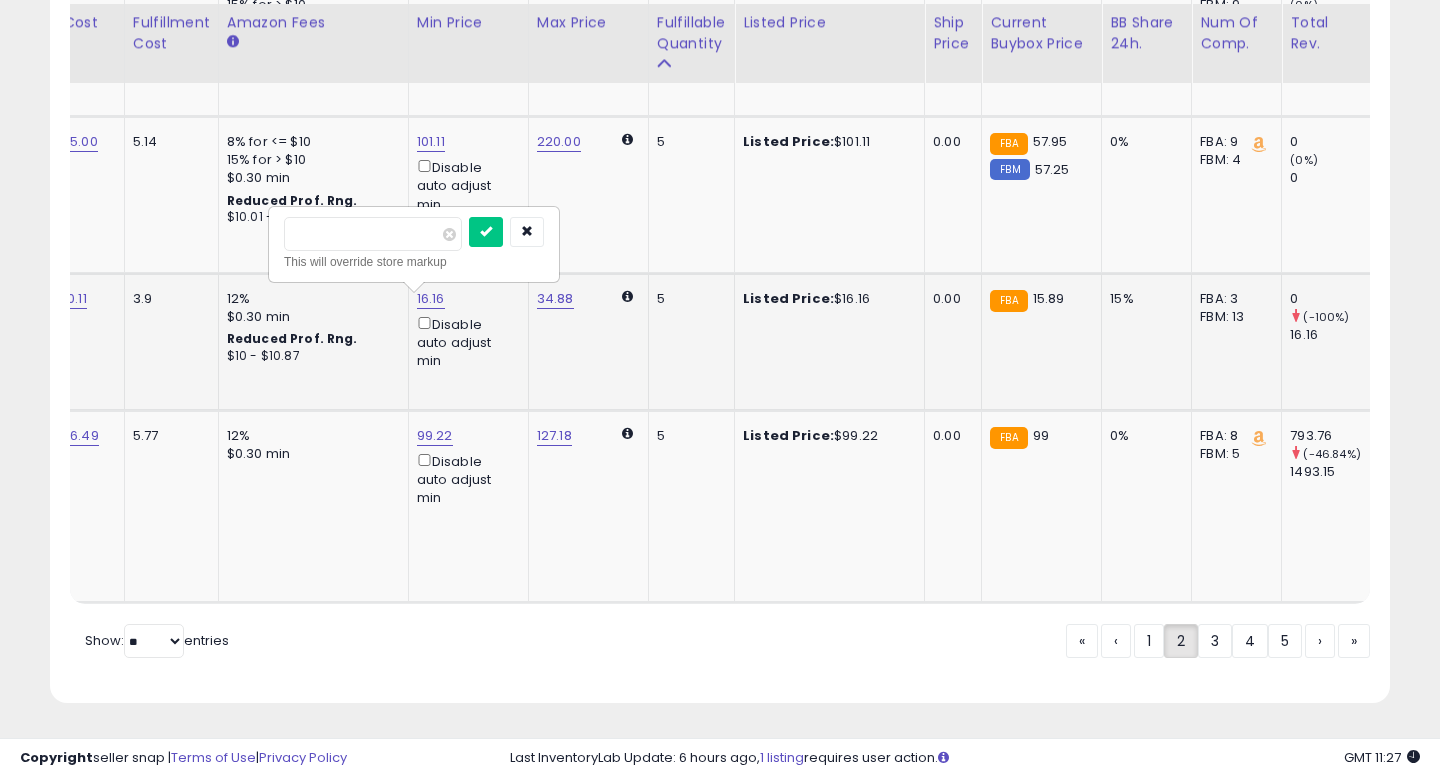 click on "*****" at bounding box center (373, 234) 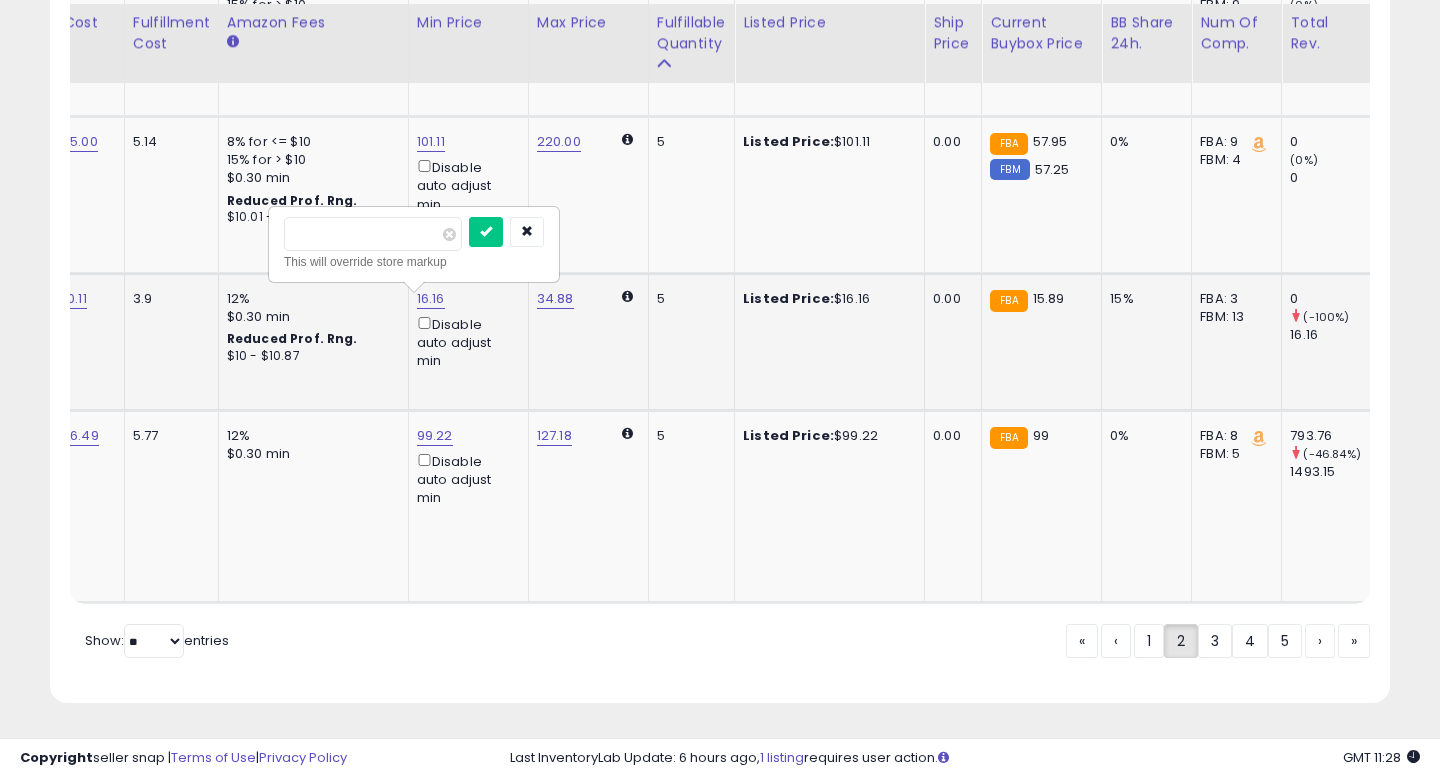 click on "*****" at bounding box center (373, 234) 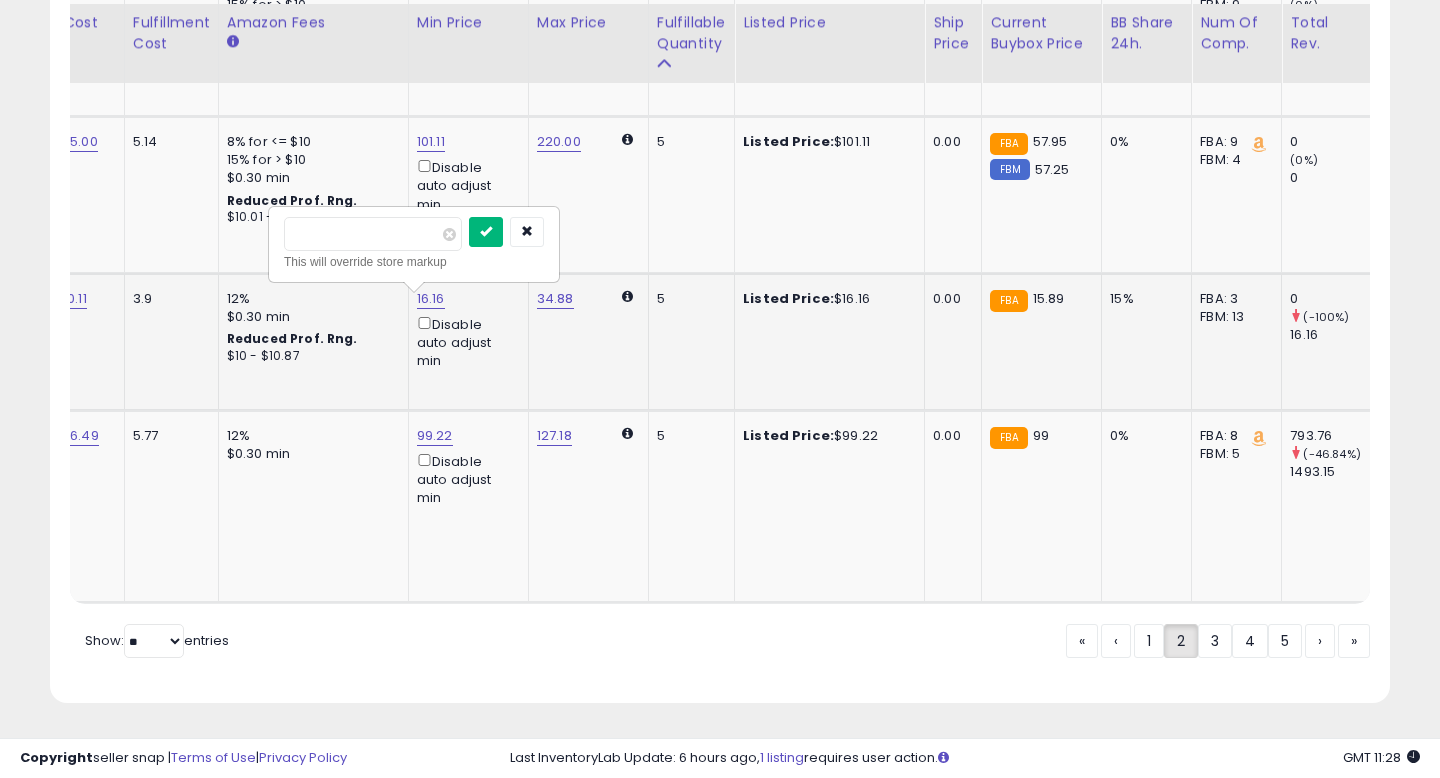type on "*****" 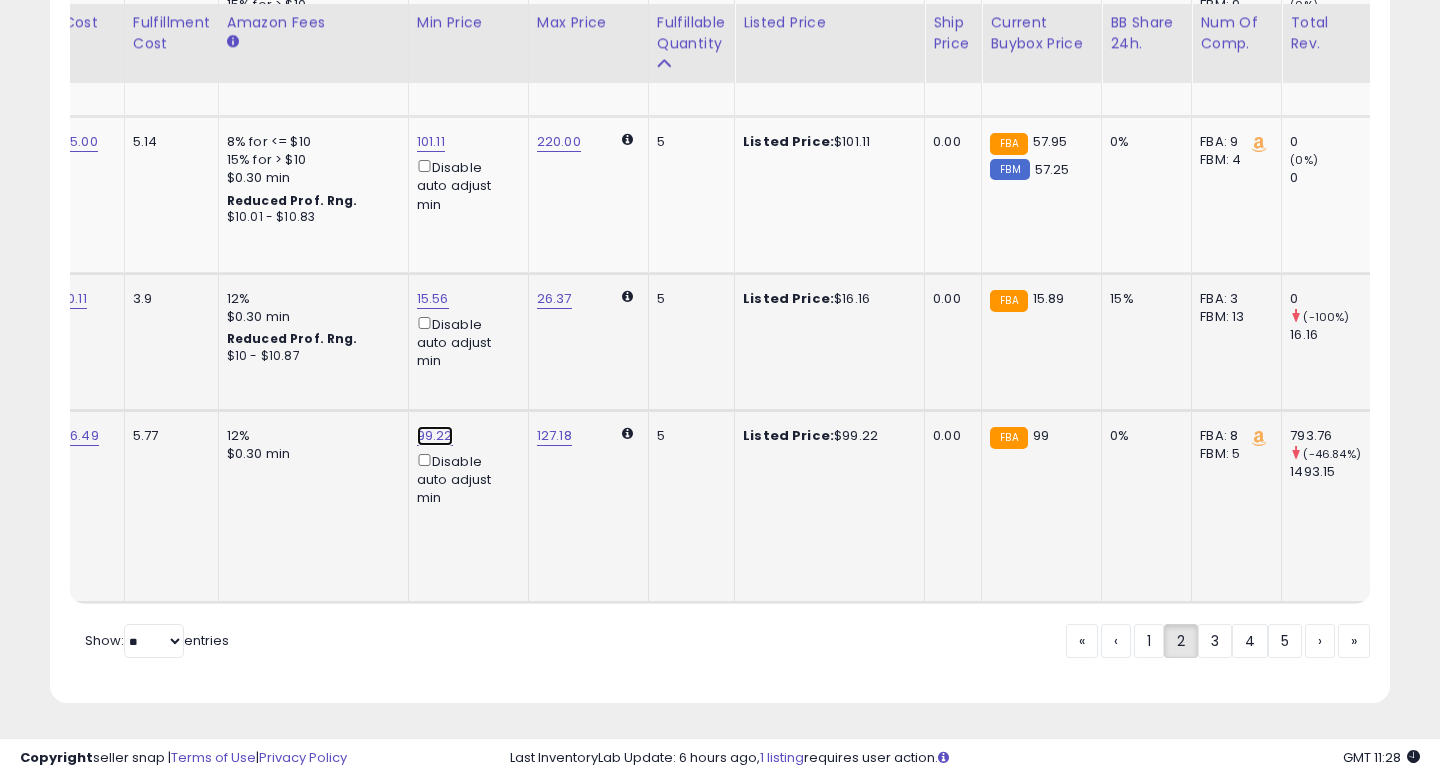 click on "99.22" at bounding box center (431, -3135) 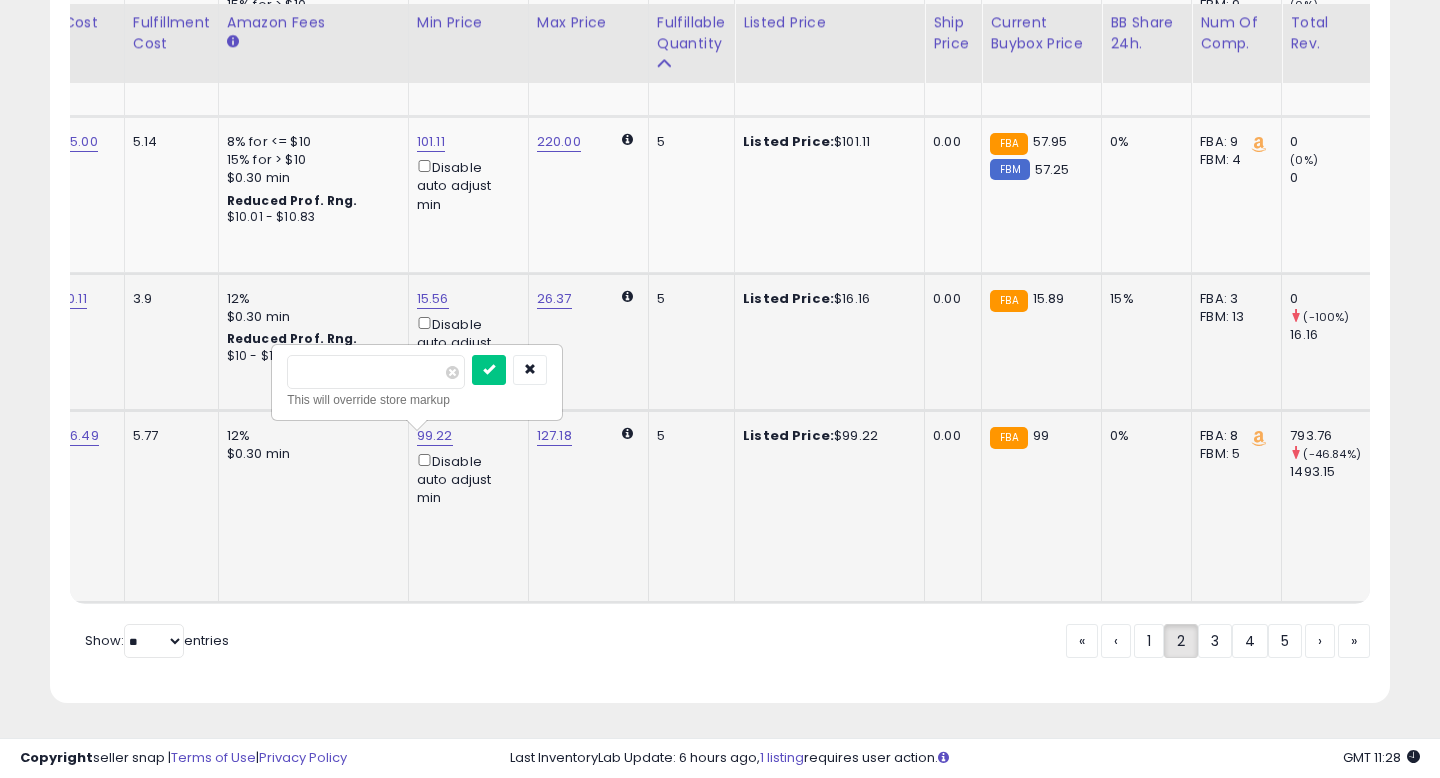 click on "*****" at bounding box center (376, 372) 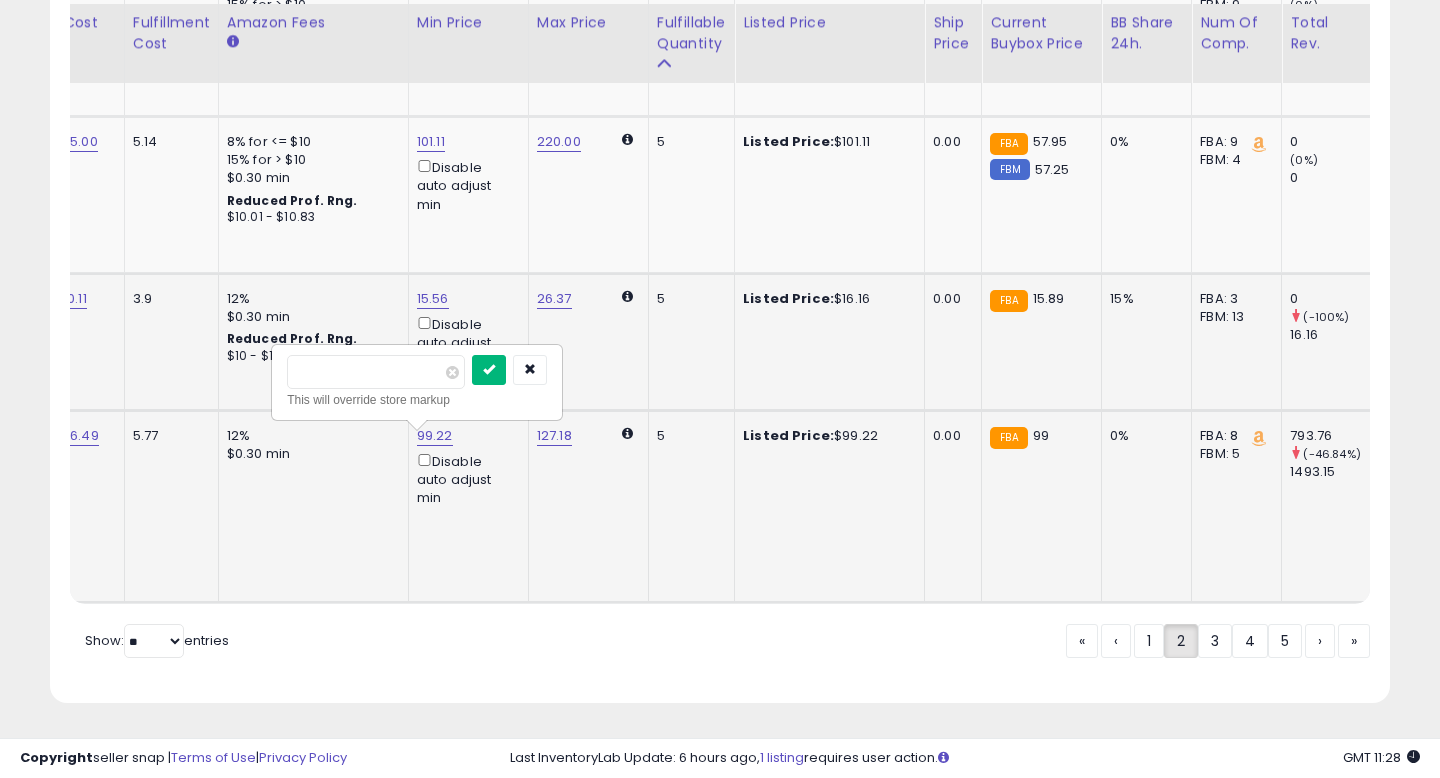 click at bounding box center (489, 369) 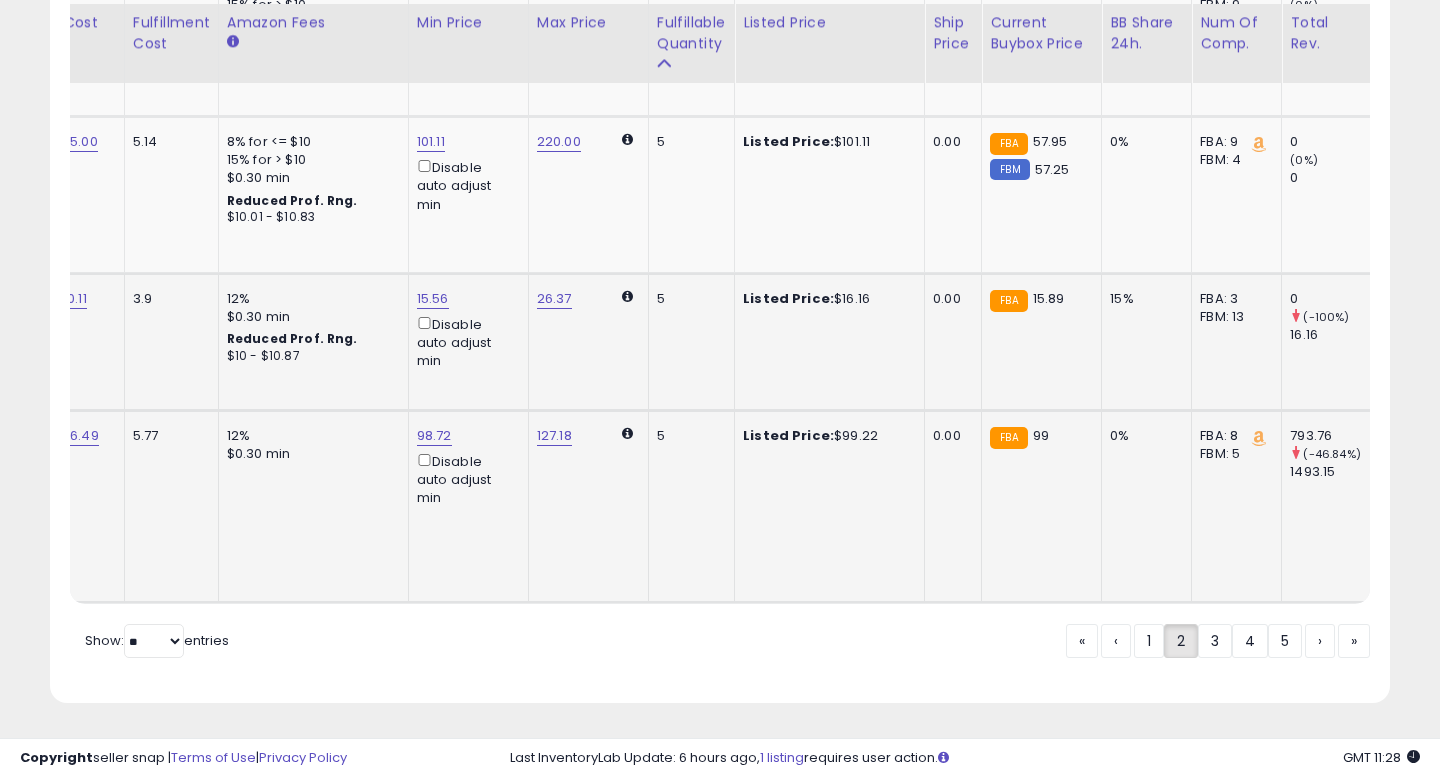 scroll, scrollTop: 0, scrollLeft: 573, axis: horizontal 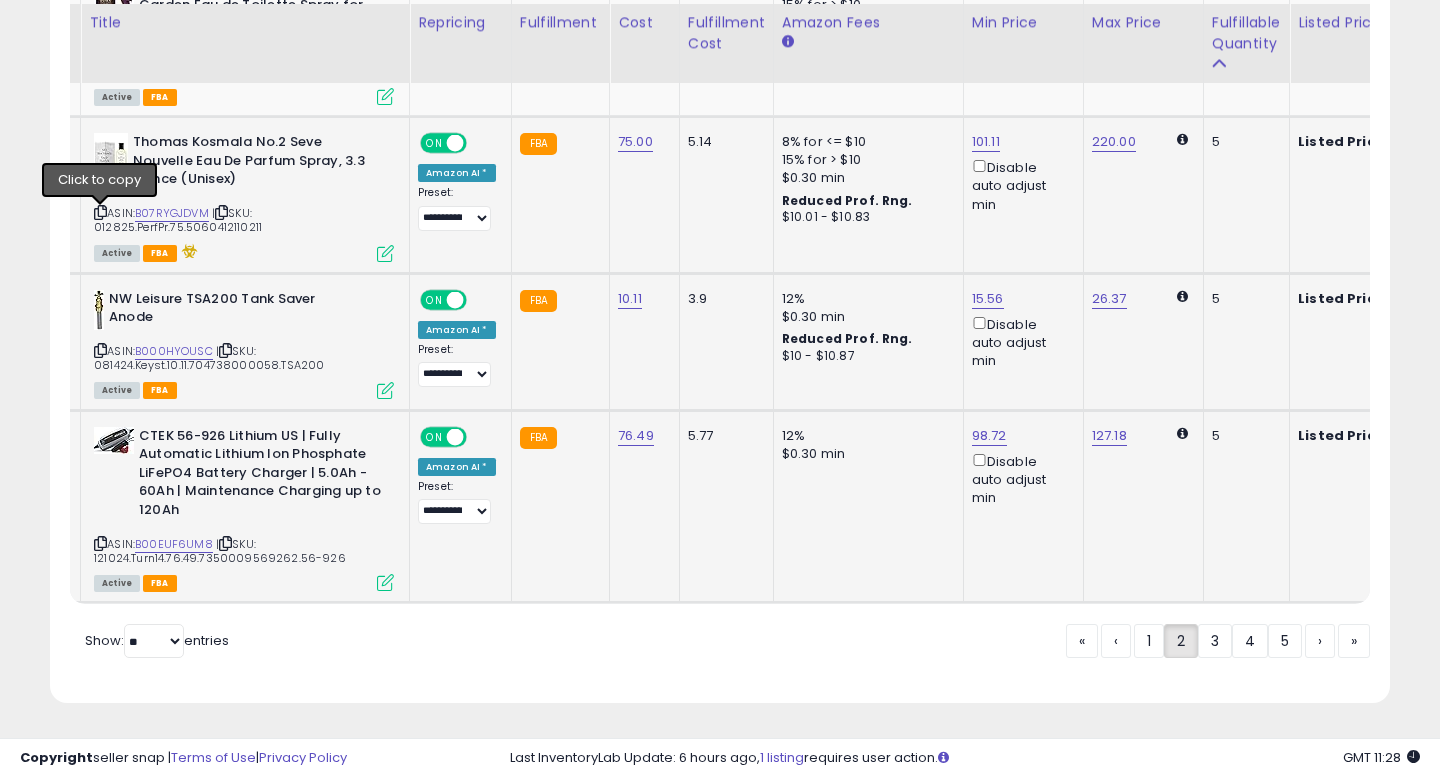 click at bounding box center (100, 212) 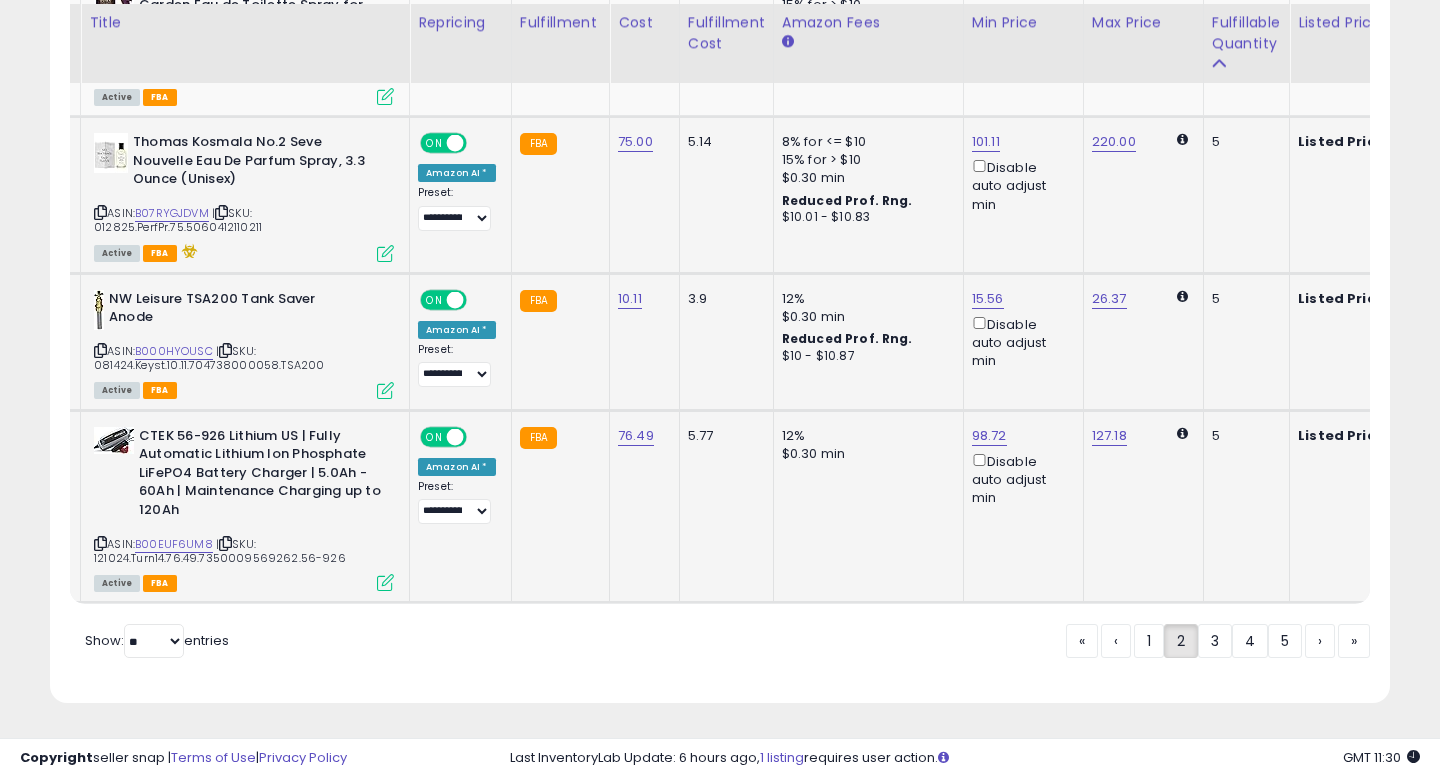 scroll, scrollTop: 0, scrollLeft: 69, axis: horizontal 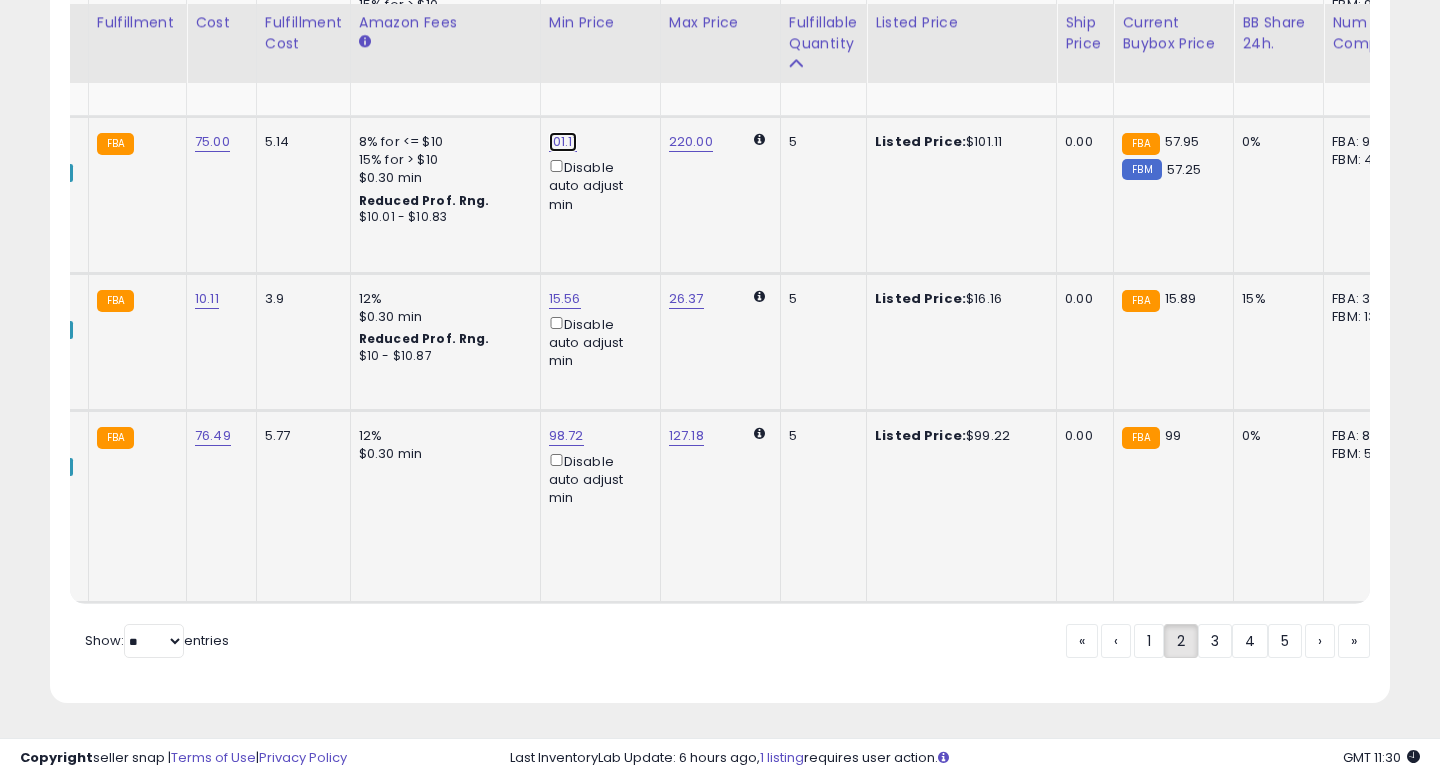 click on "101.11" at bounding box center (563, -3135) 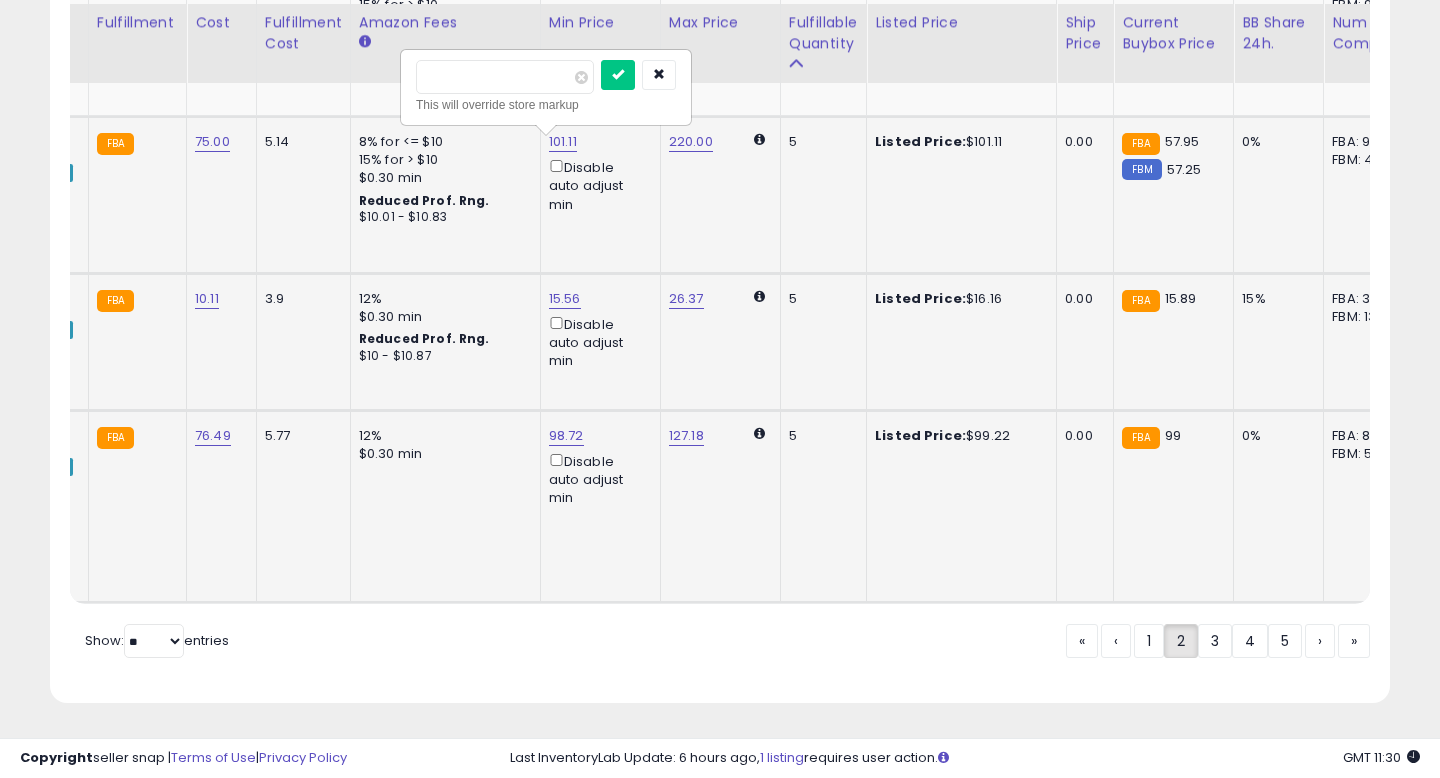 drag, startPoint x: 430, startPoint y: 69, endPoint x: 450, endPoint y: 72, distance: 20.22375 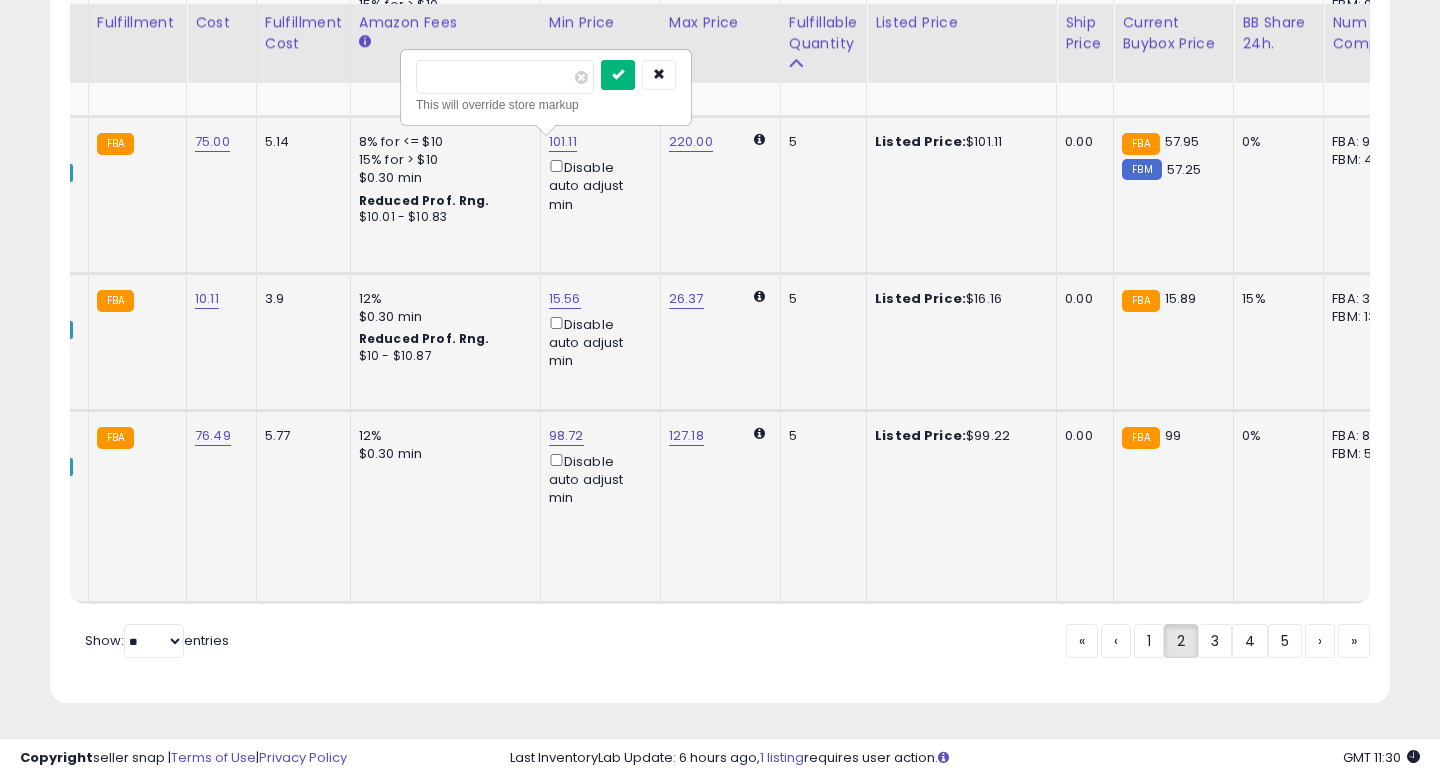 type on "*****" 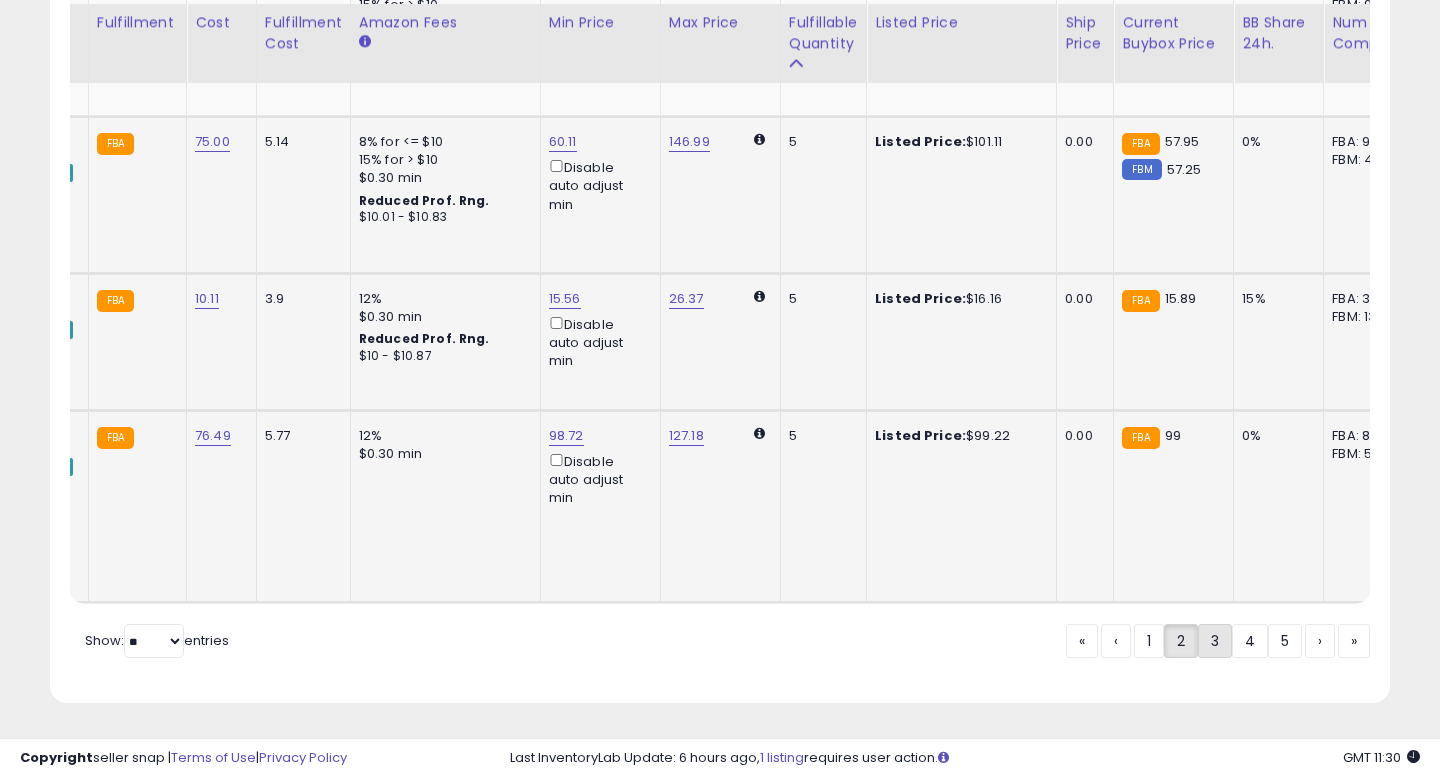 click on "3" 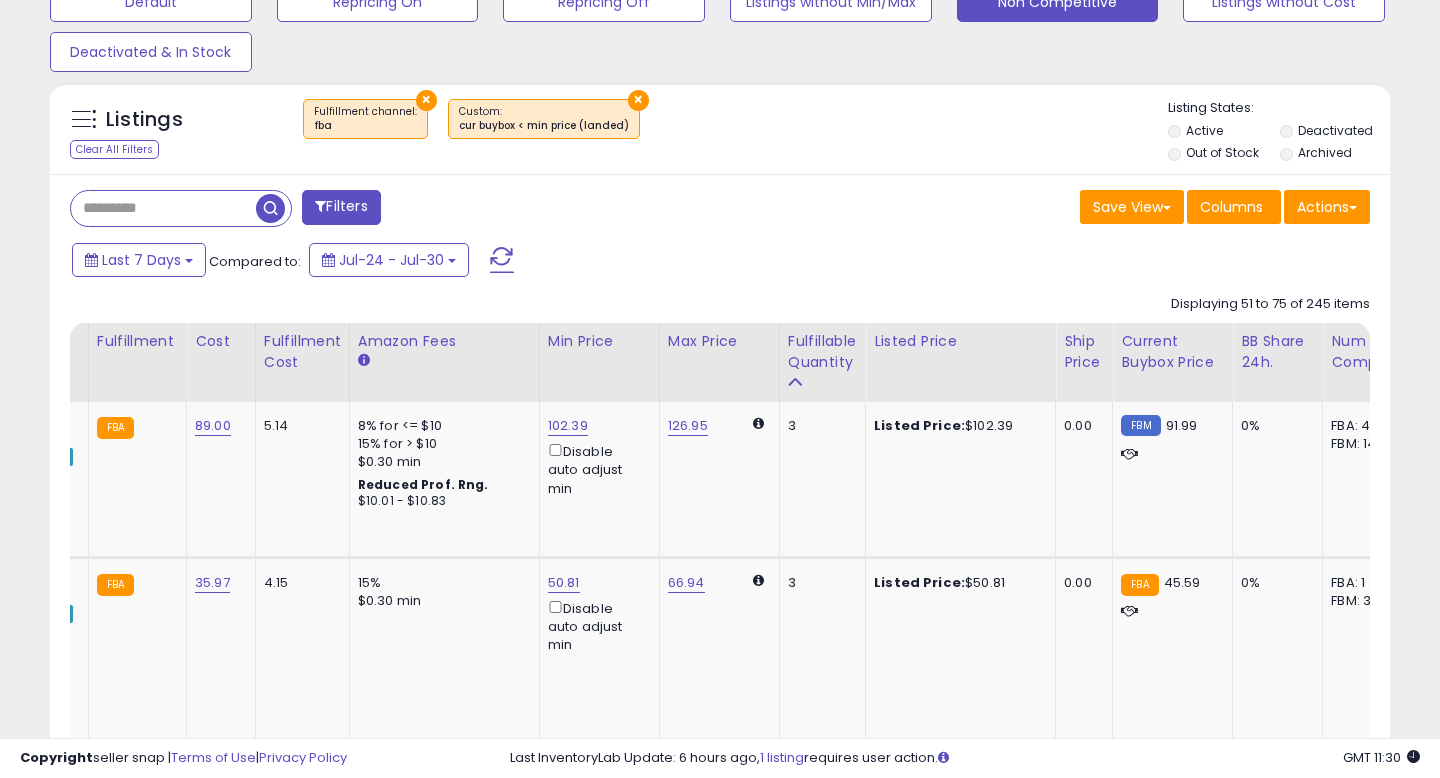 scroll, scrollTop: 656, scrollLeft: 0, axis: vertical 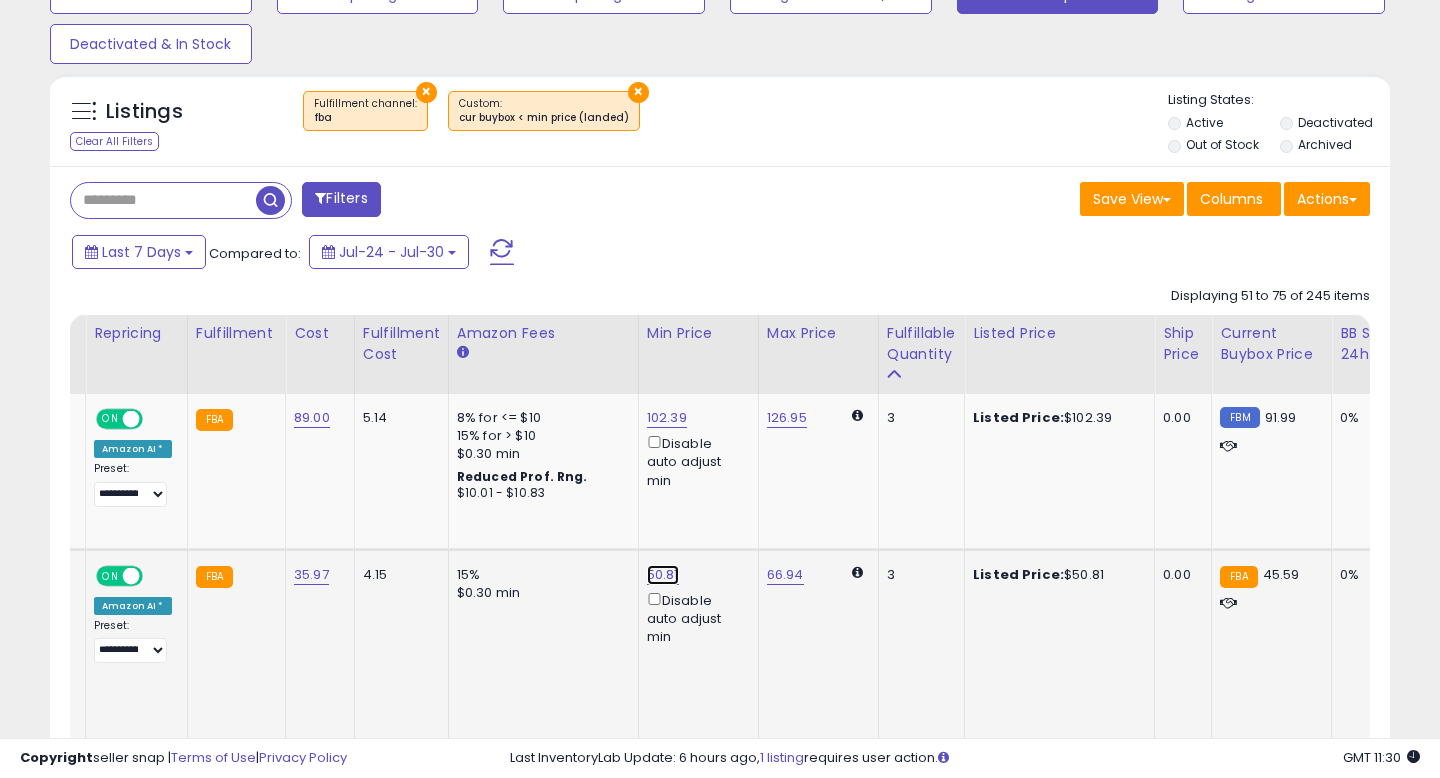 click on "50.81" at bounding box center (667, 418) 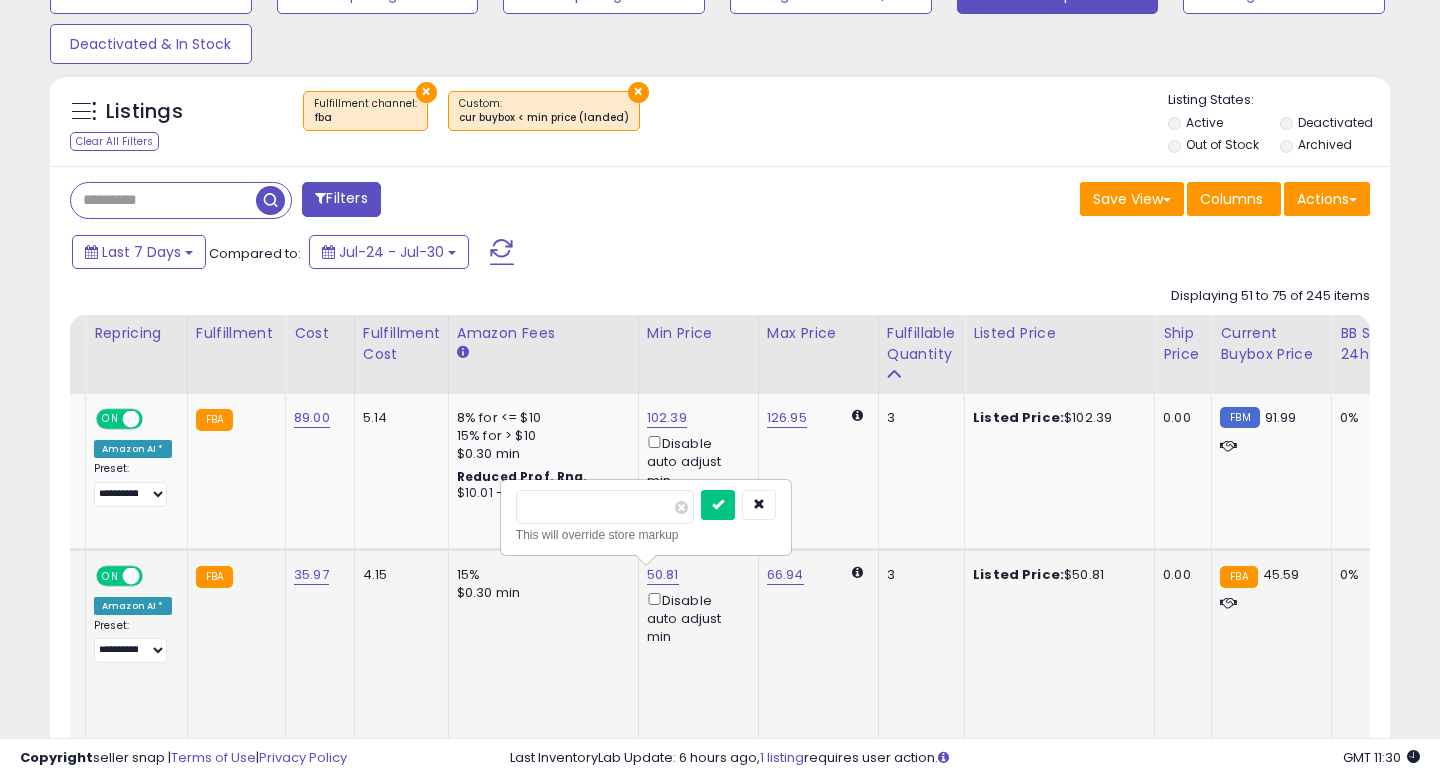 drag, startPoint x: 531, startPoint y: 510, endPoint x: 542, endPoint y: 510, distance: 11 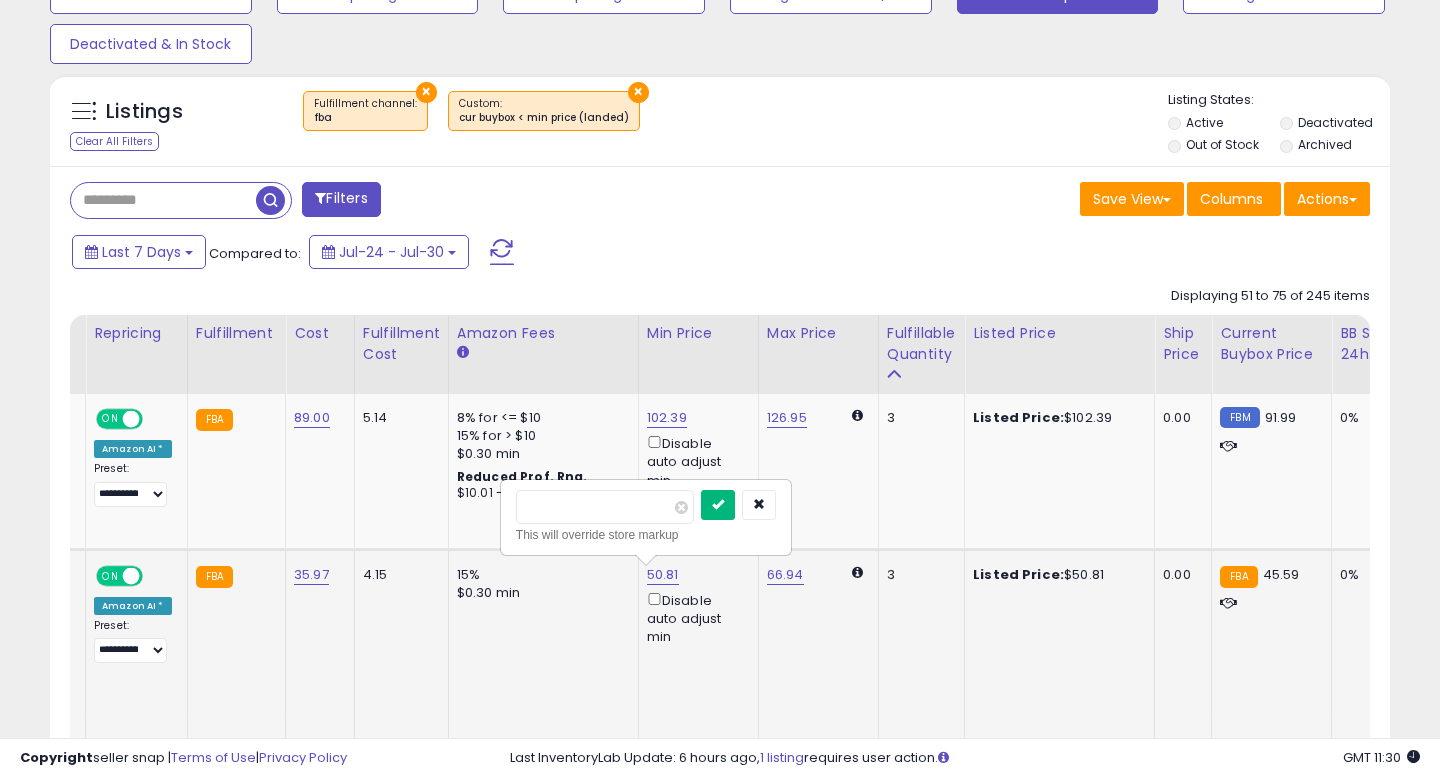 type on "*****" 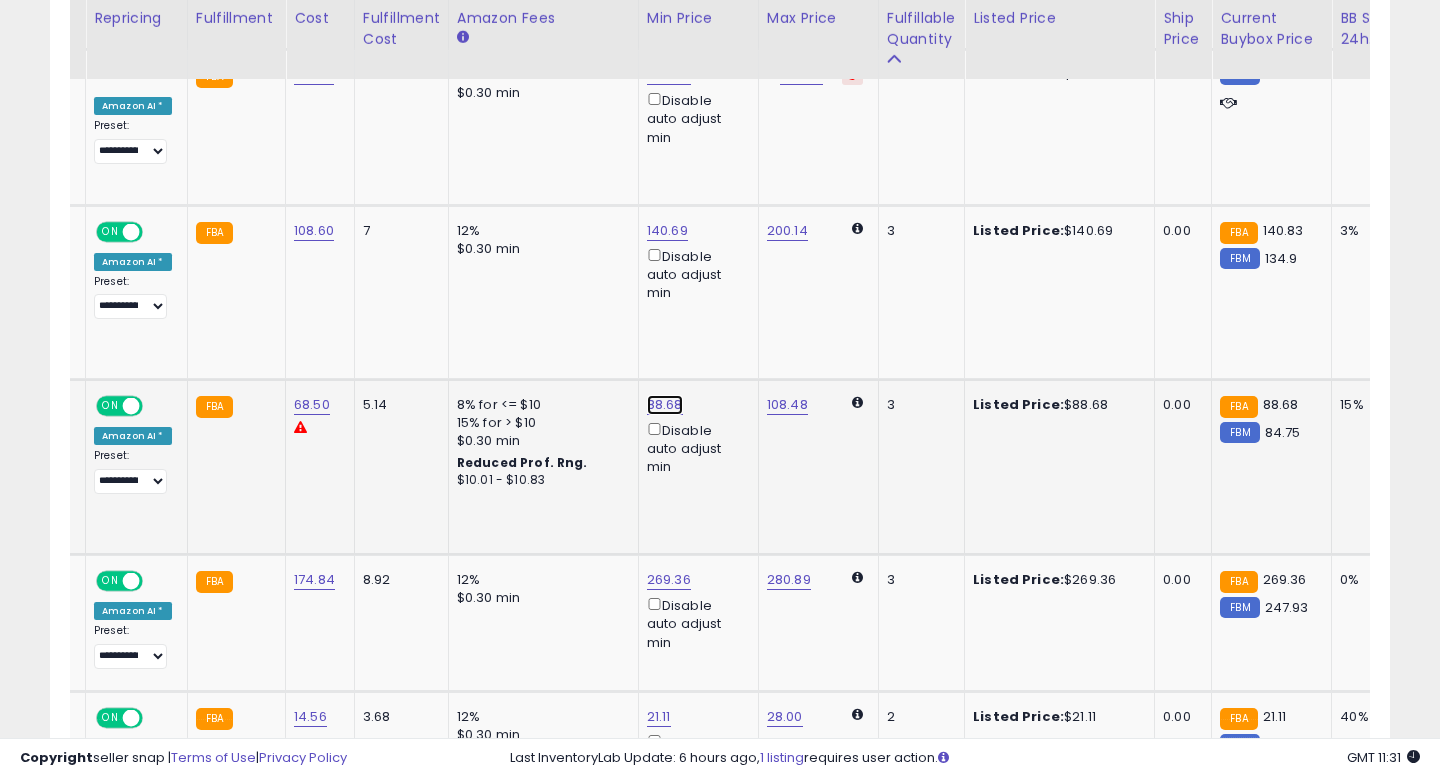 click on "88.68" at bounding box center [667, -293] 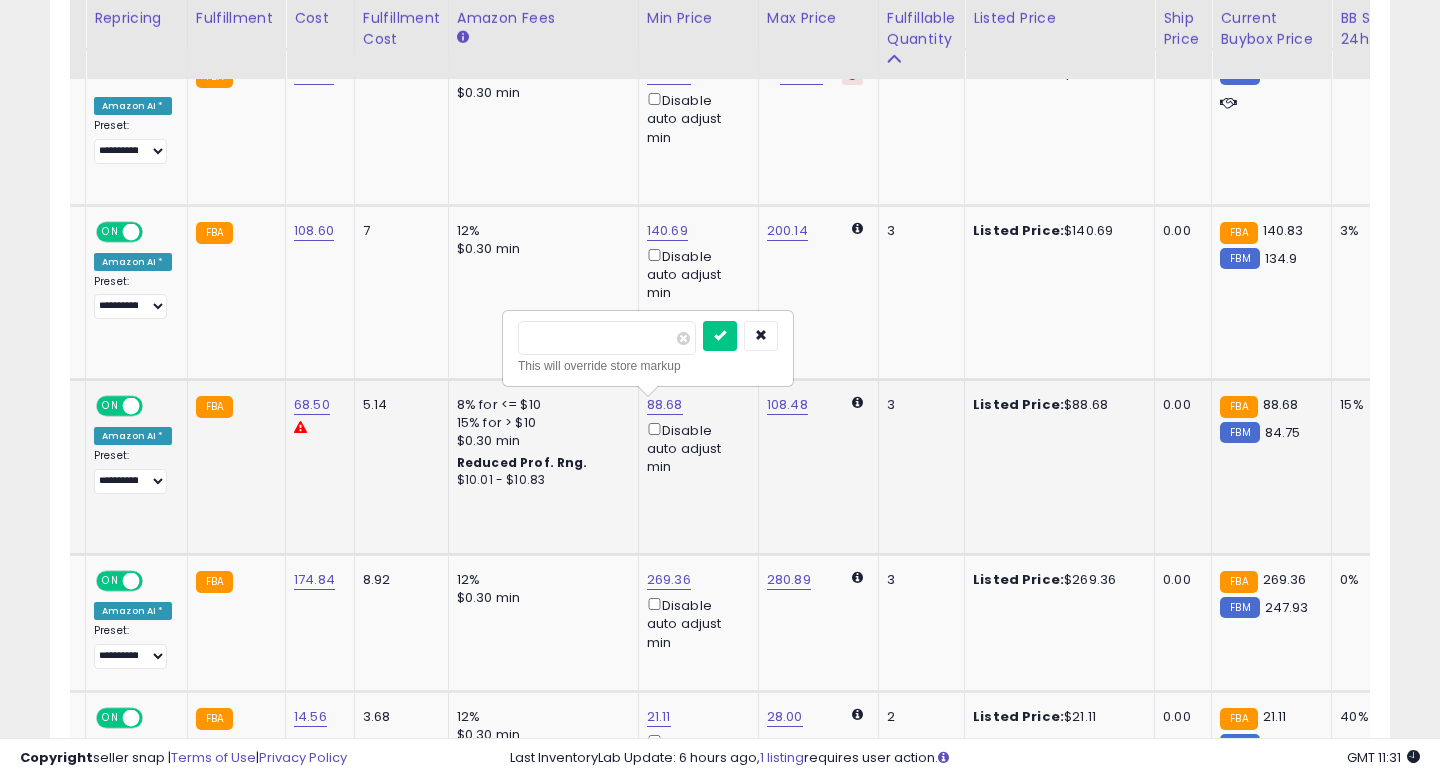 click on "*****" at bounding box center [607, 338] 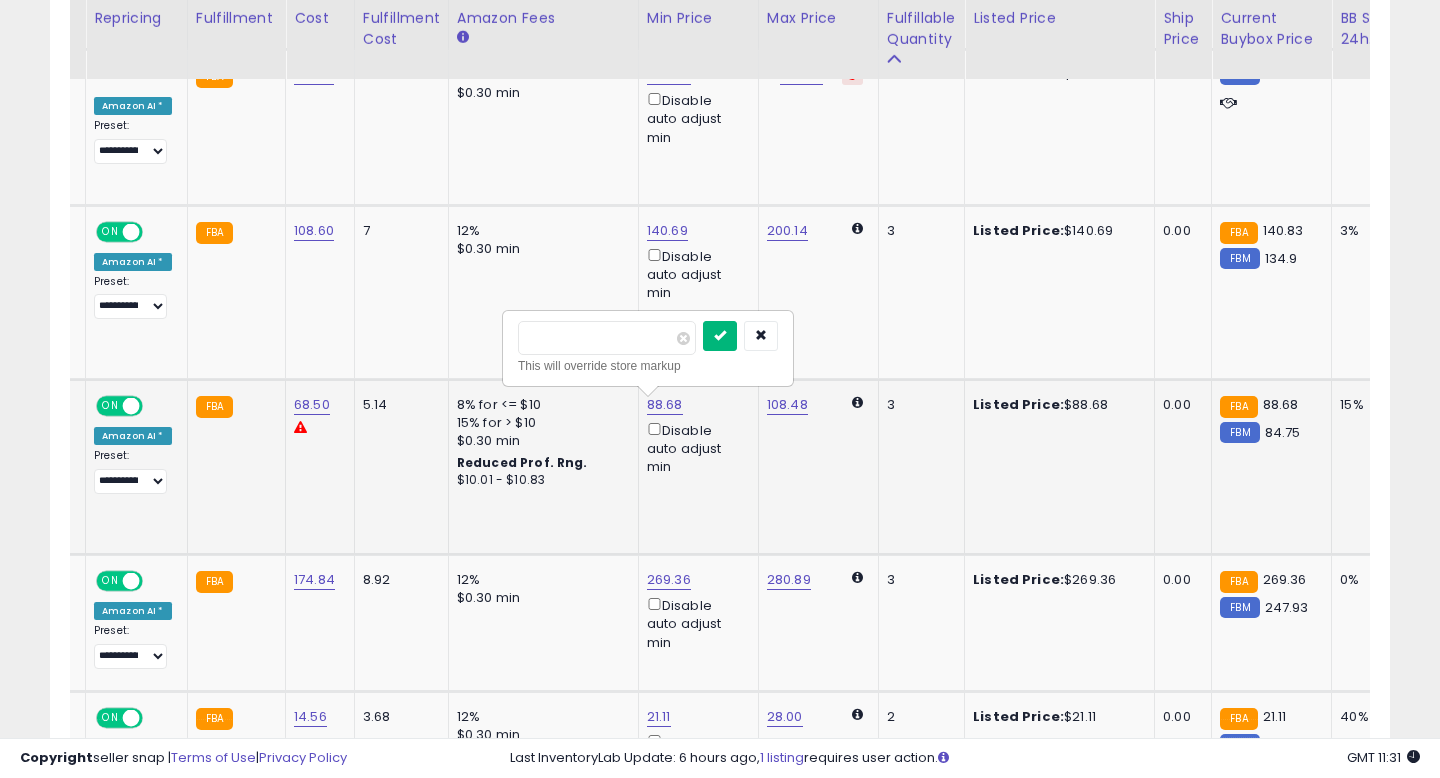 type on "*****" 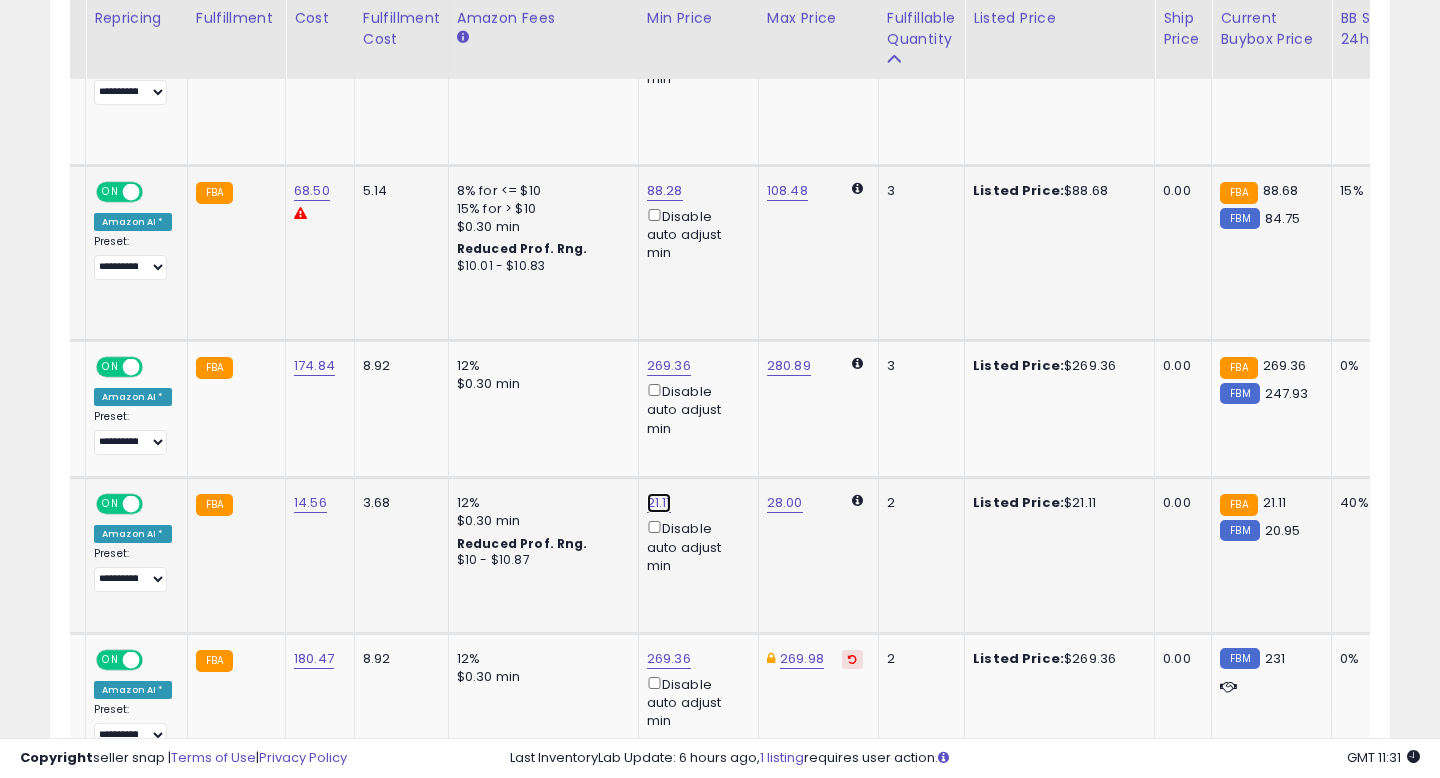 click on "21.11" at bounding box center [667, -507] 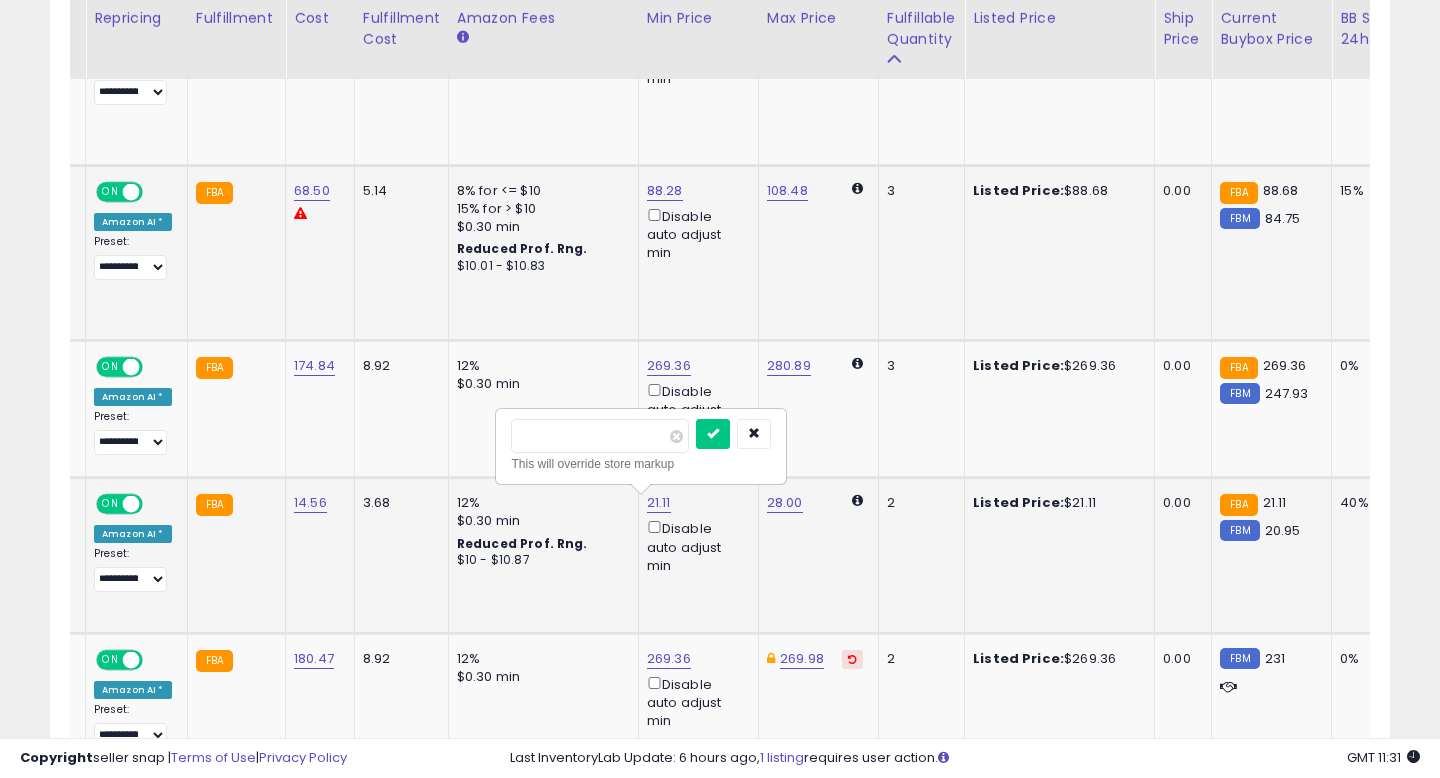 click on "*****" at bounding box center [600, 436] 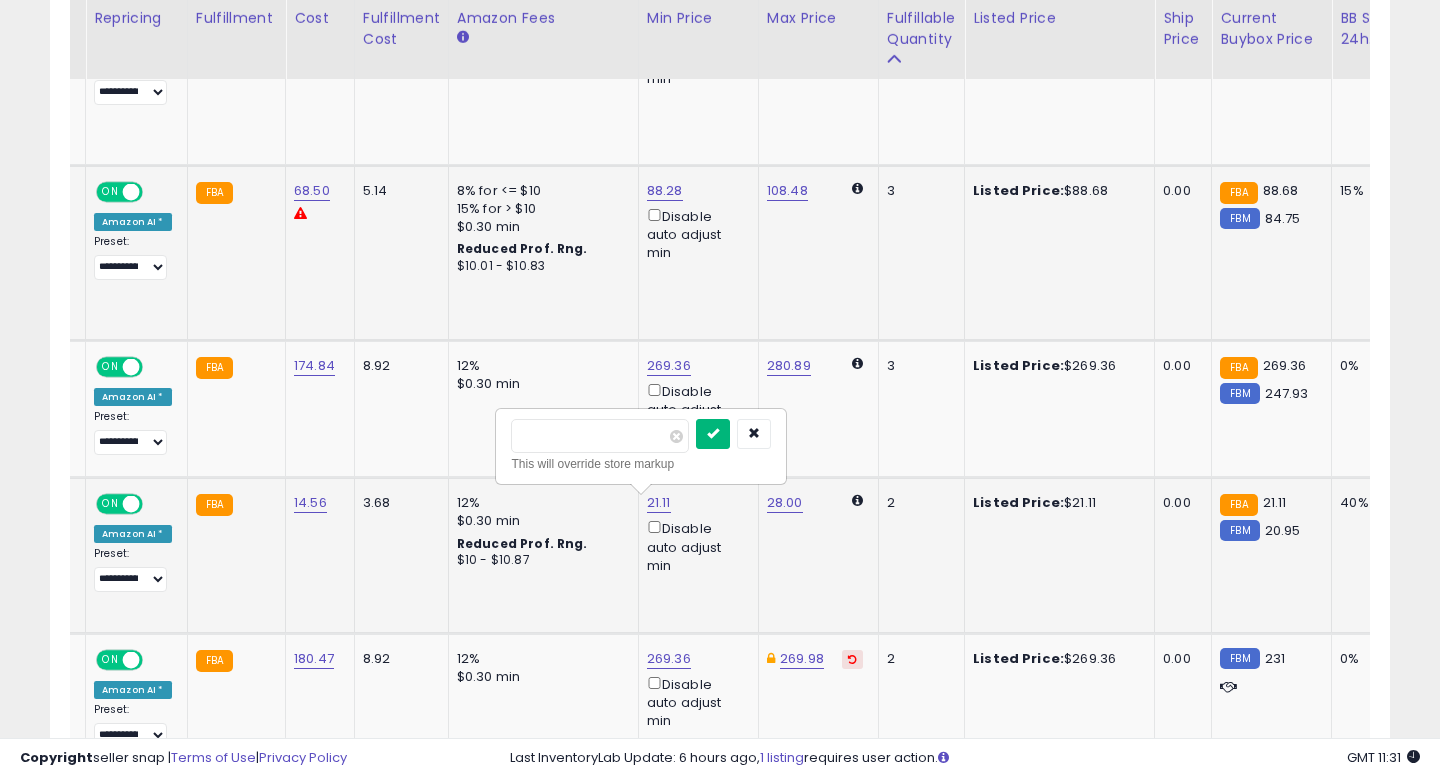 type on "*****" 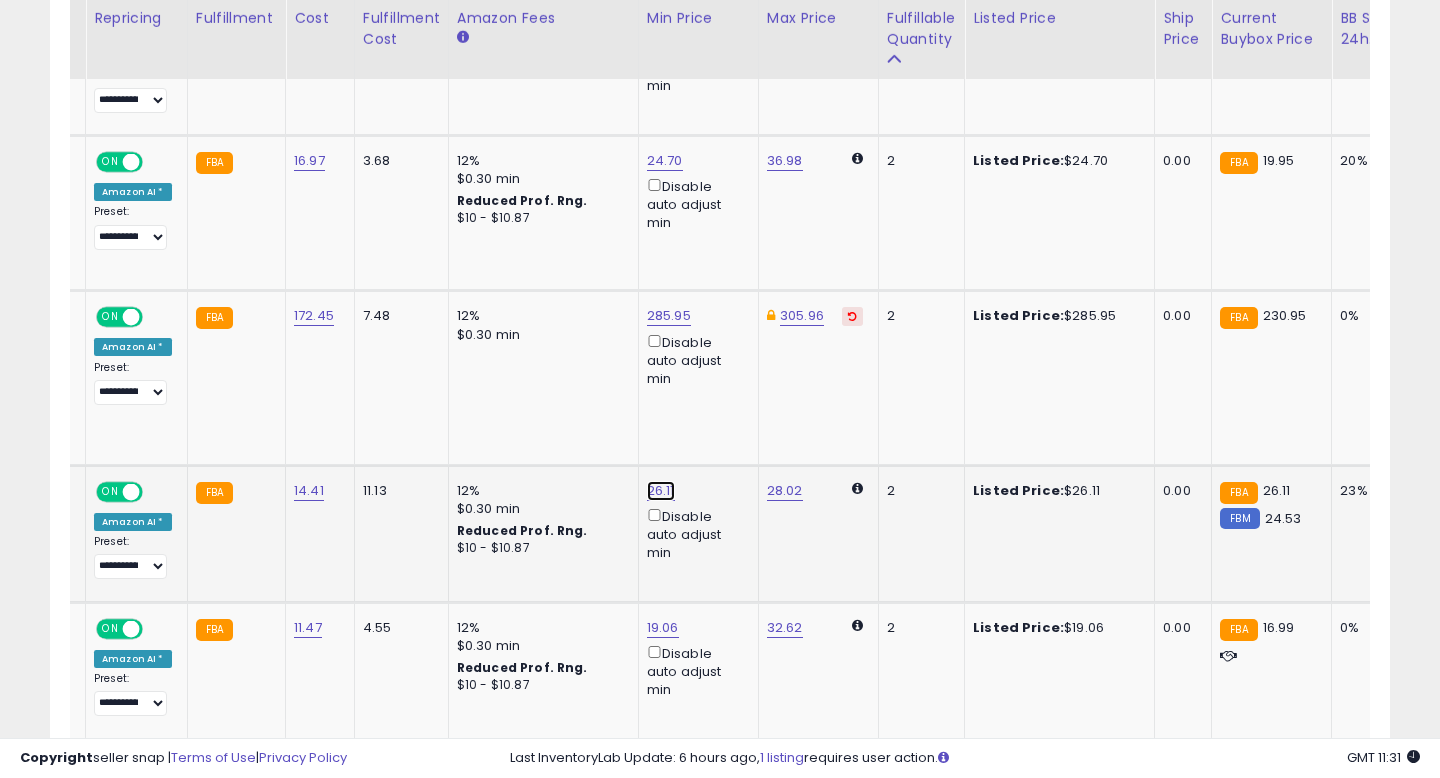 click on "26.11" at bounding box center (667, -1142) 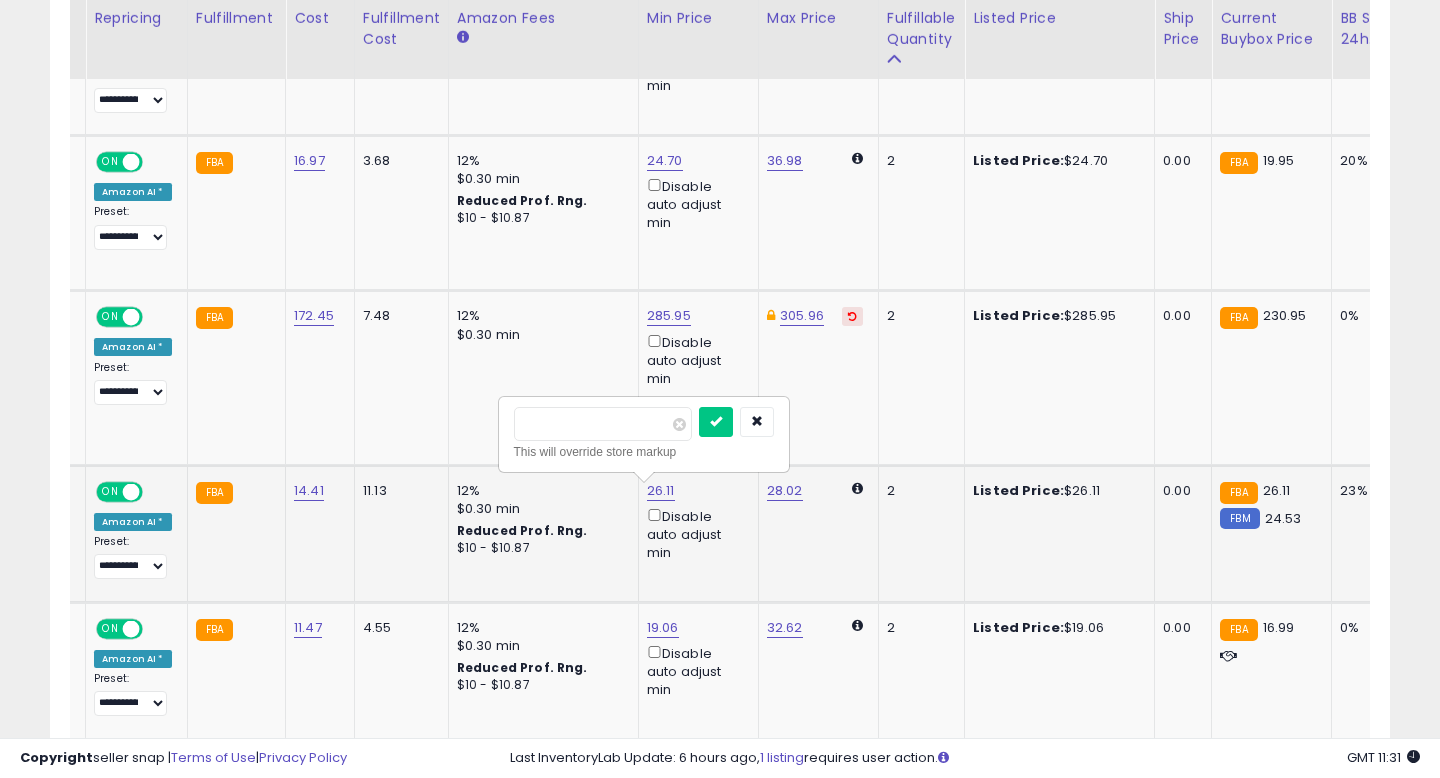 click on "*****" at bounding box center (603, 424) 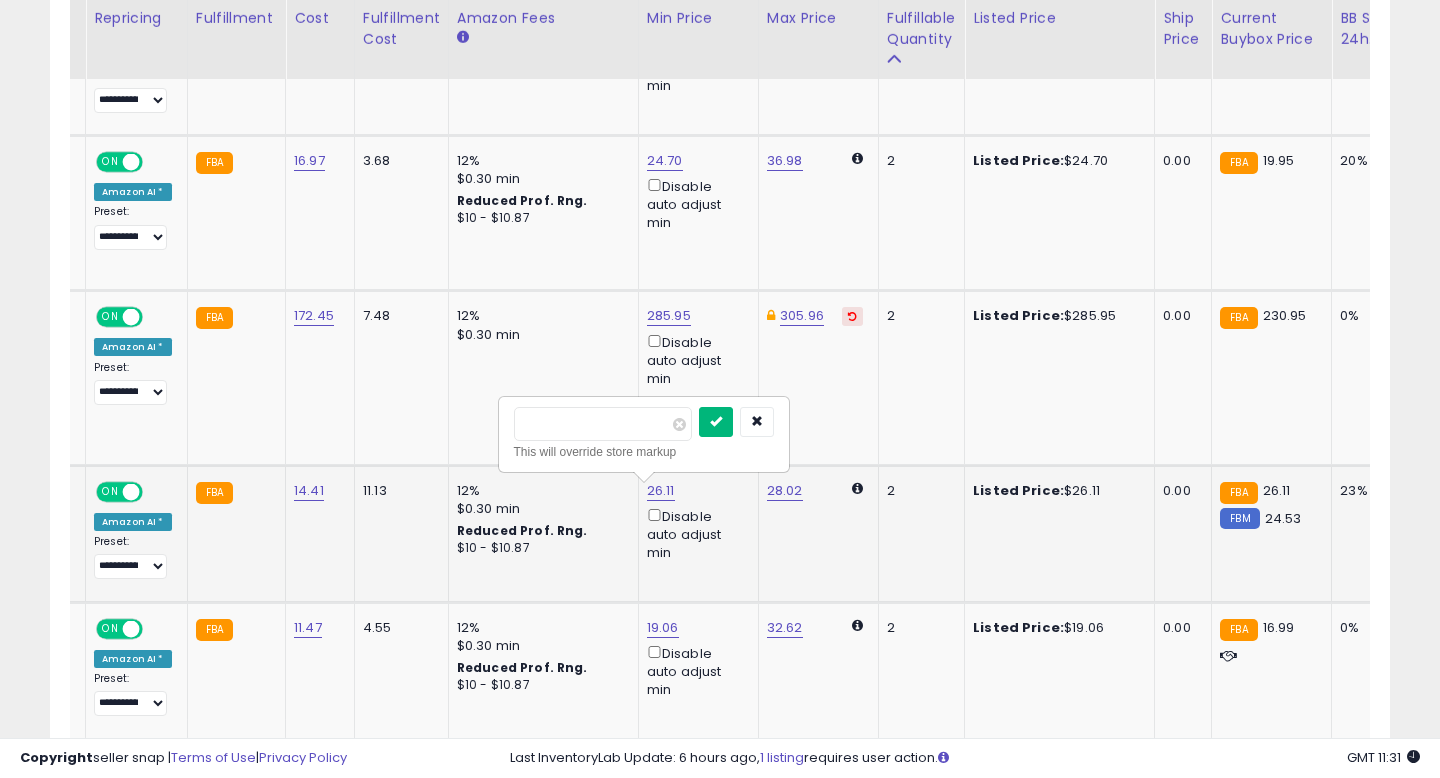 type on "*****" 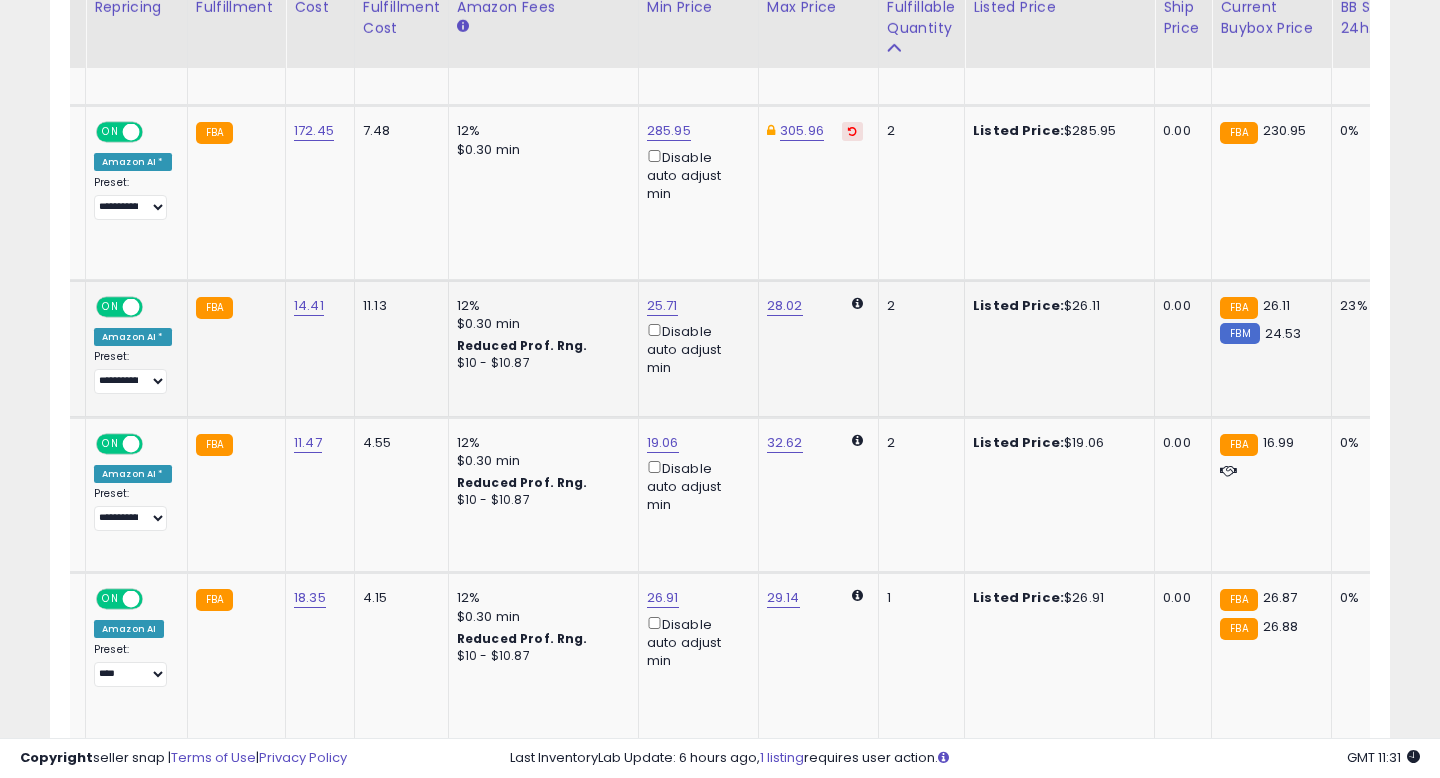scroll, scrollTop: 2390, scrollLeft: 0, axis: vertical 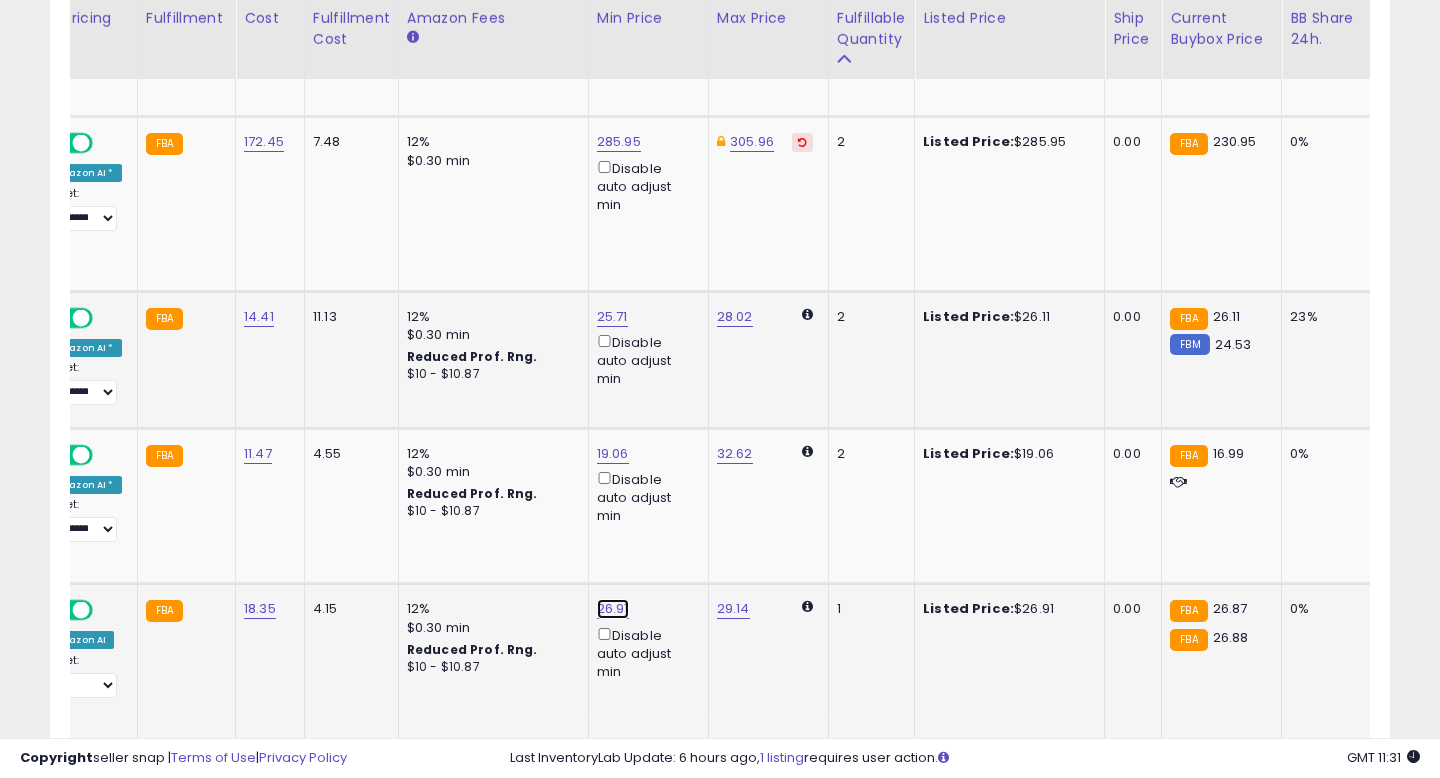 click on "26.91" at bounding box center (617, -1316) 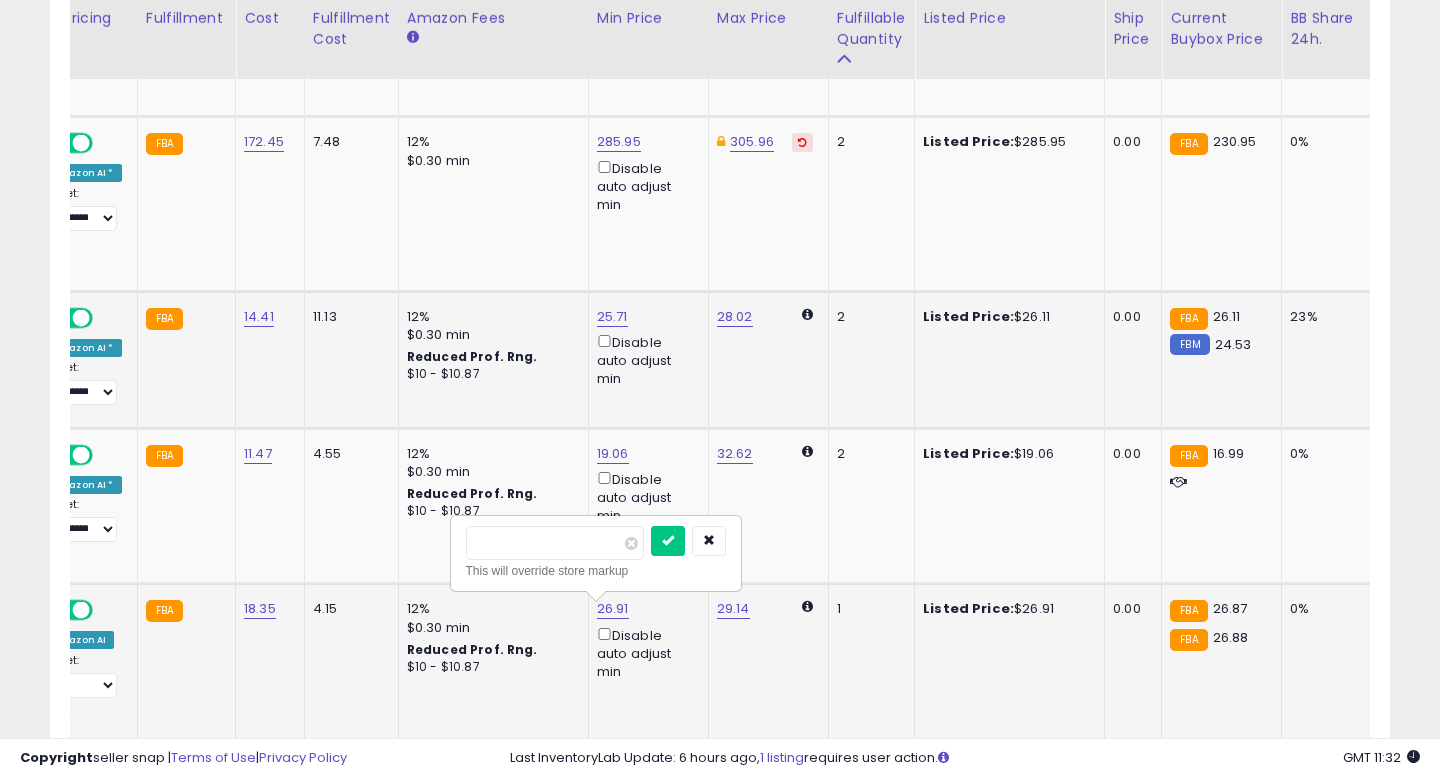 click on "*****" at bounding box center (555, 543) 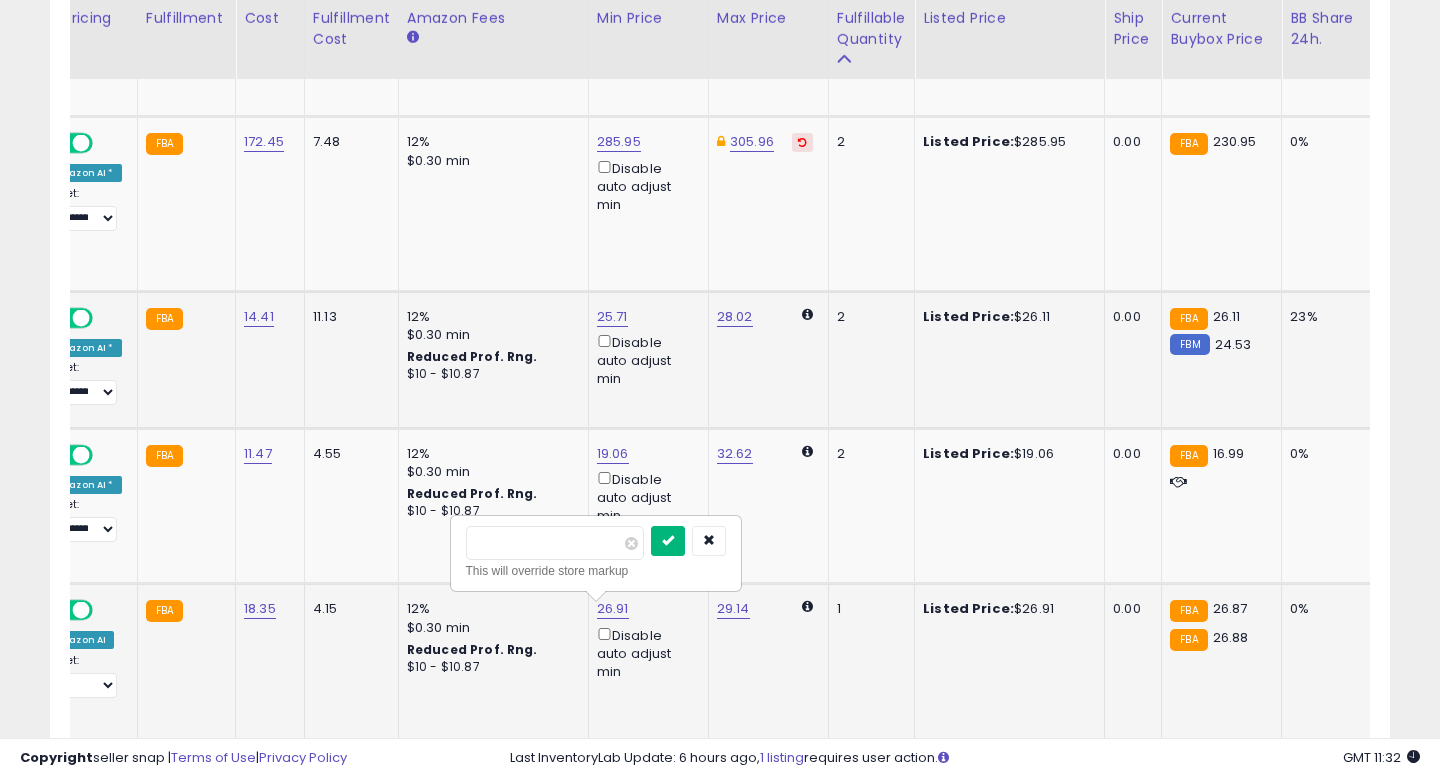 type on "*****" 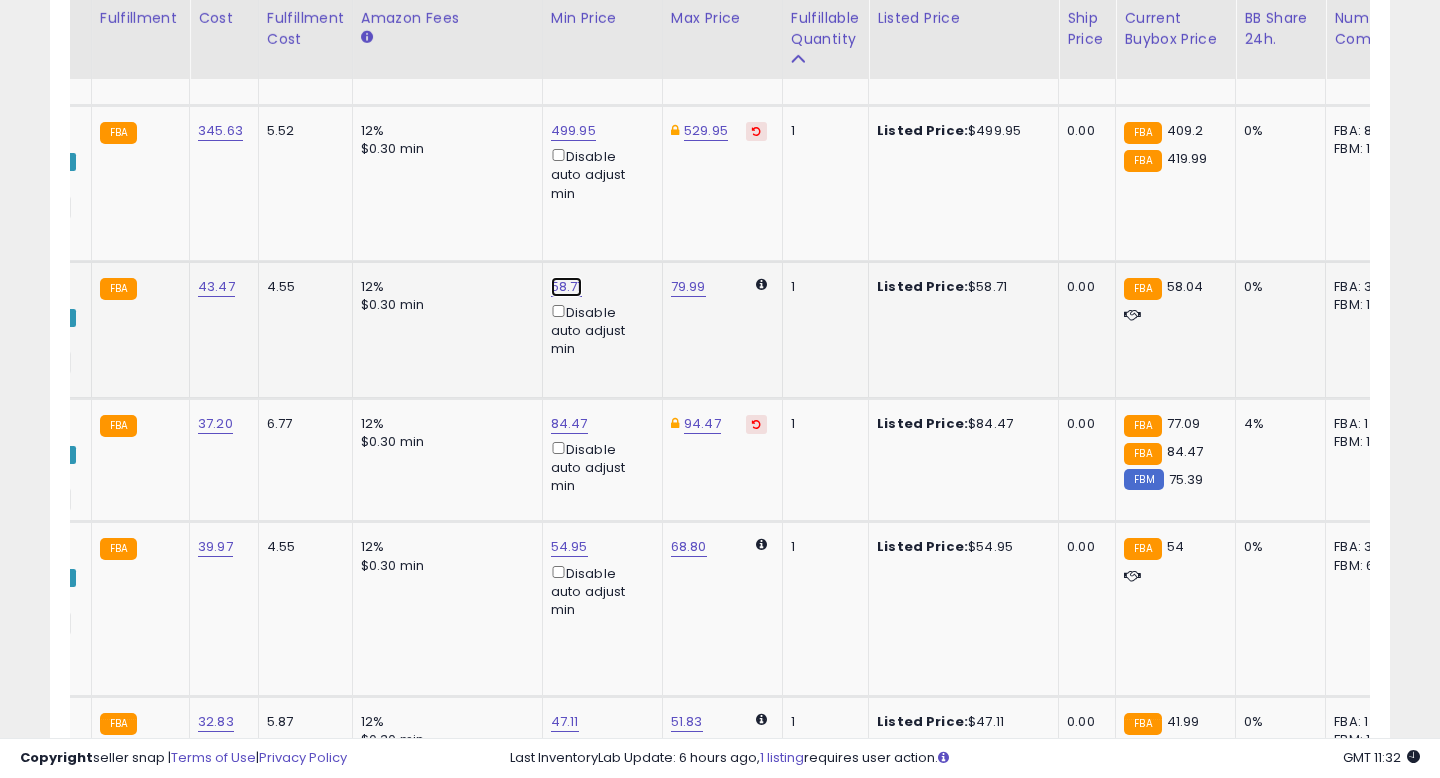 click on "58.71" at bounding box center [571, -2317] 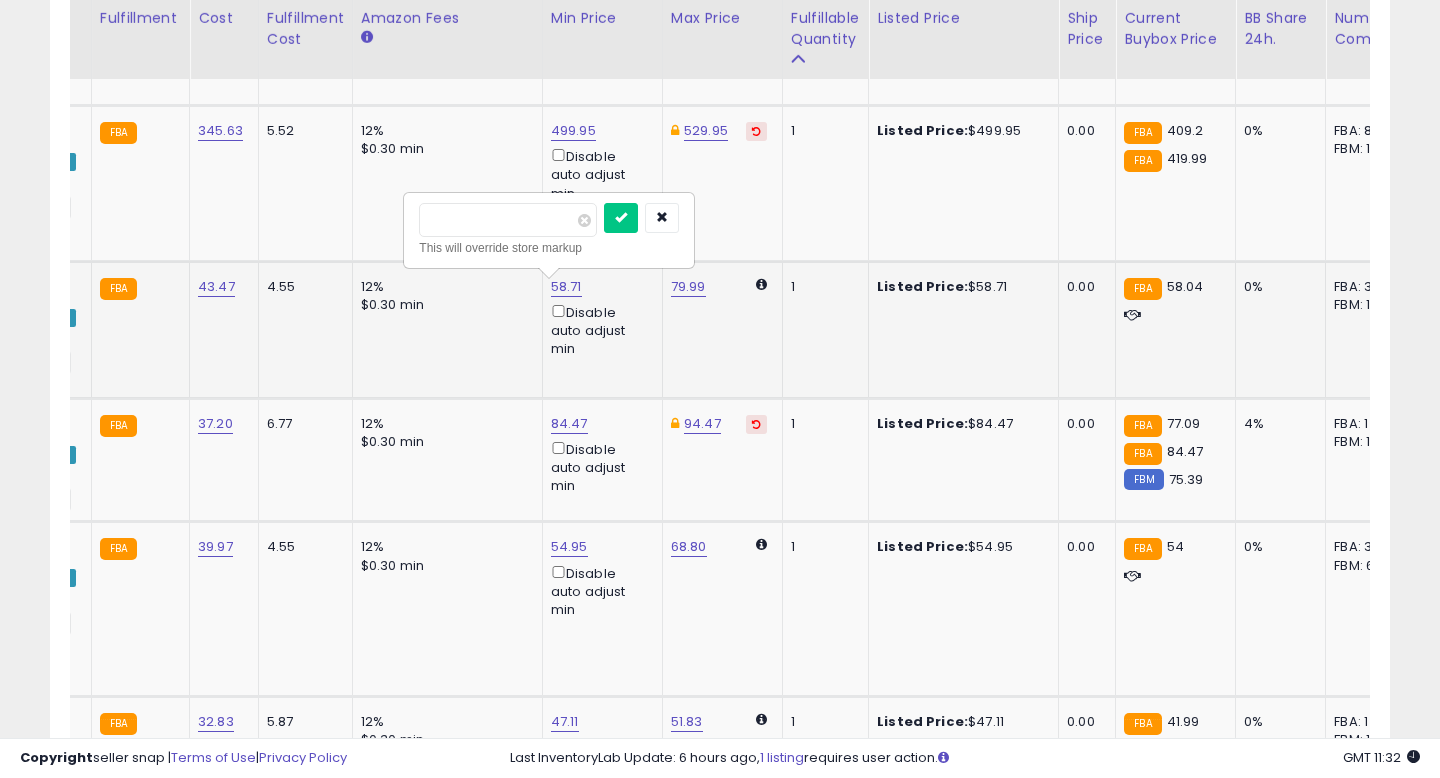 click on "*****" at bounding box center [508, 220] 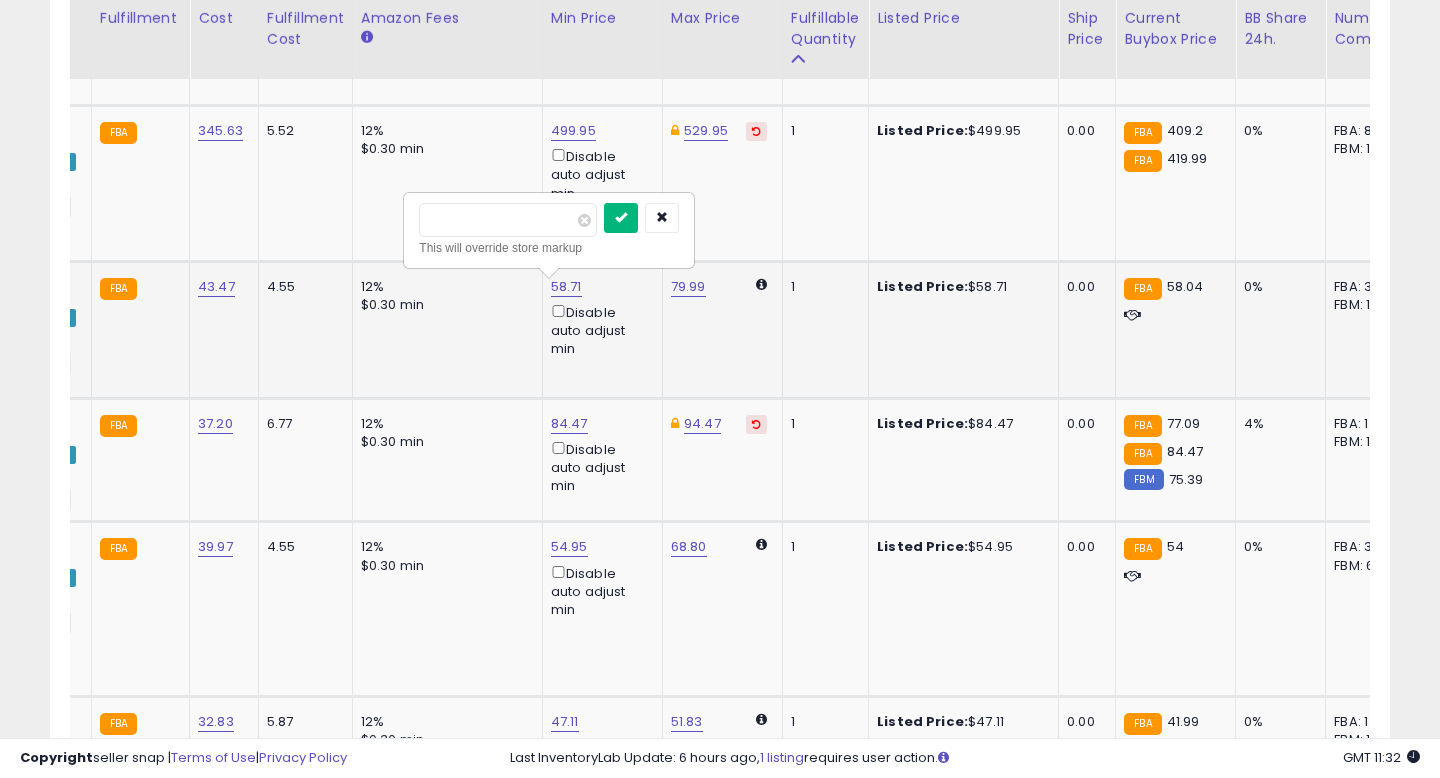 type on "*****" 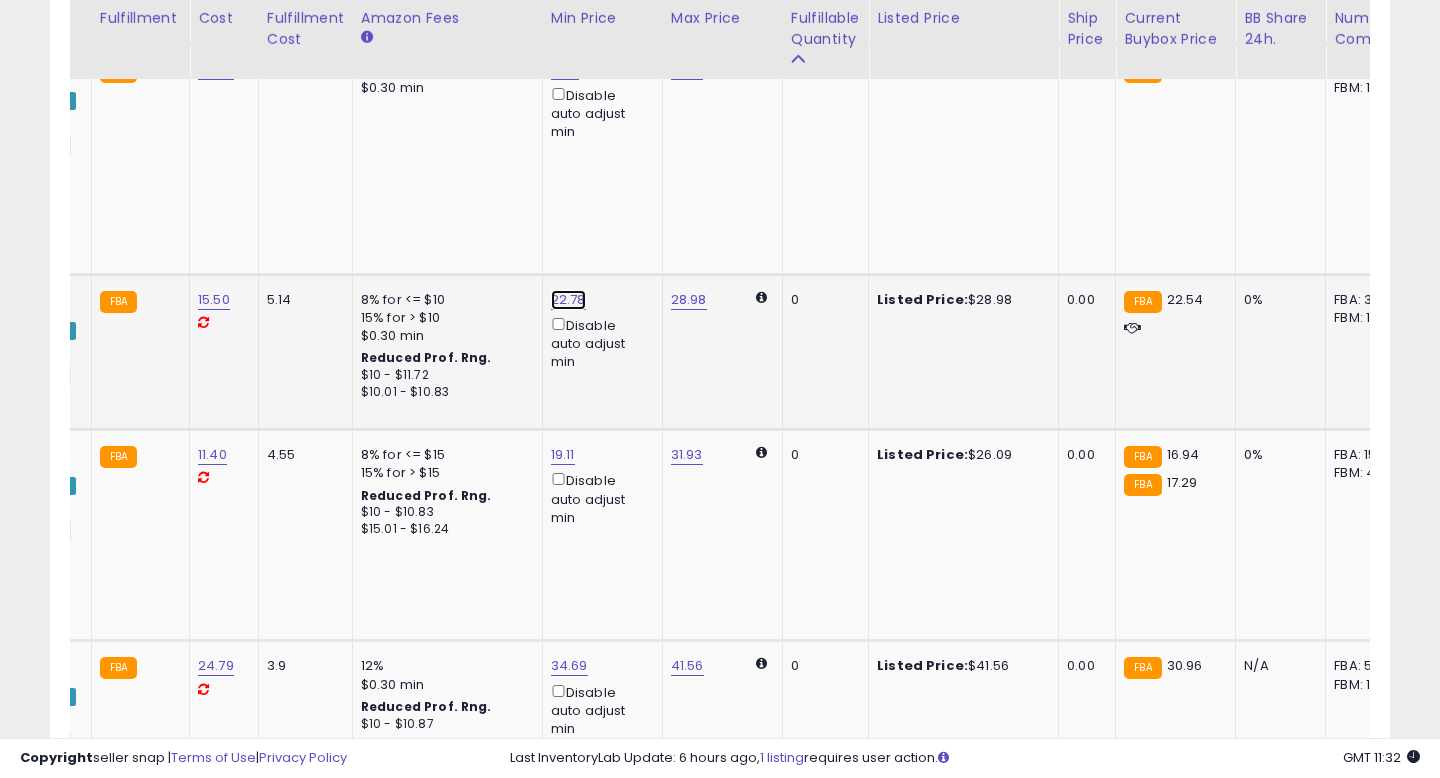 click on "22.78" at bounding box center (571, -2969) 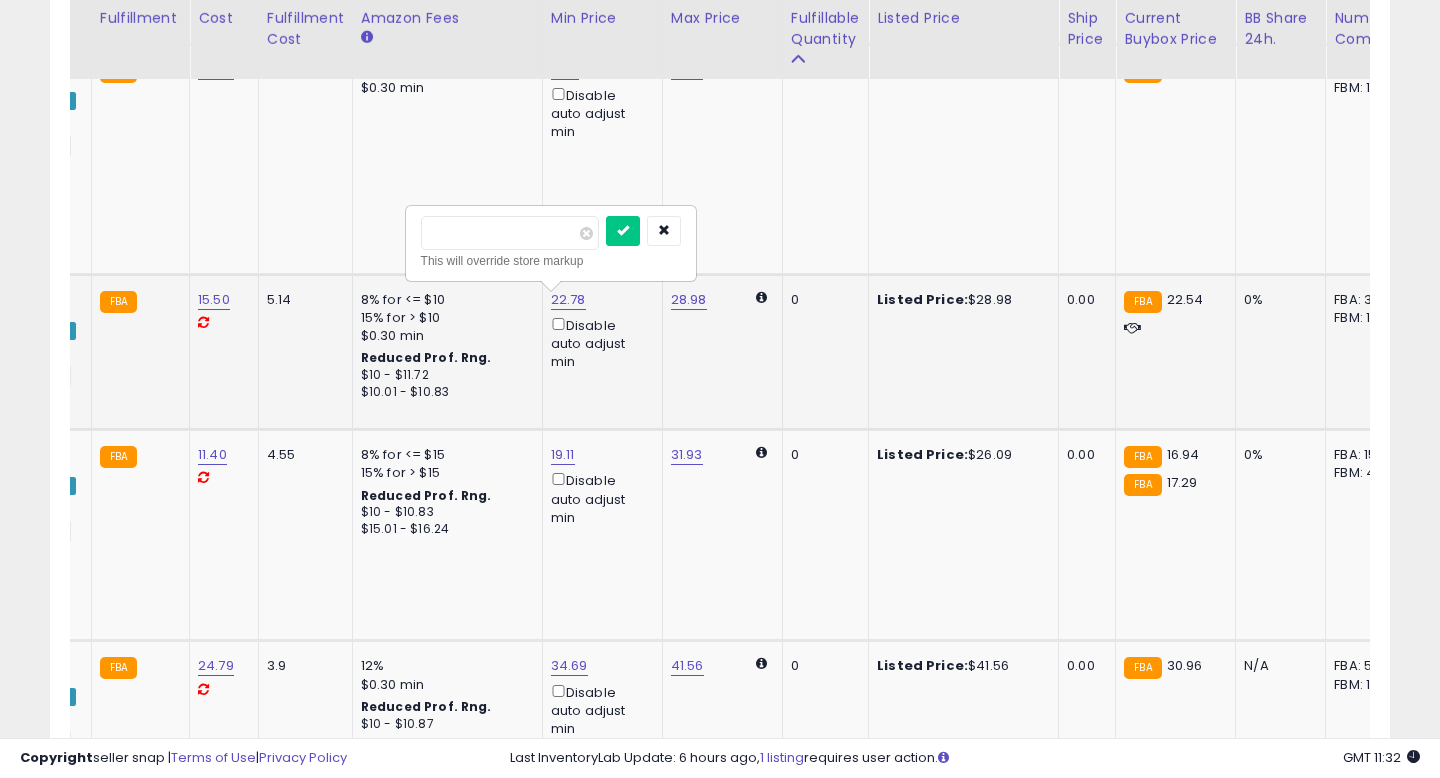 click on "*****" at bounding box center (510, 233) 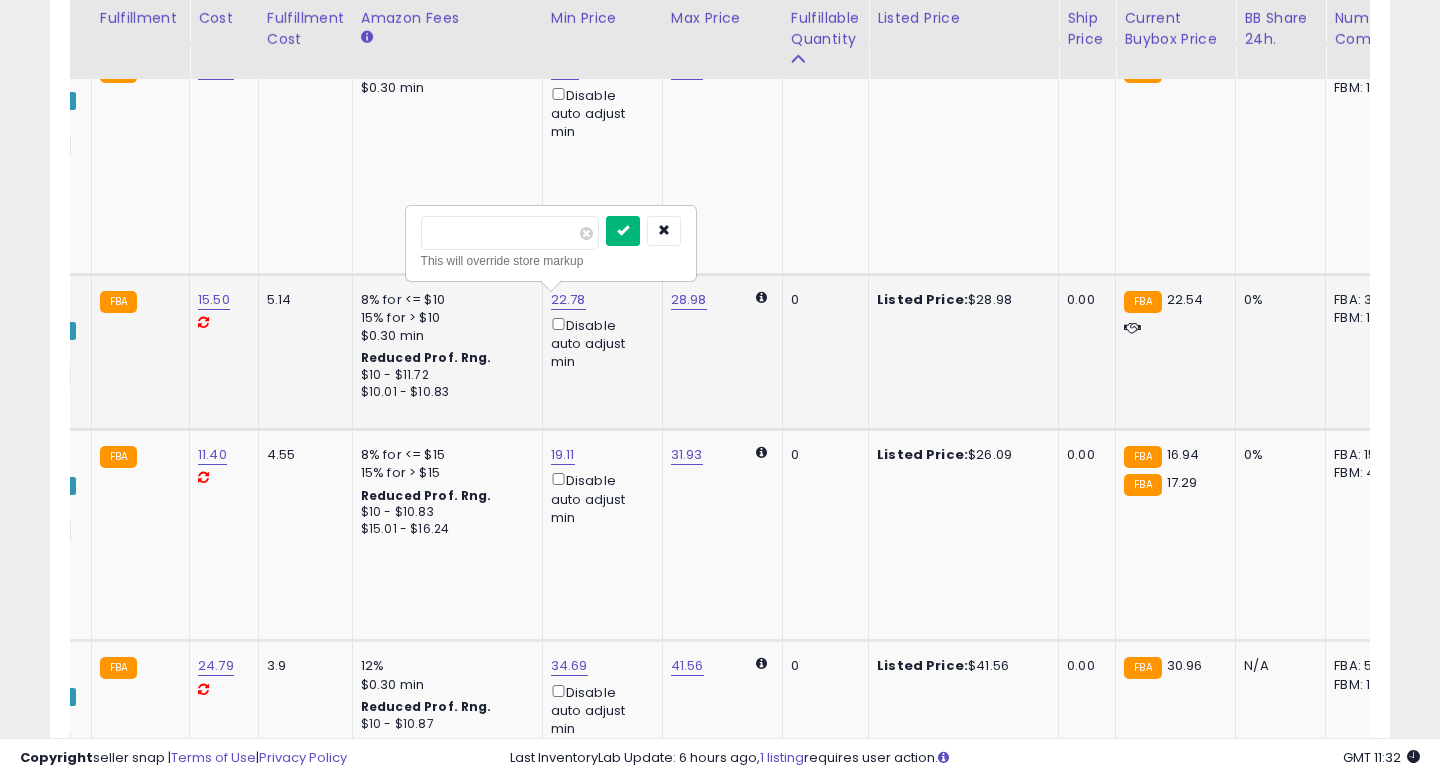 type on "*****" 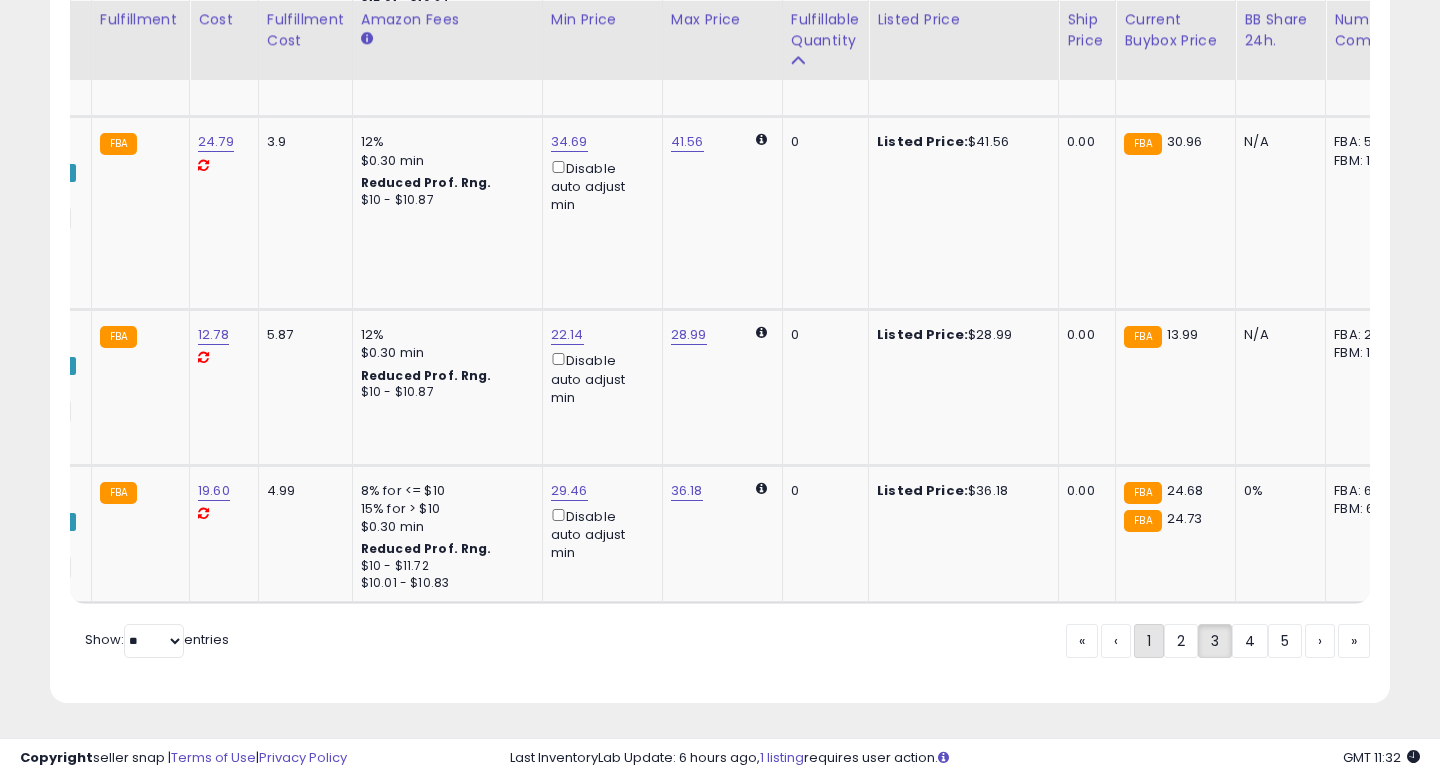 click on "1" 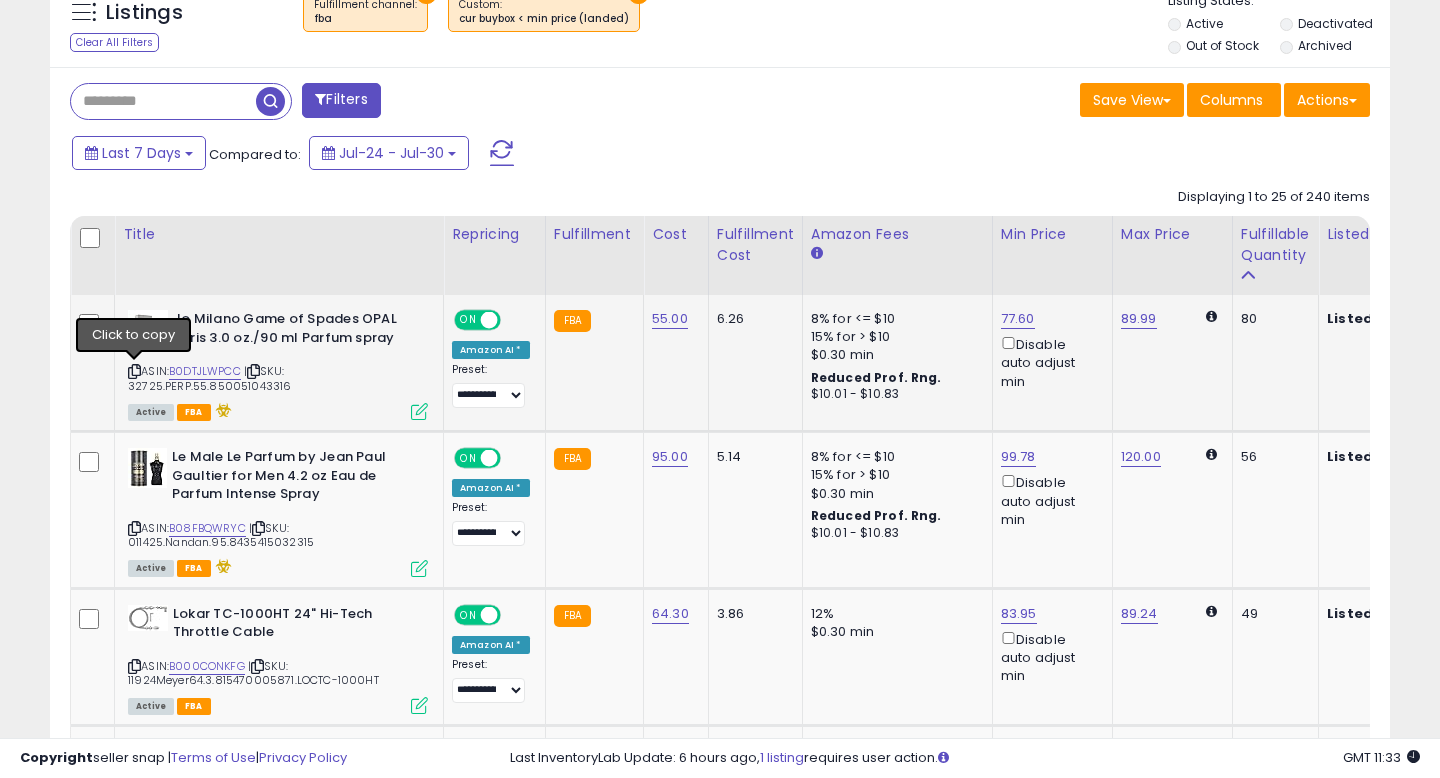 click at bounding box center (134, 371) 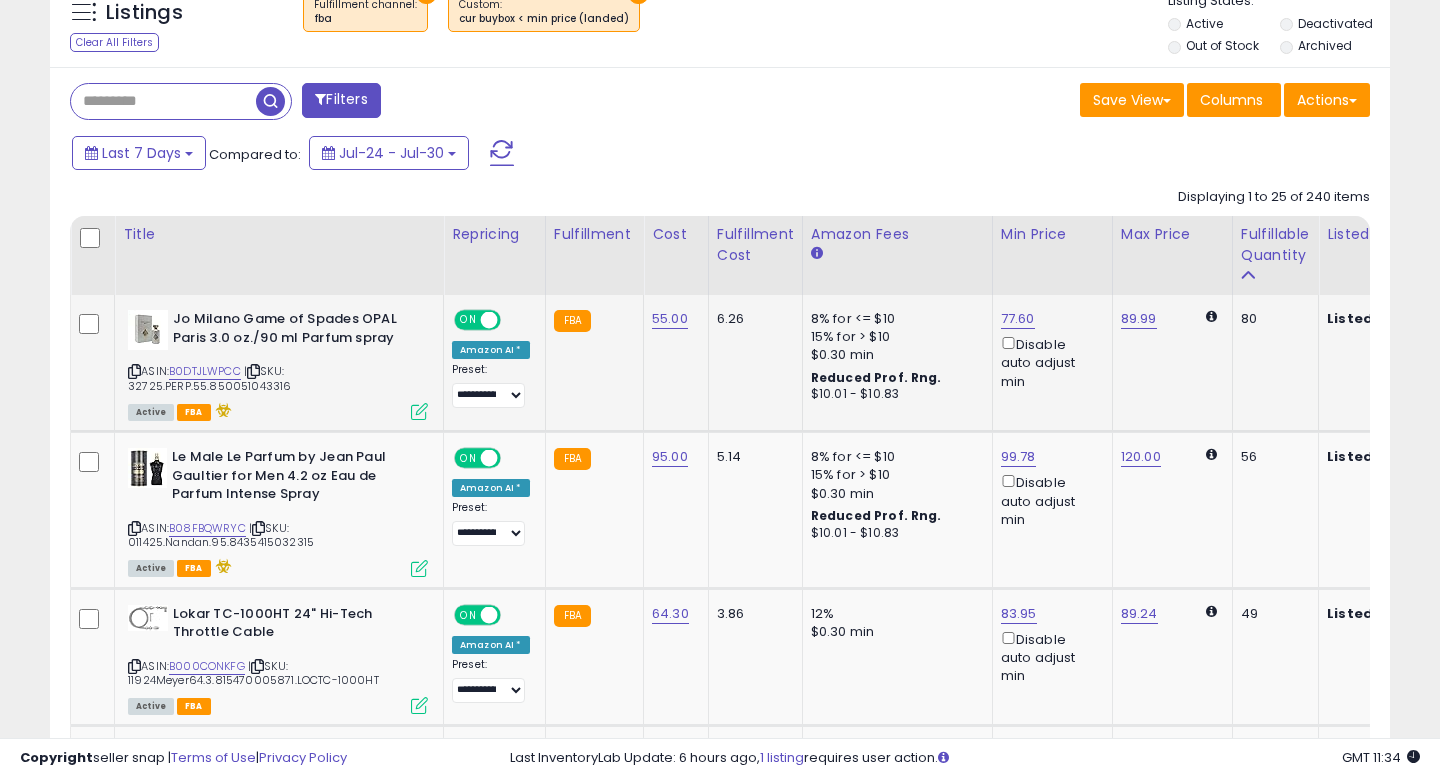 scroll, scrollTop: 0, scrollLeft: 16, axis: horizontal 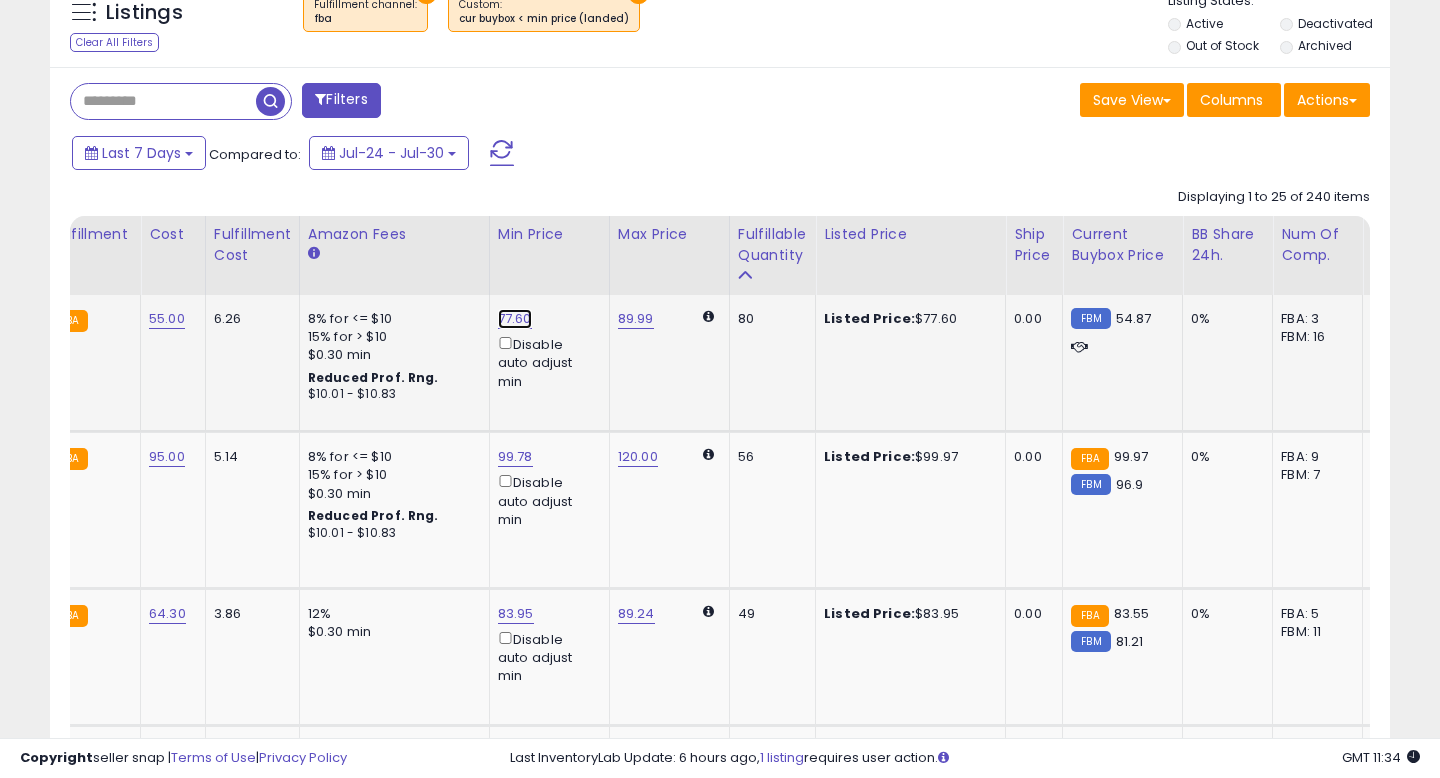 click on "77.60" at bounding box center [515, 319] 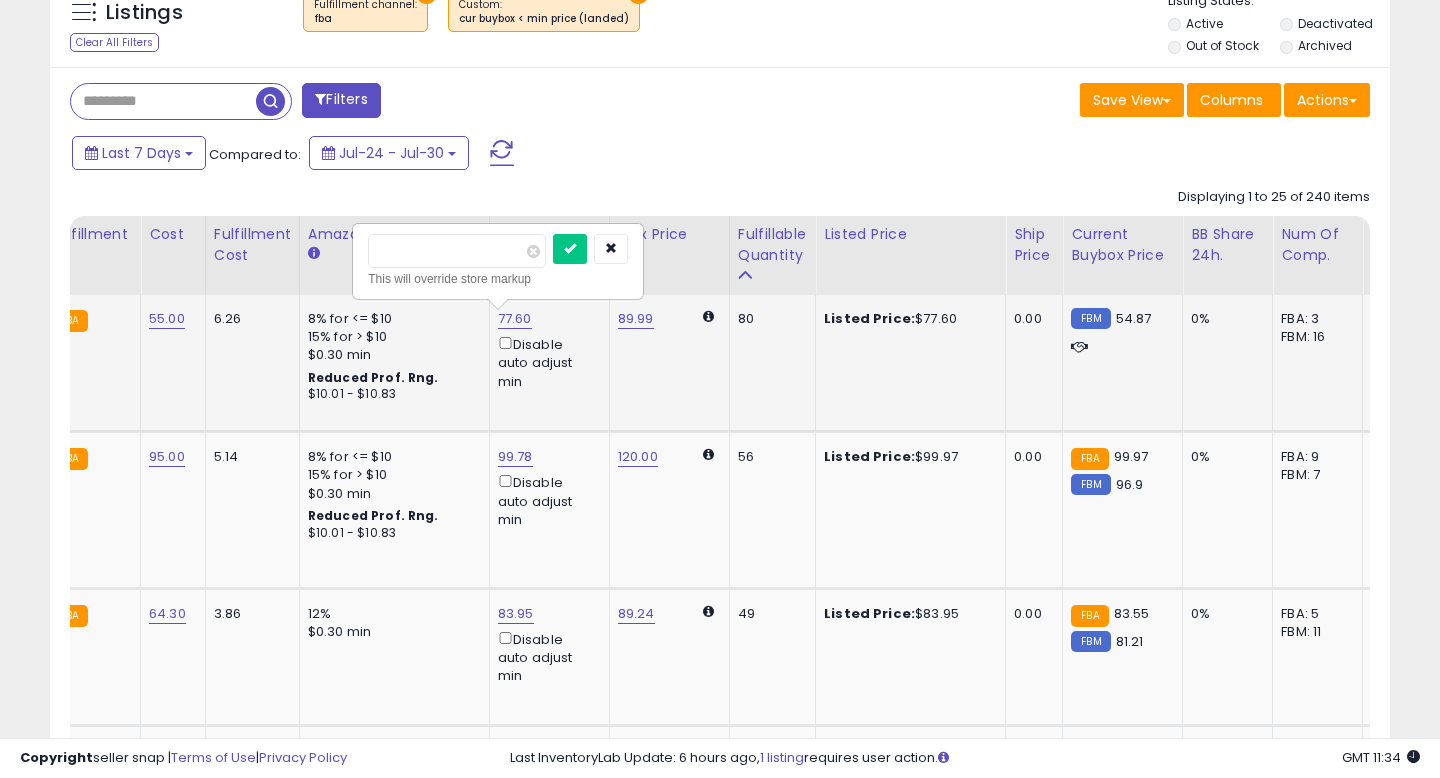 click on "*****" at bounding box center [457, 251] 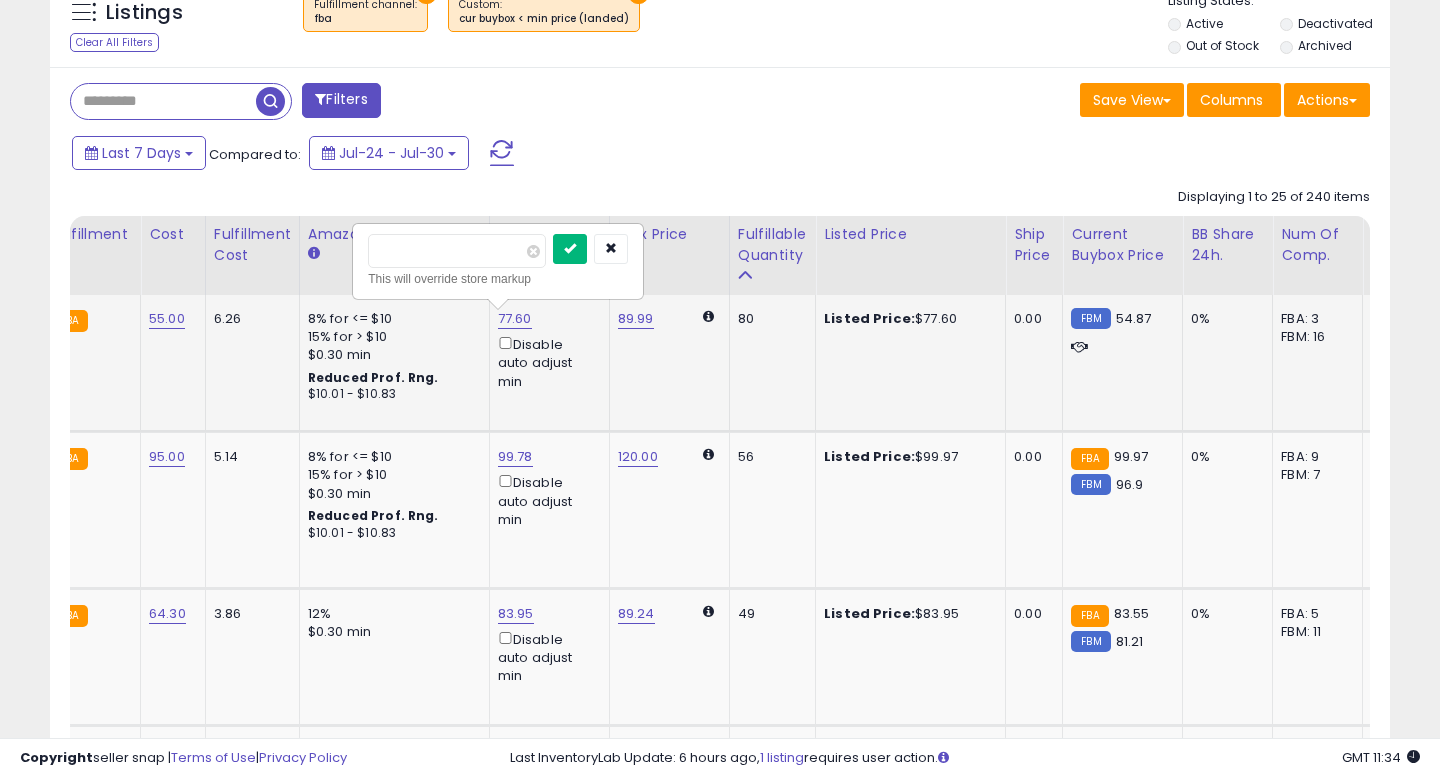 type on "**" 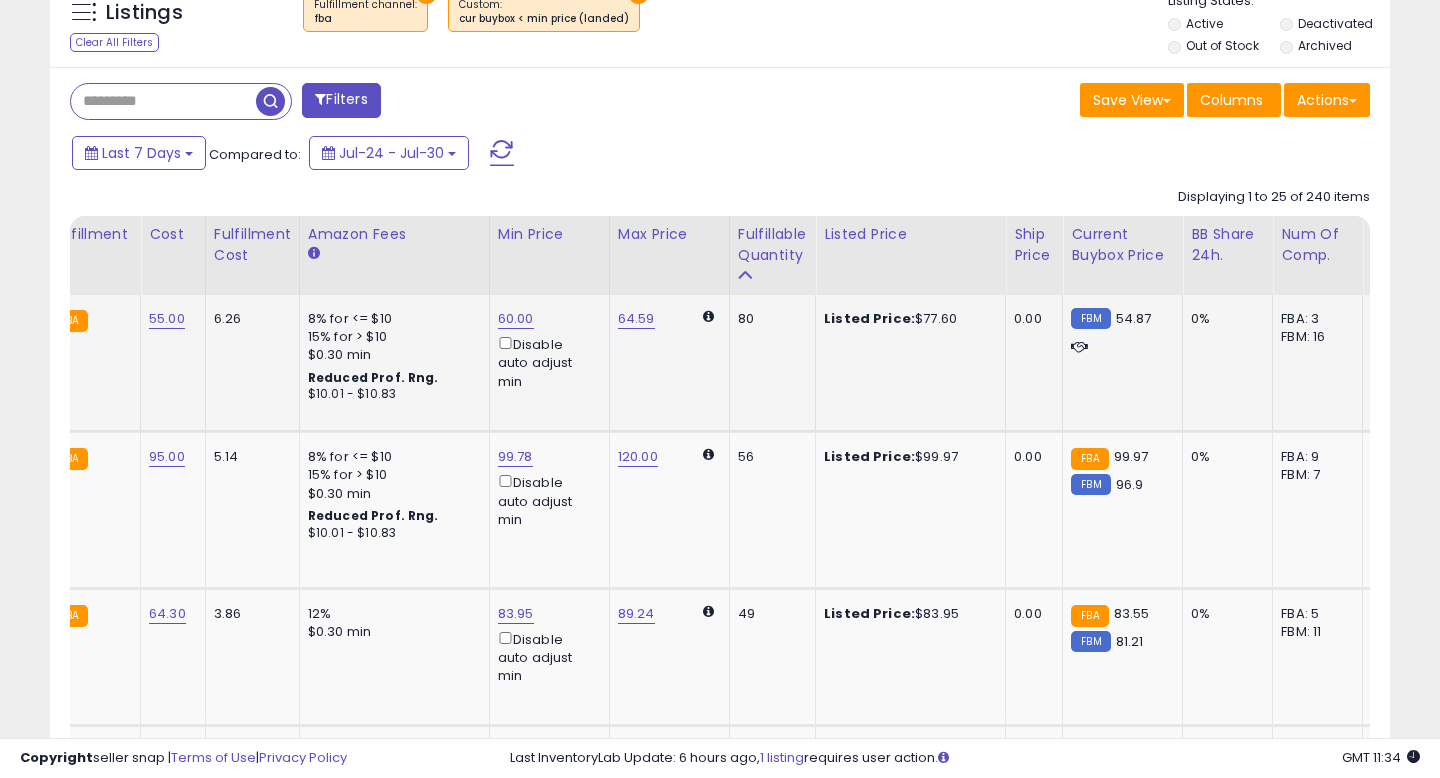 scroll, scrollTop: 0, scrollLeft: 388, axis: horizontal 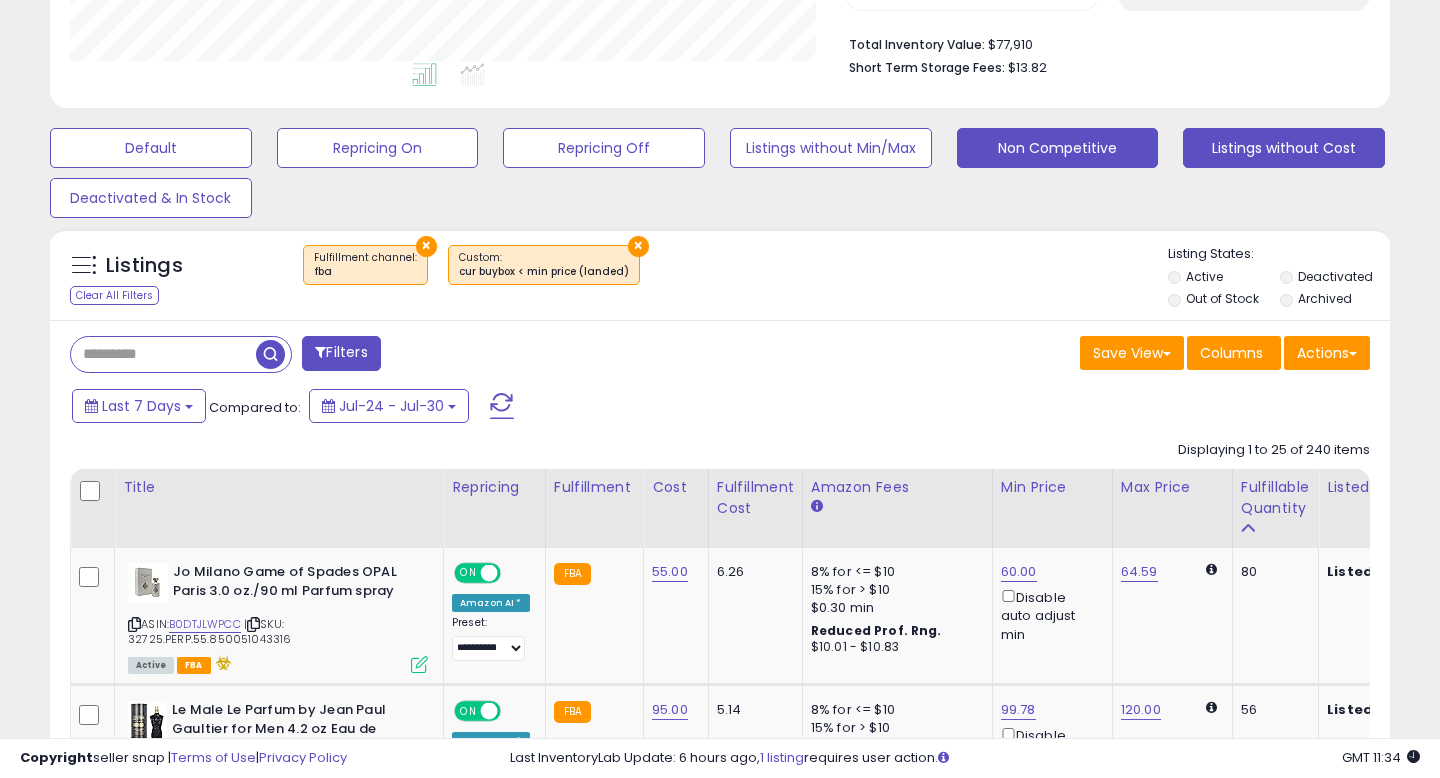 click on "Listings without Cost" at bounding box center [151, 148] 